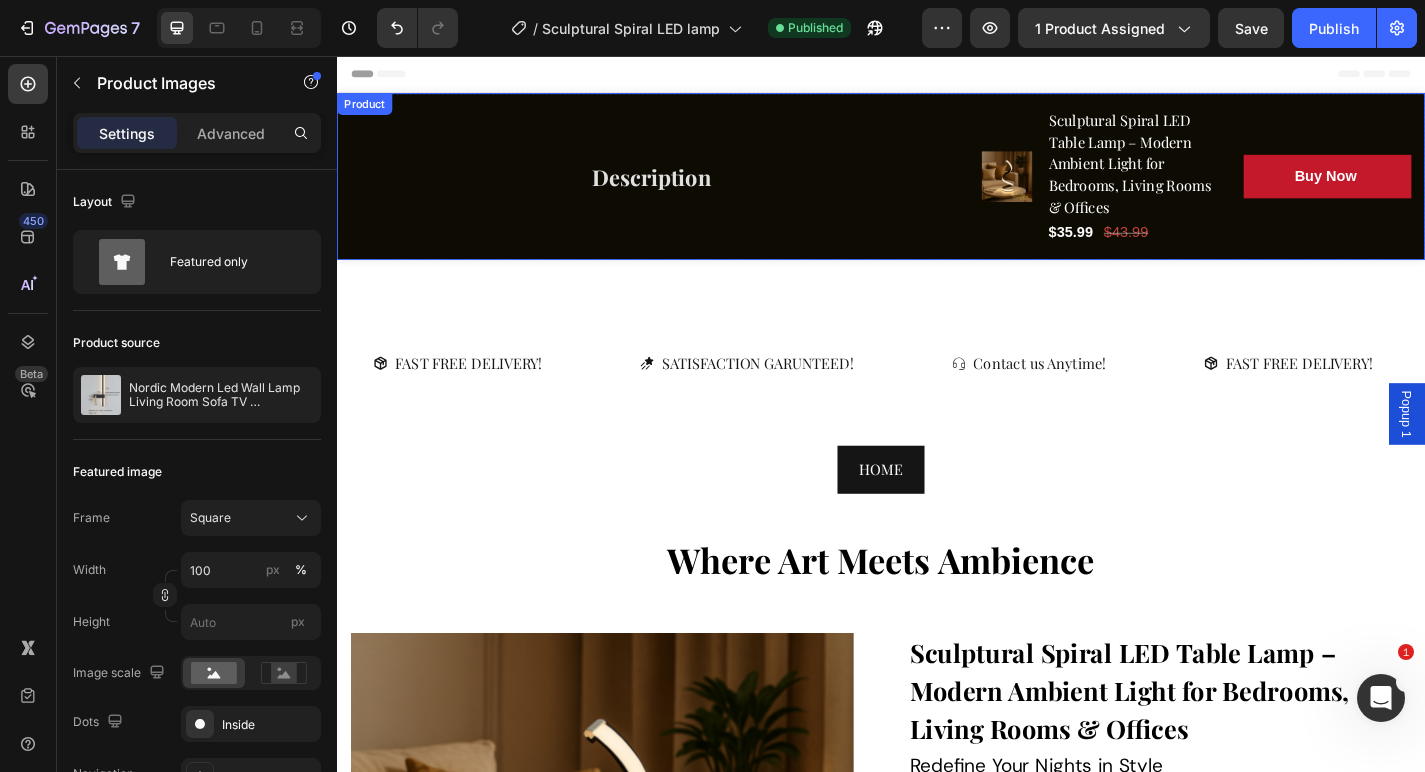 scroll, scrollTop: 536, scrollLeft: 0, axis: vertical 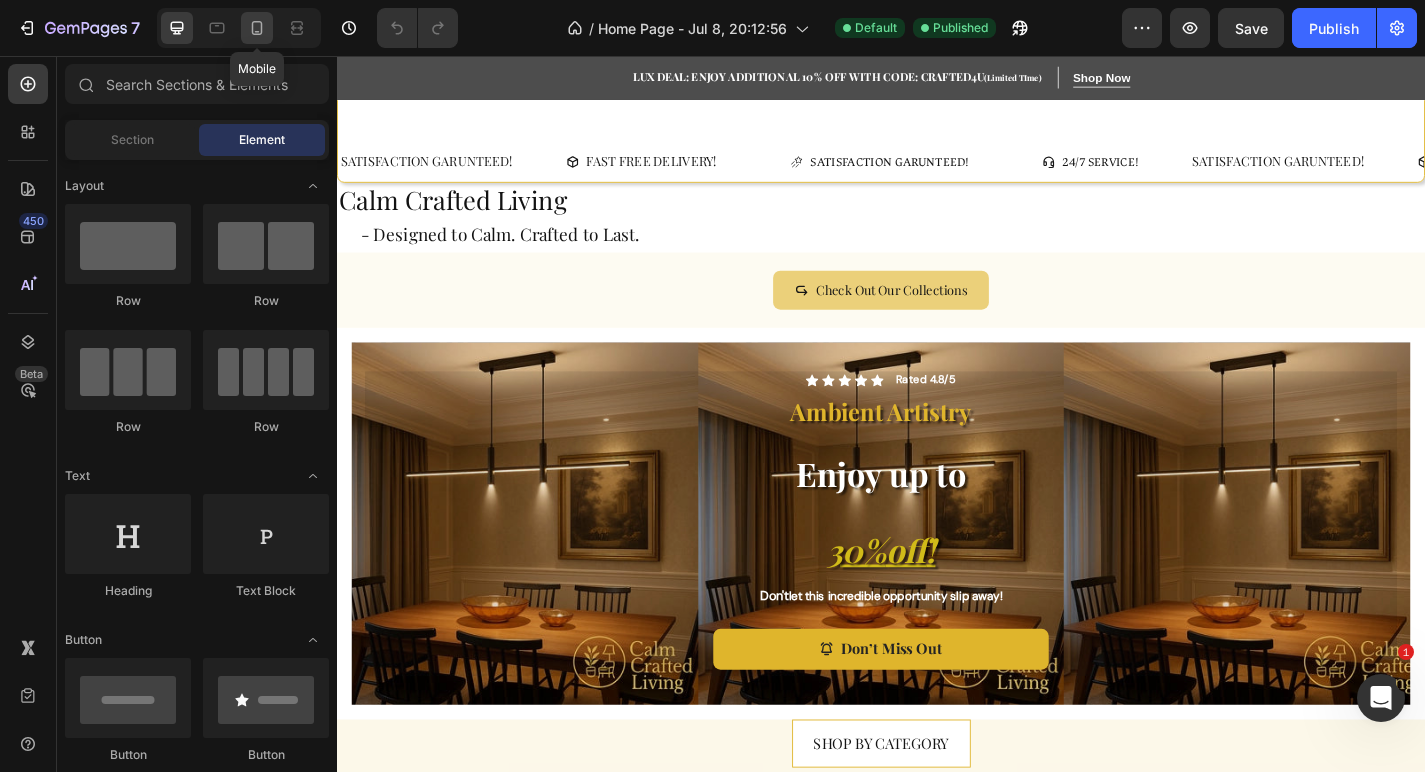 click 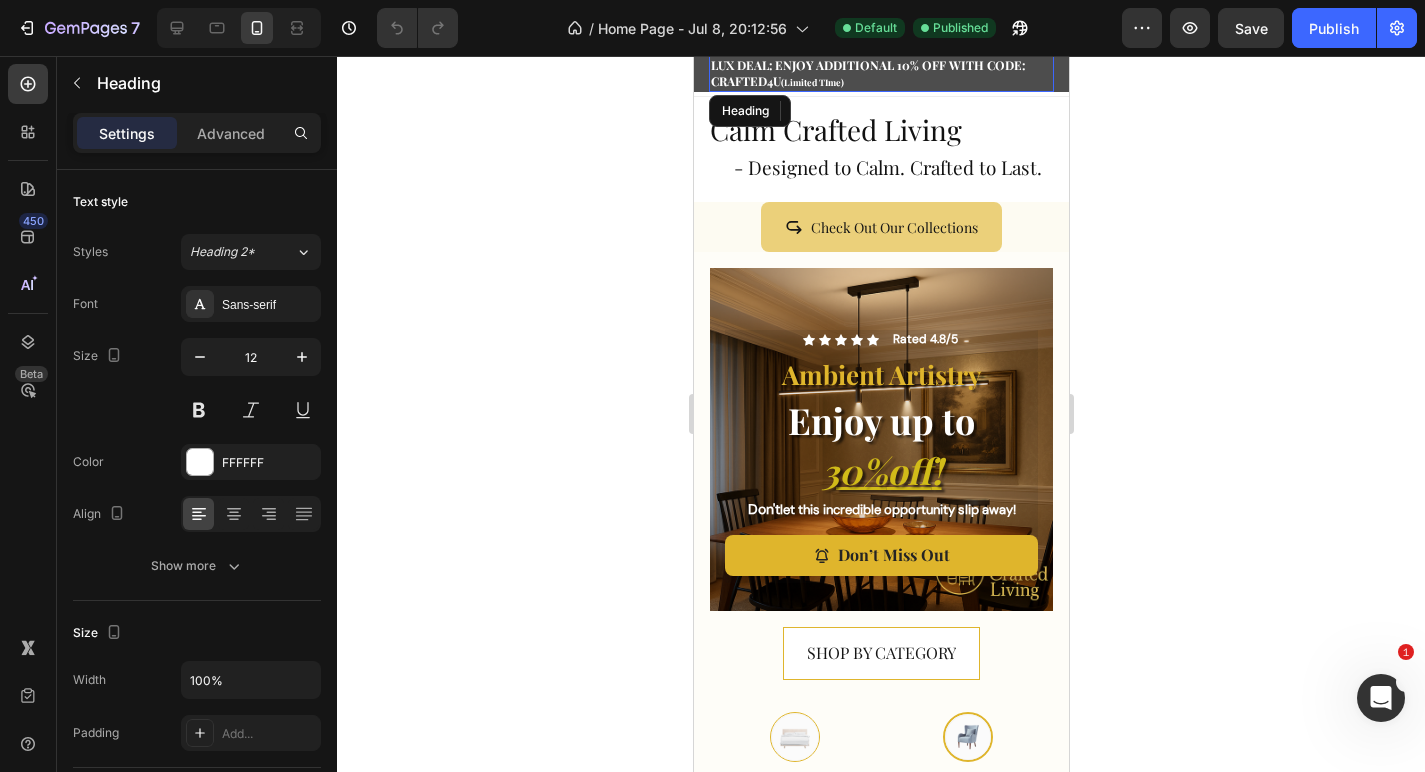 click on "LUX DEAL: ENJOY ADDITIONAL 10% OFF WITH CODE: CRAFTED4U" at bounding box center (867, 73) 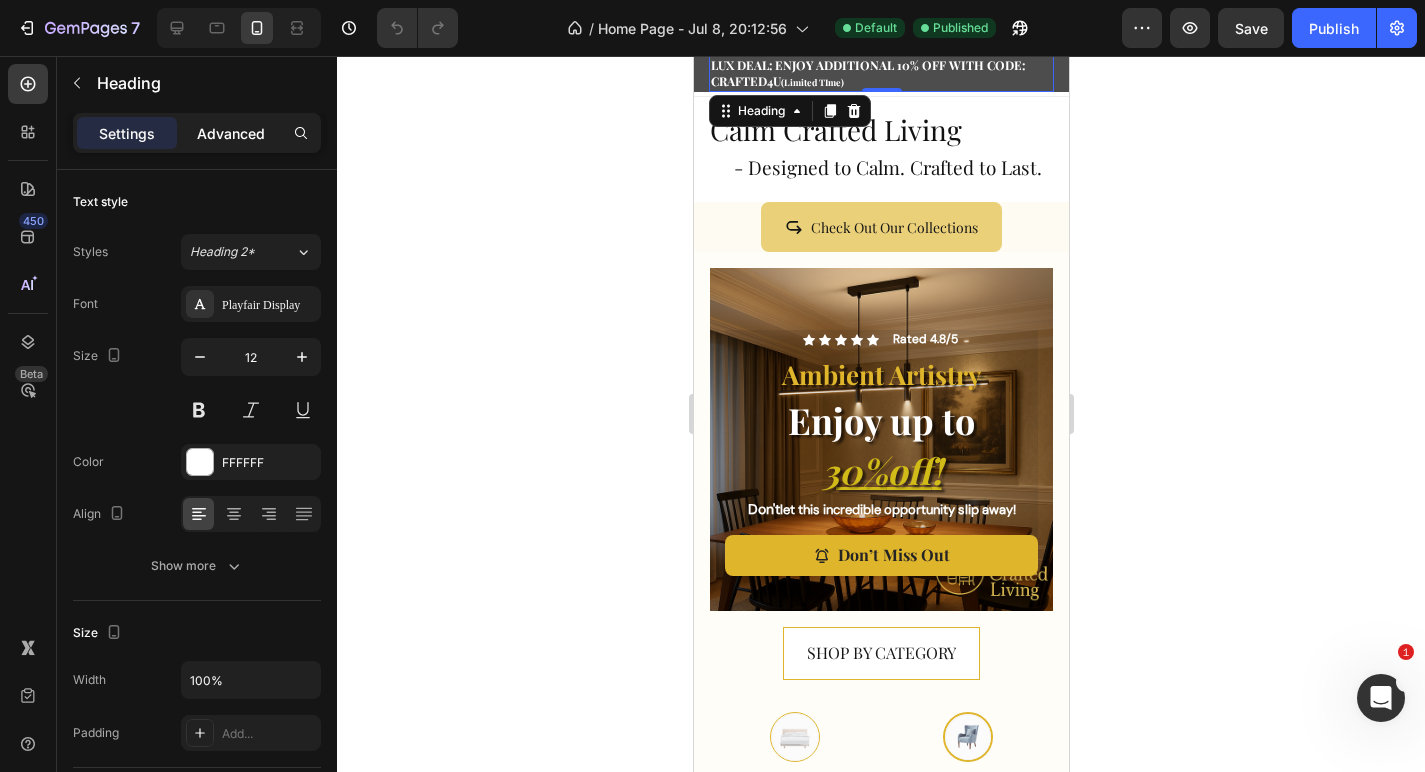 click on "Advanced" 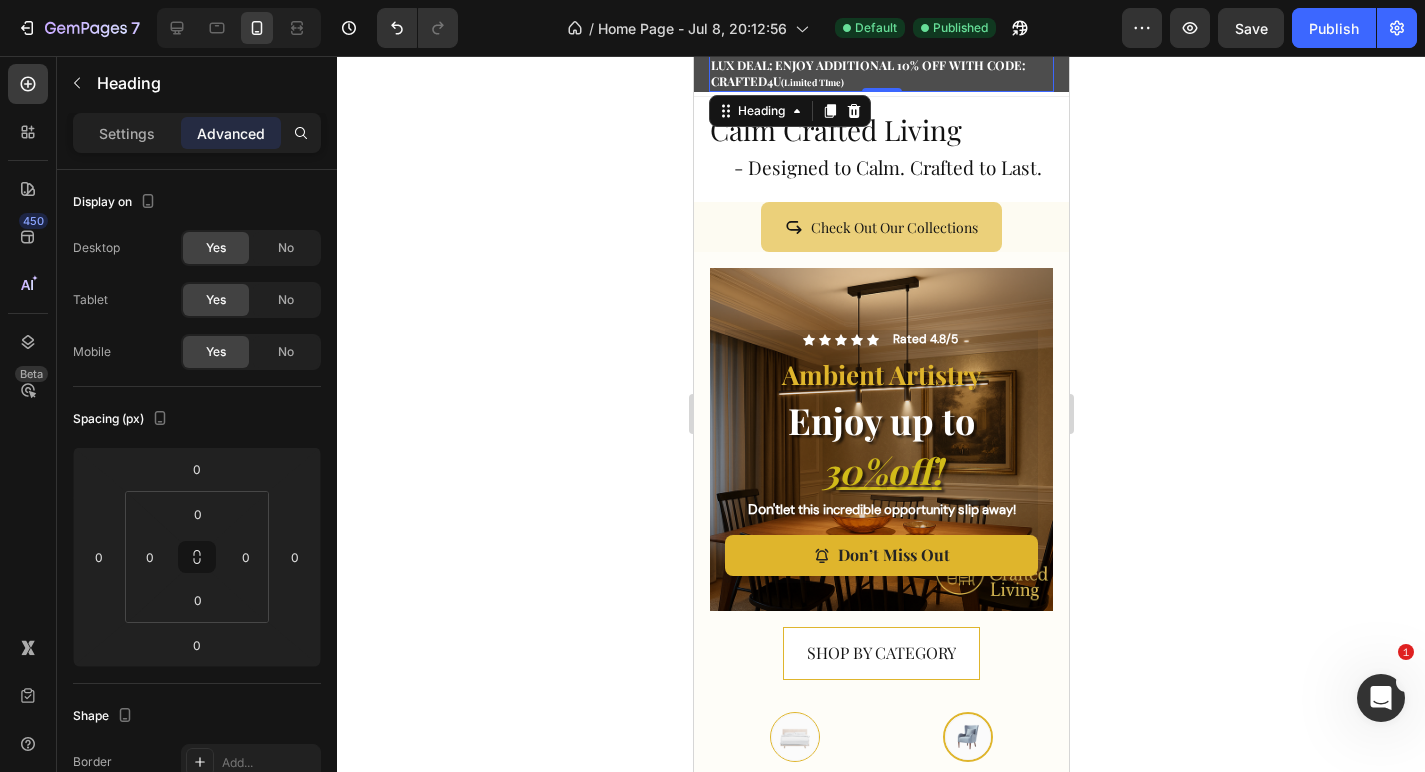 click on "iPhone 13 Mini  ( 375 px) iPhone 13 Mini iPhone 13 Pro iPhone 11 Pro Max iPhone 15 Pro Max Pixel 7 Galaxy S8+ Galaxy S20 Ultra iPad Mini iPad Air iPad Pro" at bounding box center [881, 78] 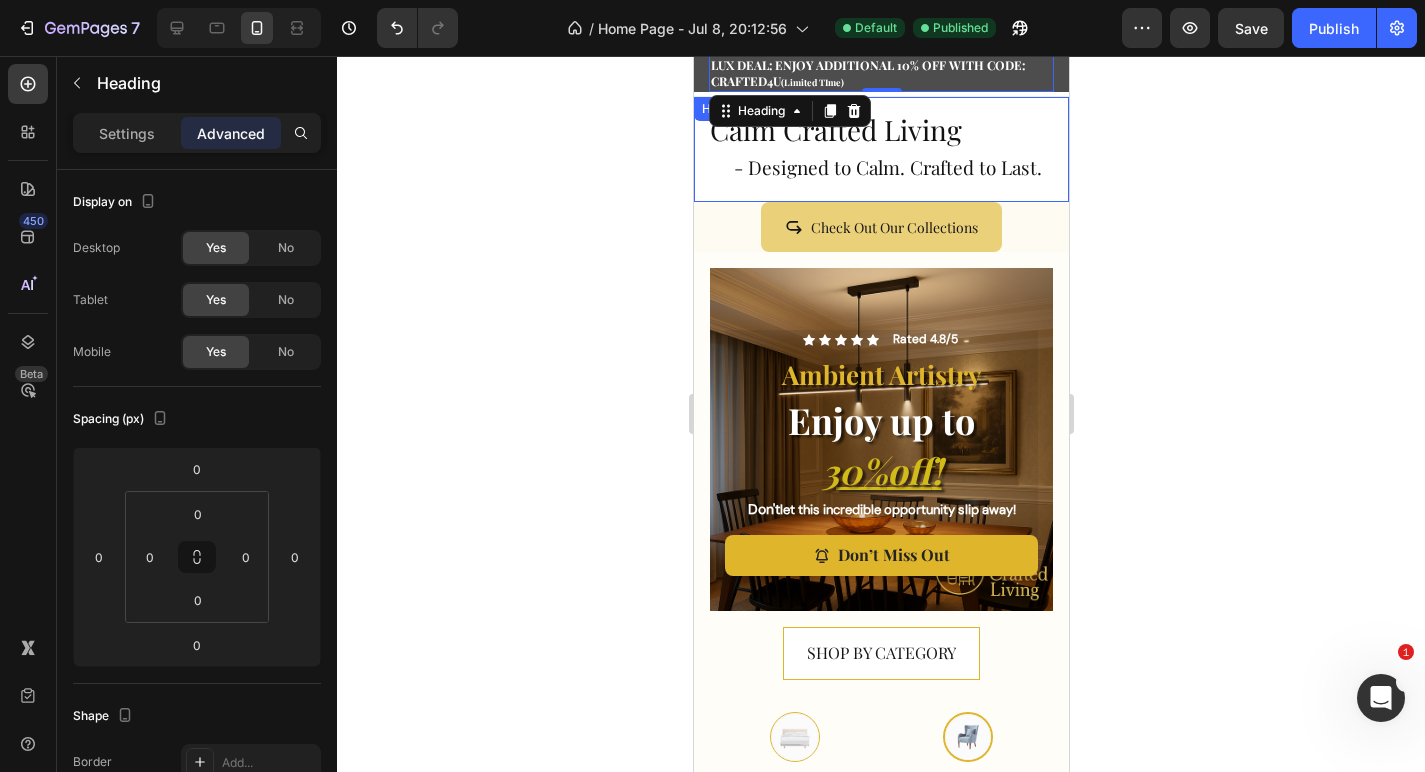 scroll, scrollTop: 0, scrollLeft: 0, axis: both 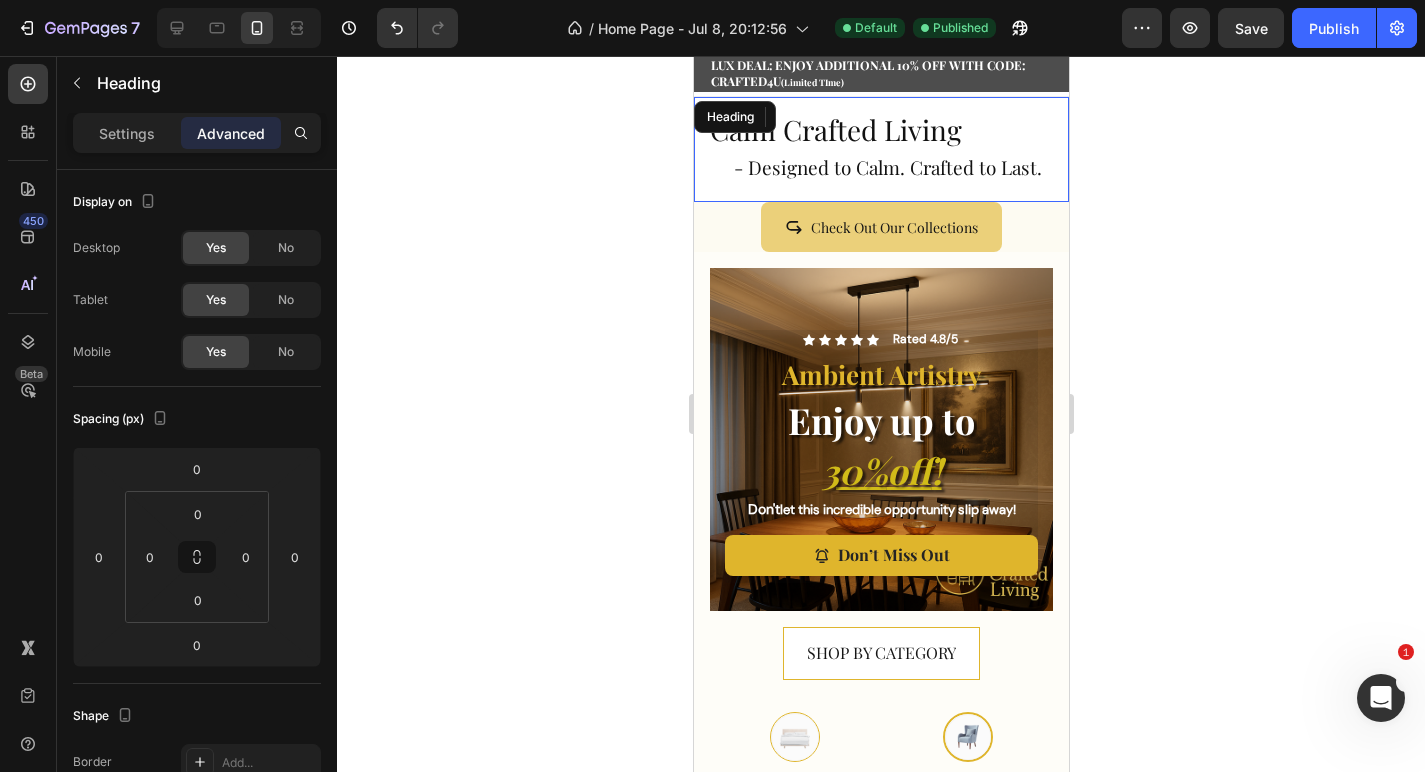 click on "Calm Crafted Living        - Designed to Calm. Crafted to Last." at bounding box center (880, 149) 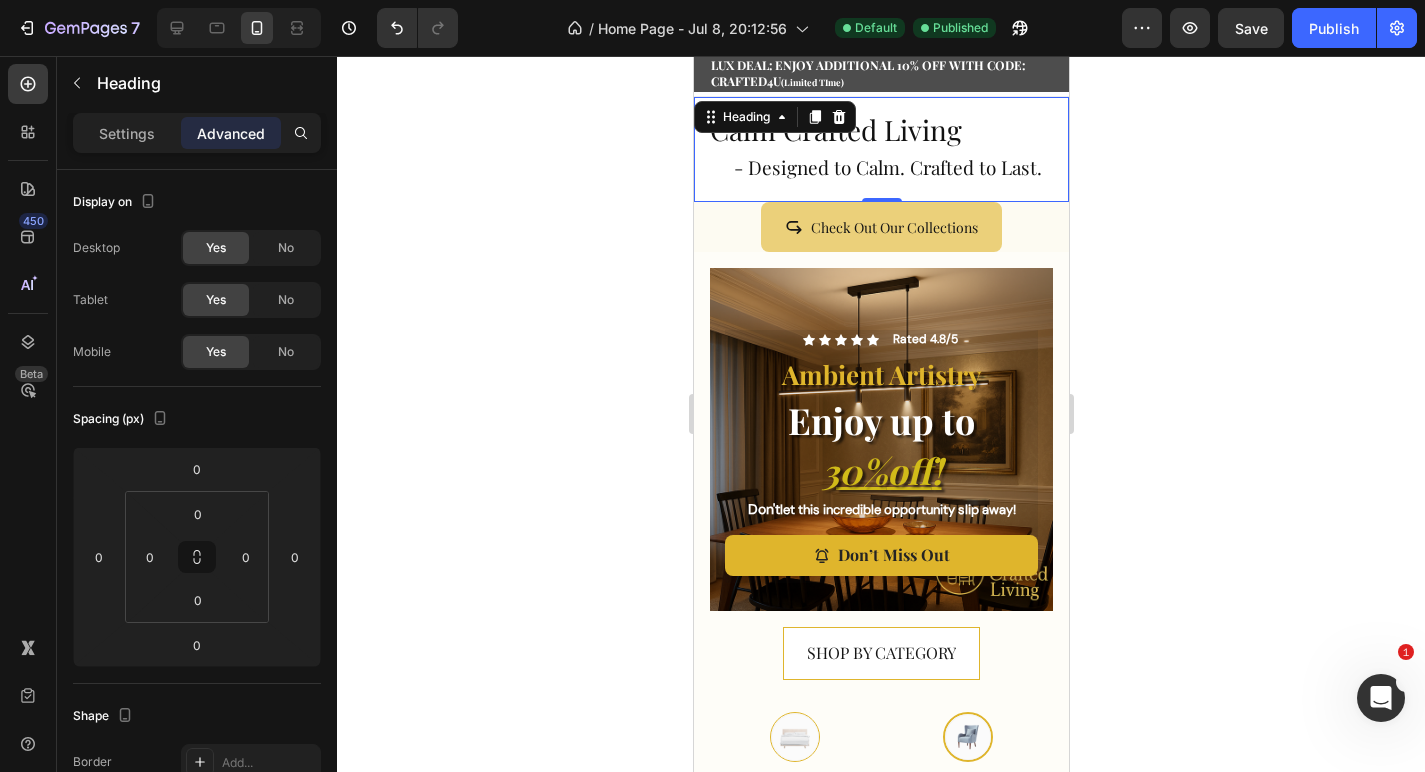 click on "Calm Crafted Living        - Designed to Calm. Crafted to Last." at bounding box center [880, 149] 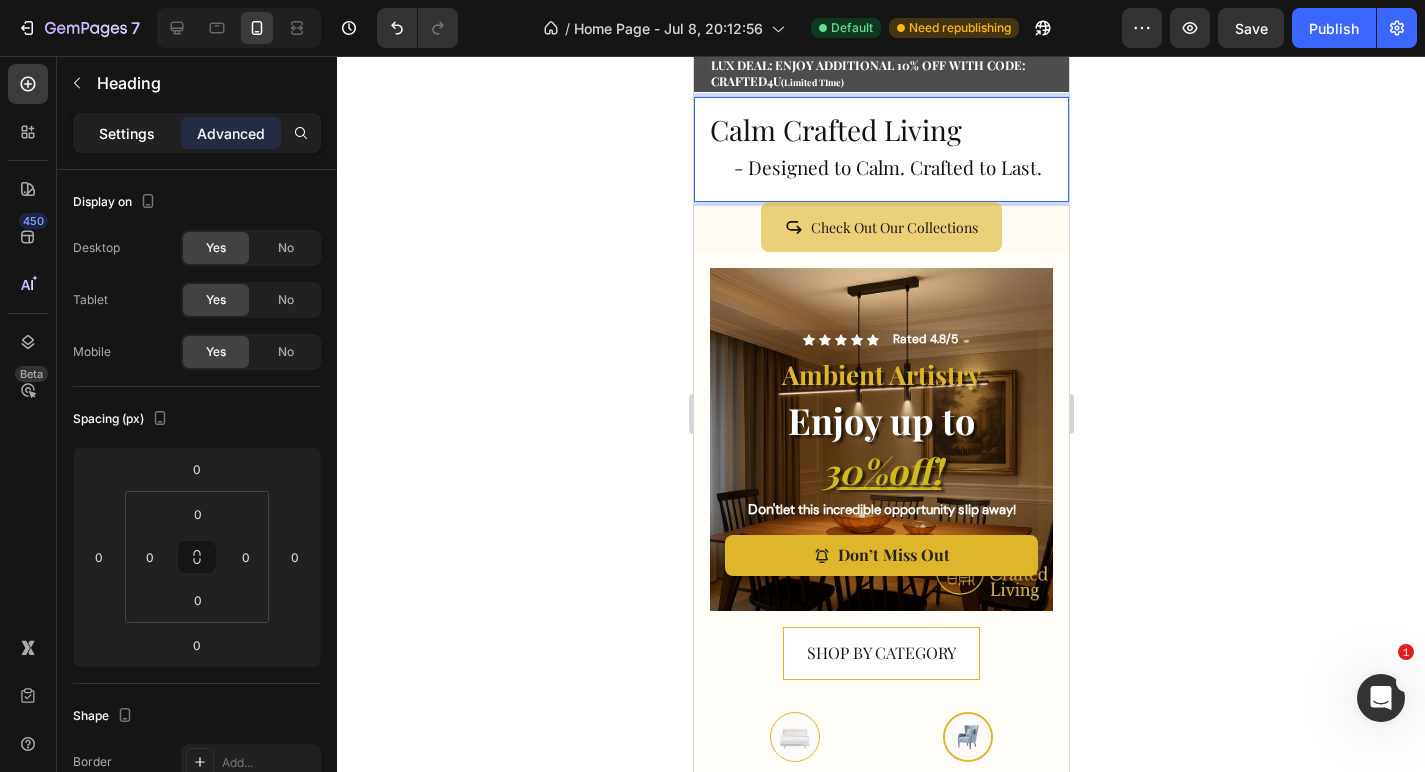 click on "Settings" at bounding box center [127, 133] 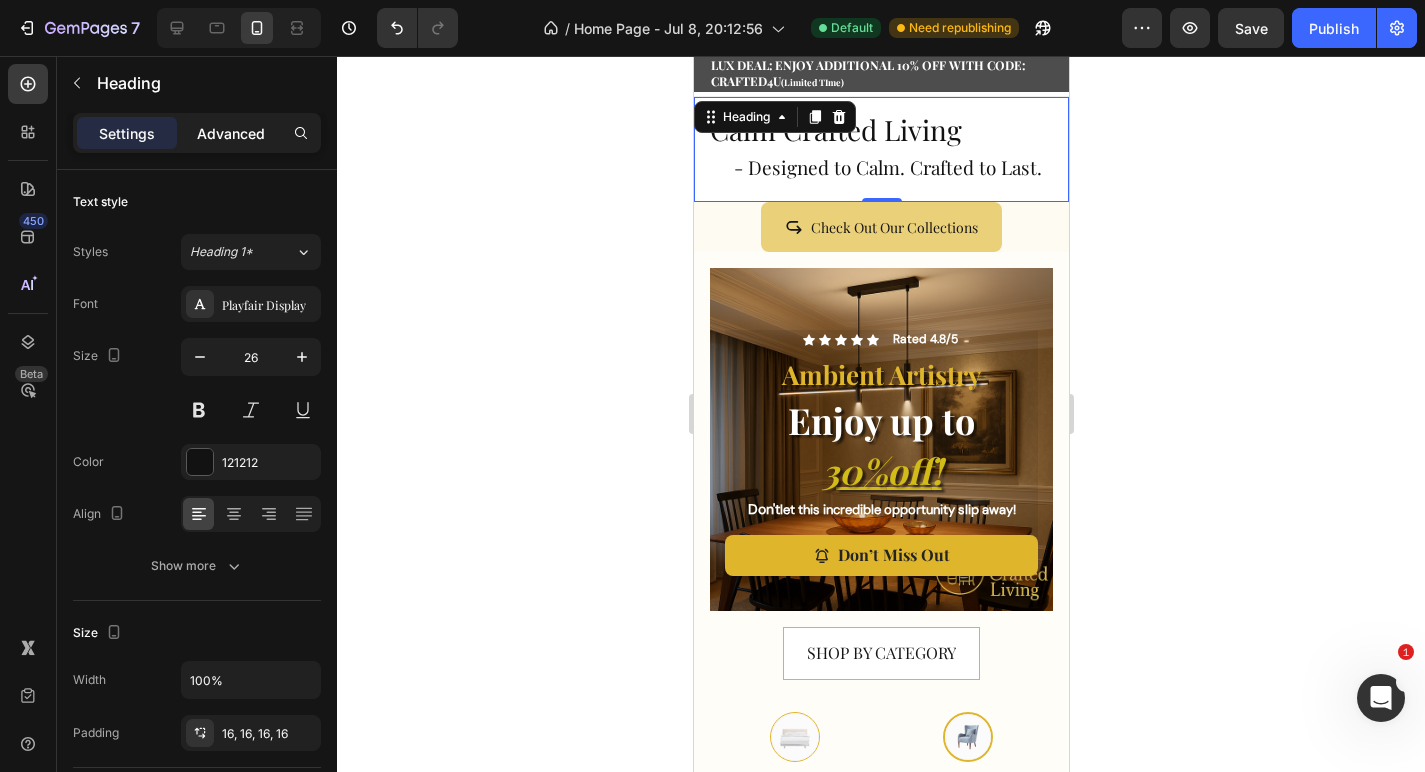 click on "Advanced" 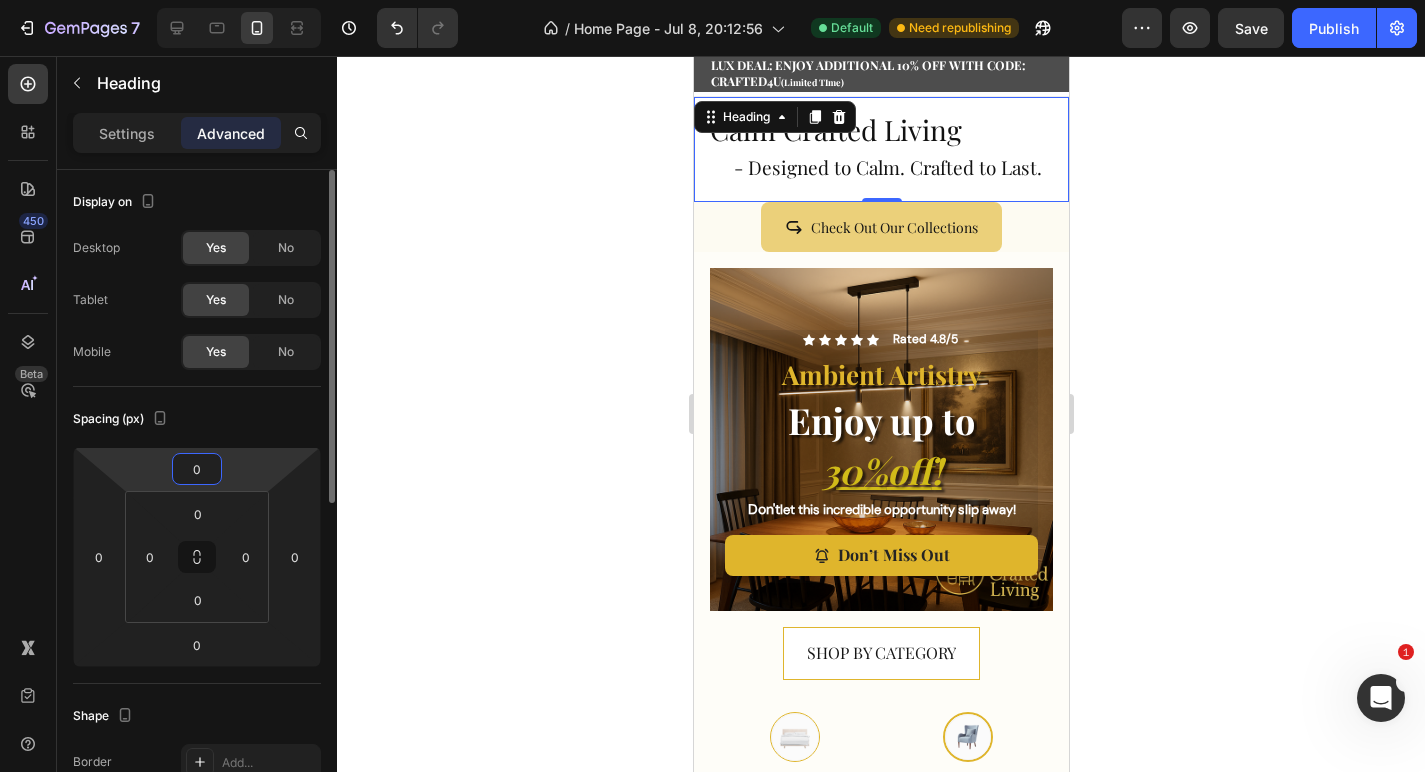 click on "0" at bounding box center [197, 469] 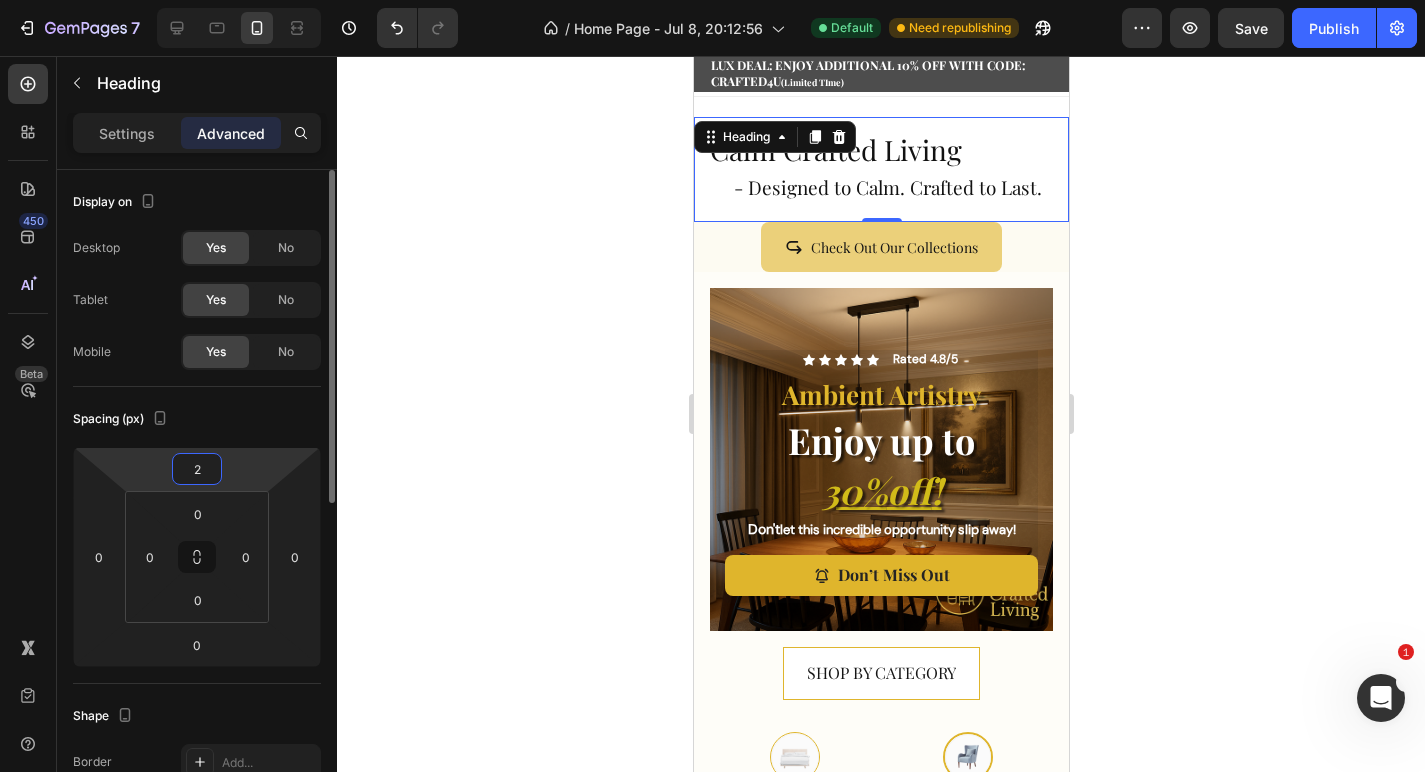 type on "20" 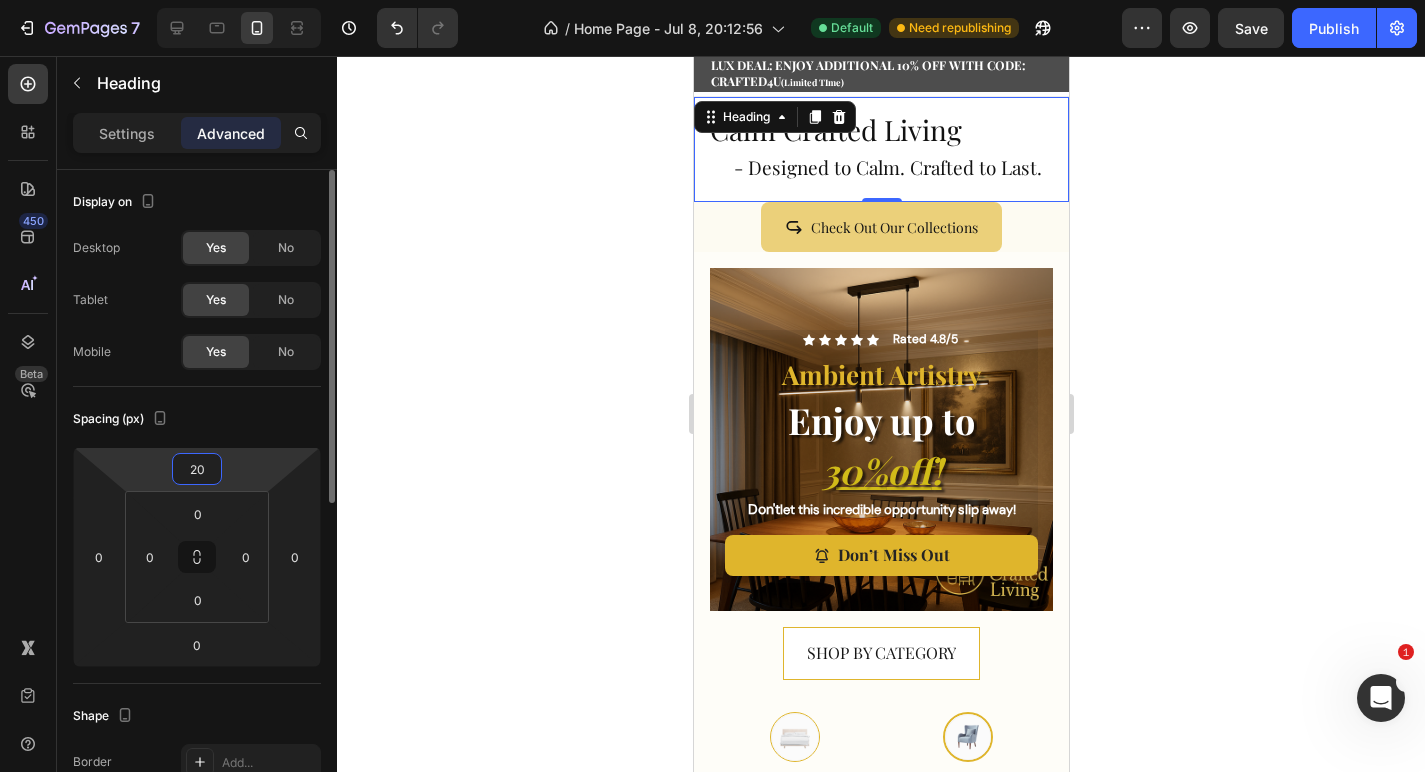 type on "2" 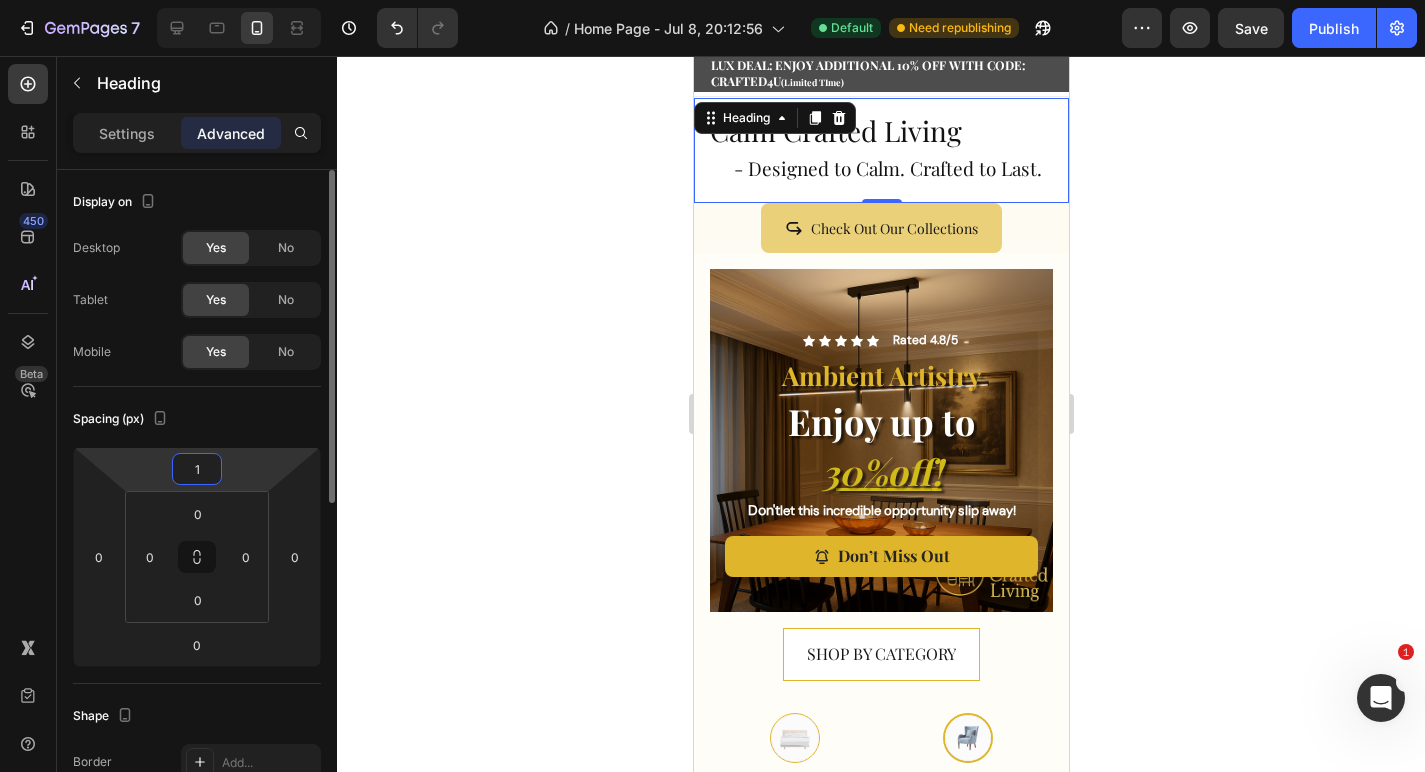 type on "15" 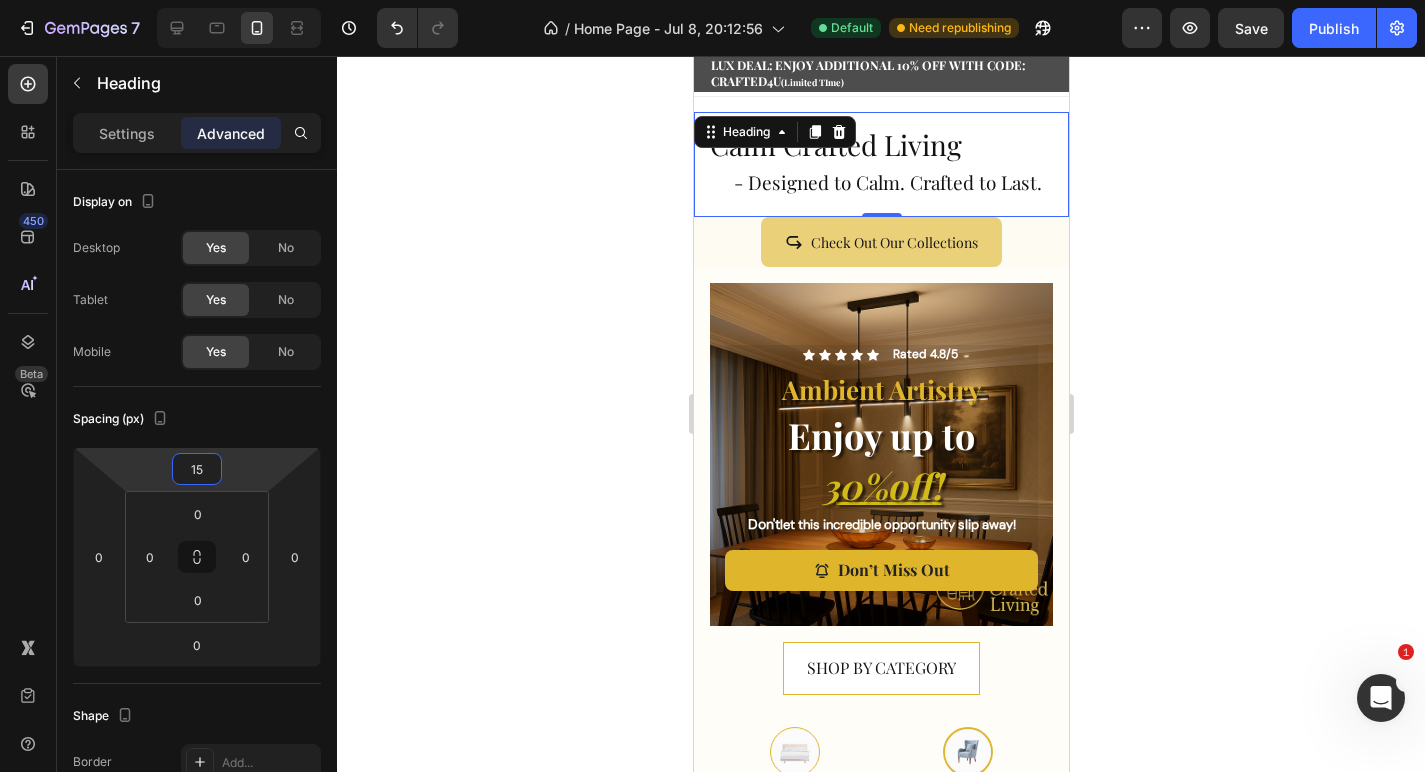 click 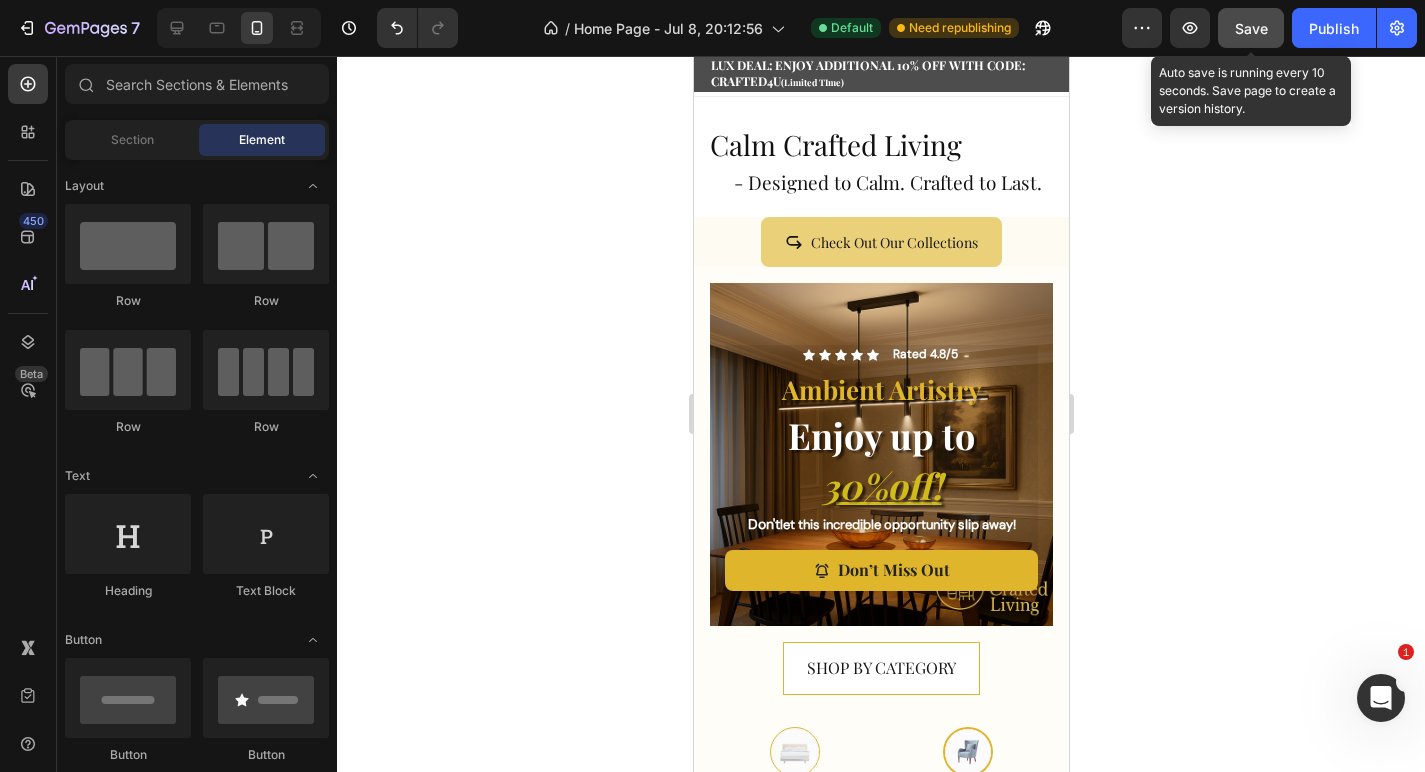 click on "Save" at bounding box center (1251, 28) 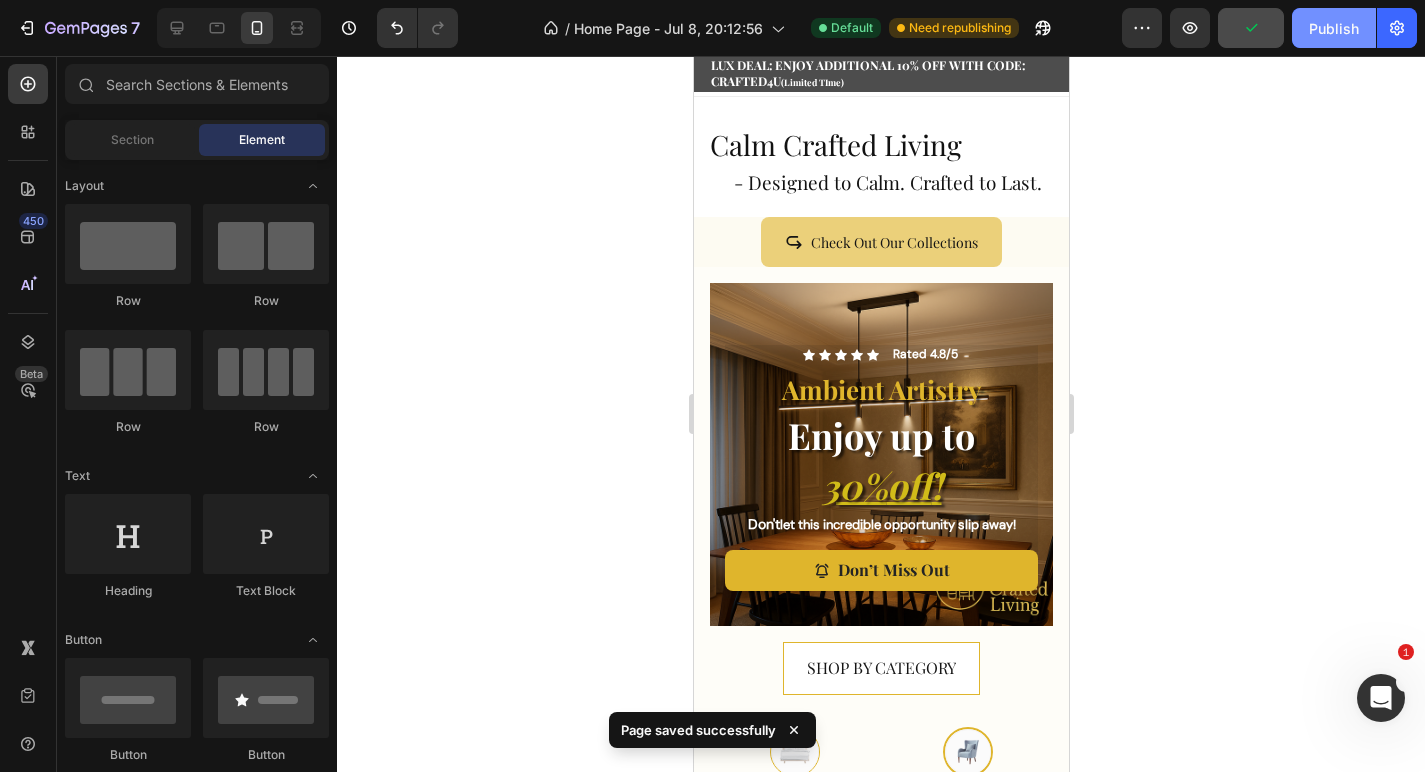 click on "Publish" at bounding box center (1334, 28) 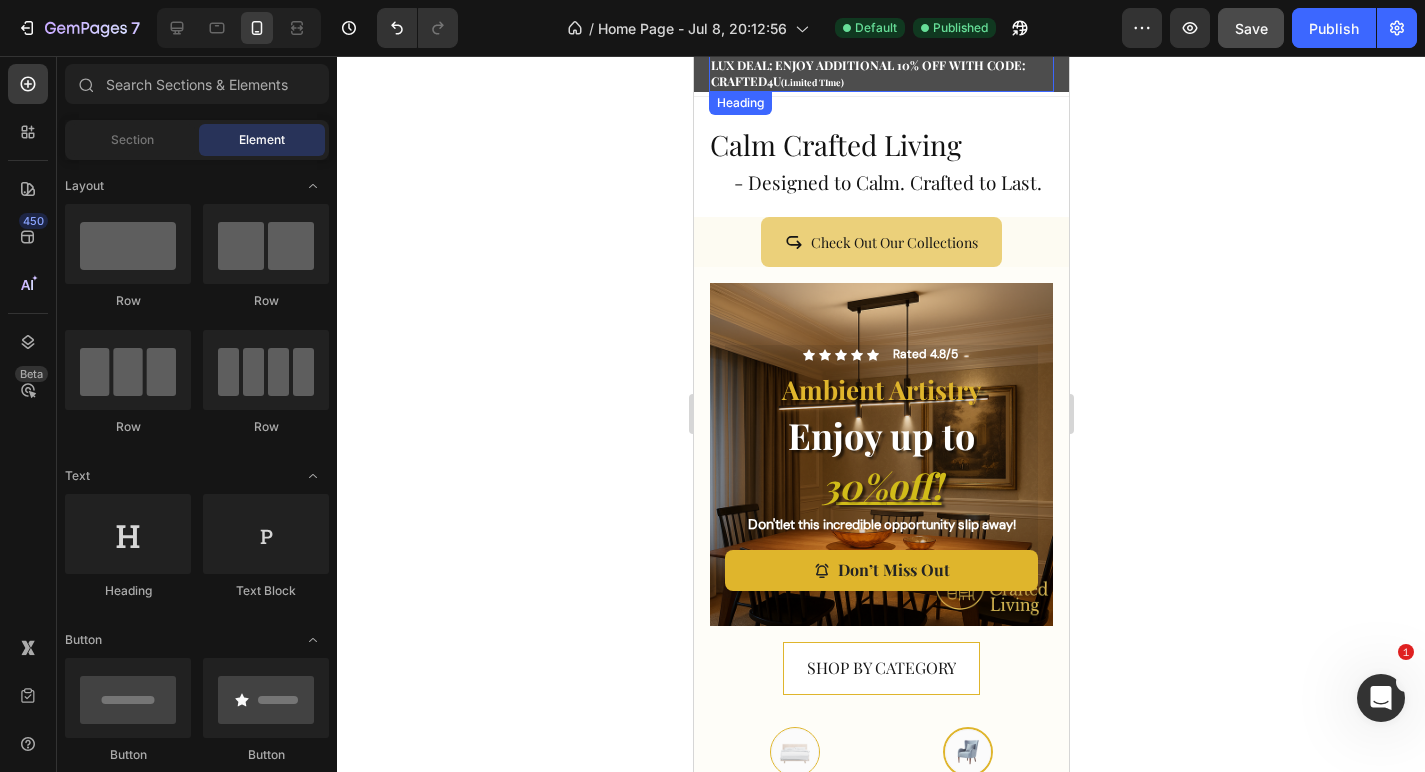 click on "LUX DEAL: ENJOY ADDITIONAL 10% OFF WITH CODE: CRAFTED4U" at bounding box center [867, 73] 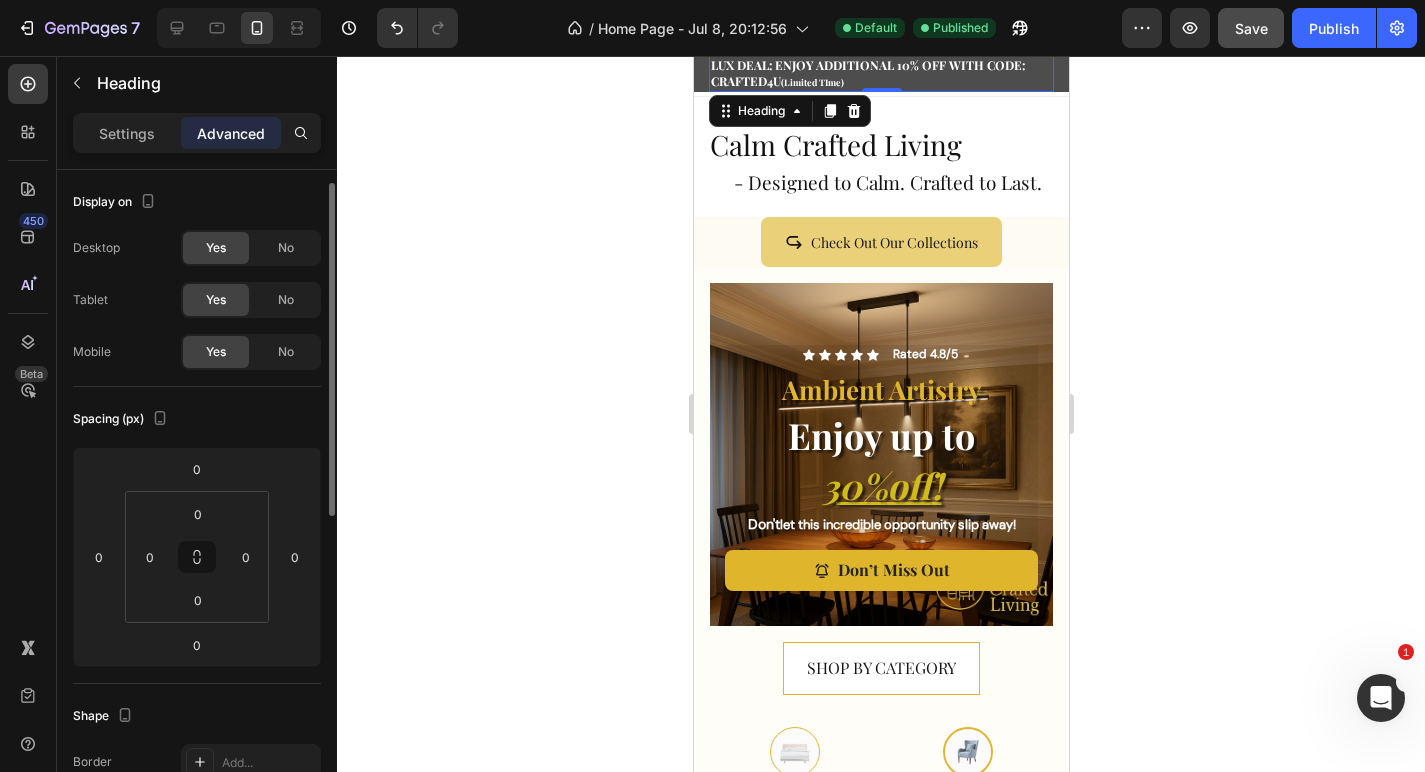 scroll, scrollTop: 9, scrollLeft: 0, axis: vertical 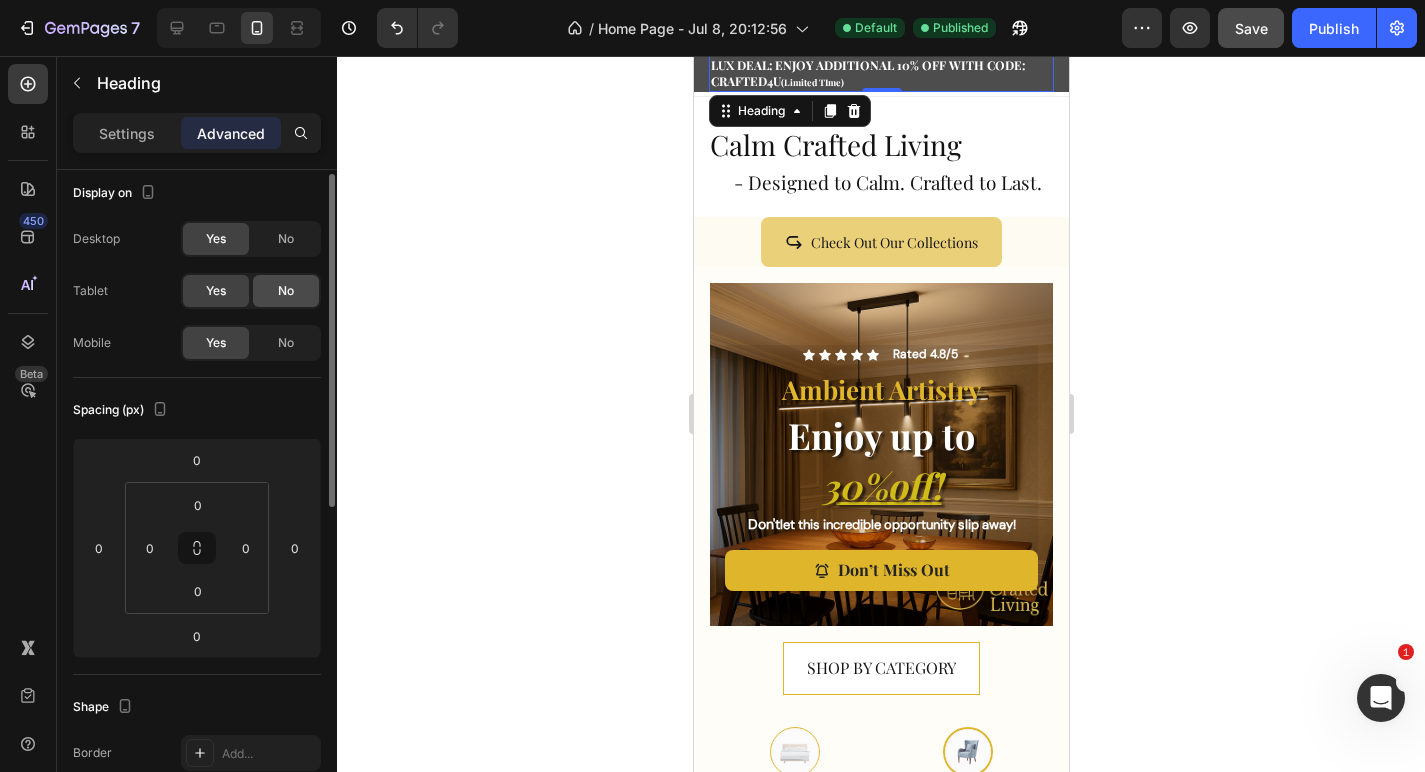 click on "No" 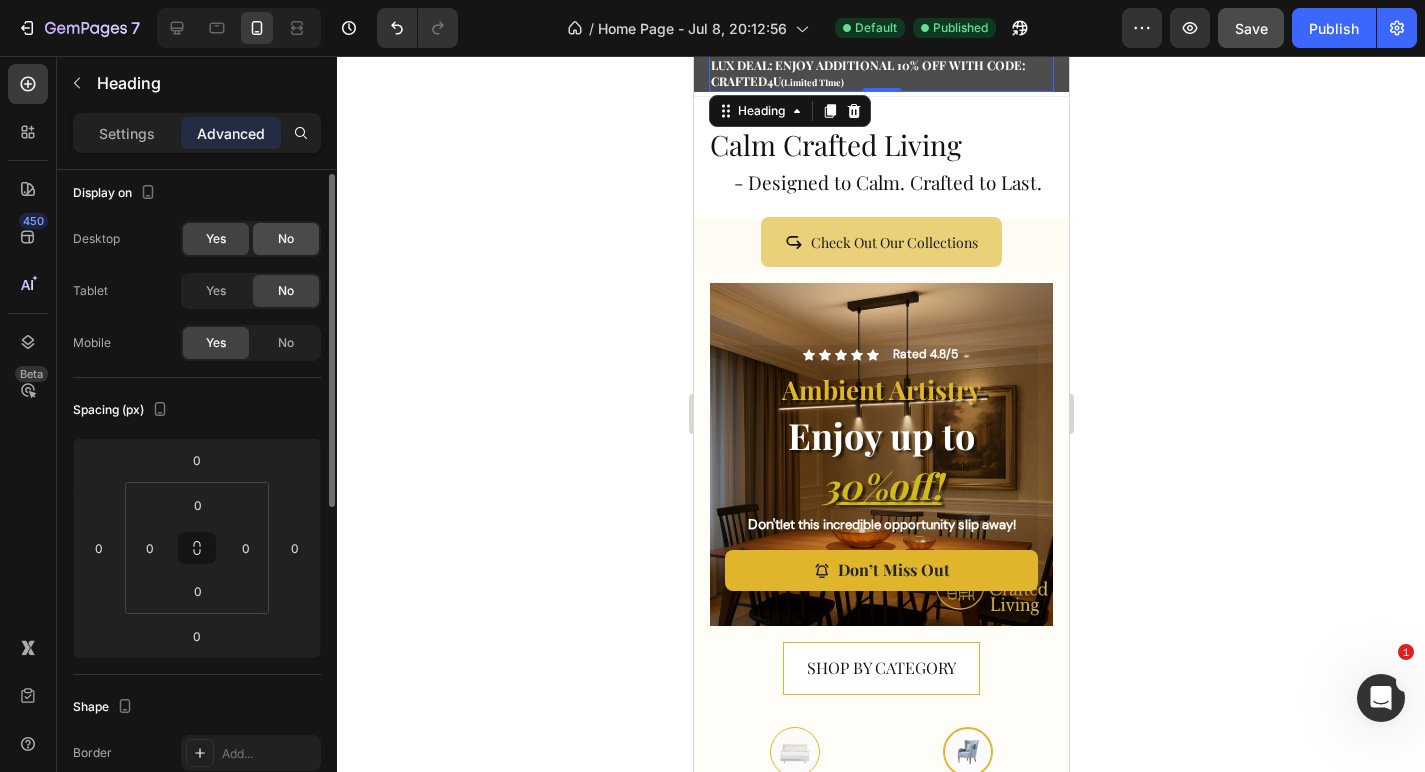 click on "No" 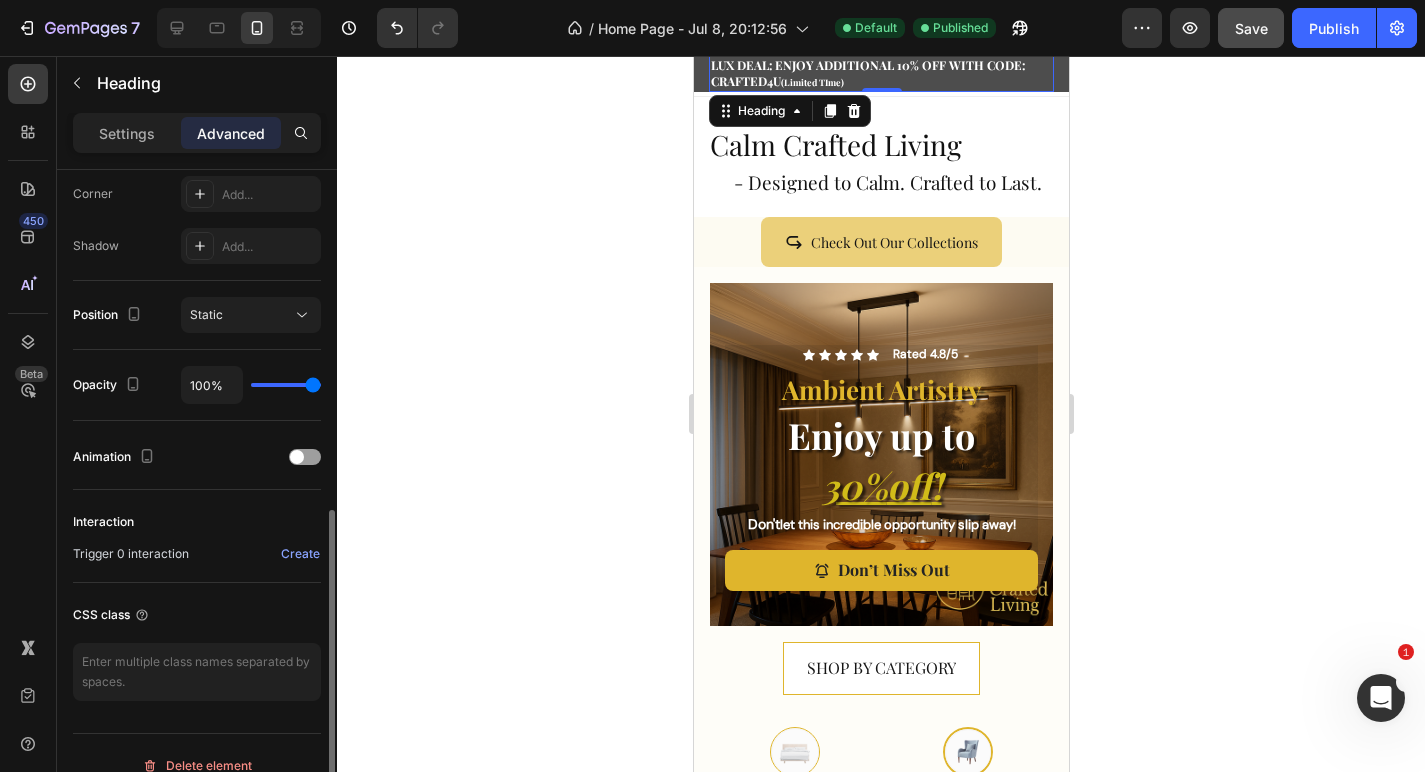 scroll, scrollTop: 645, scrollLeft: 0, axis: vertical 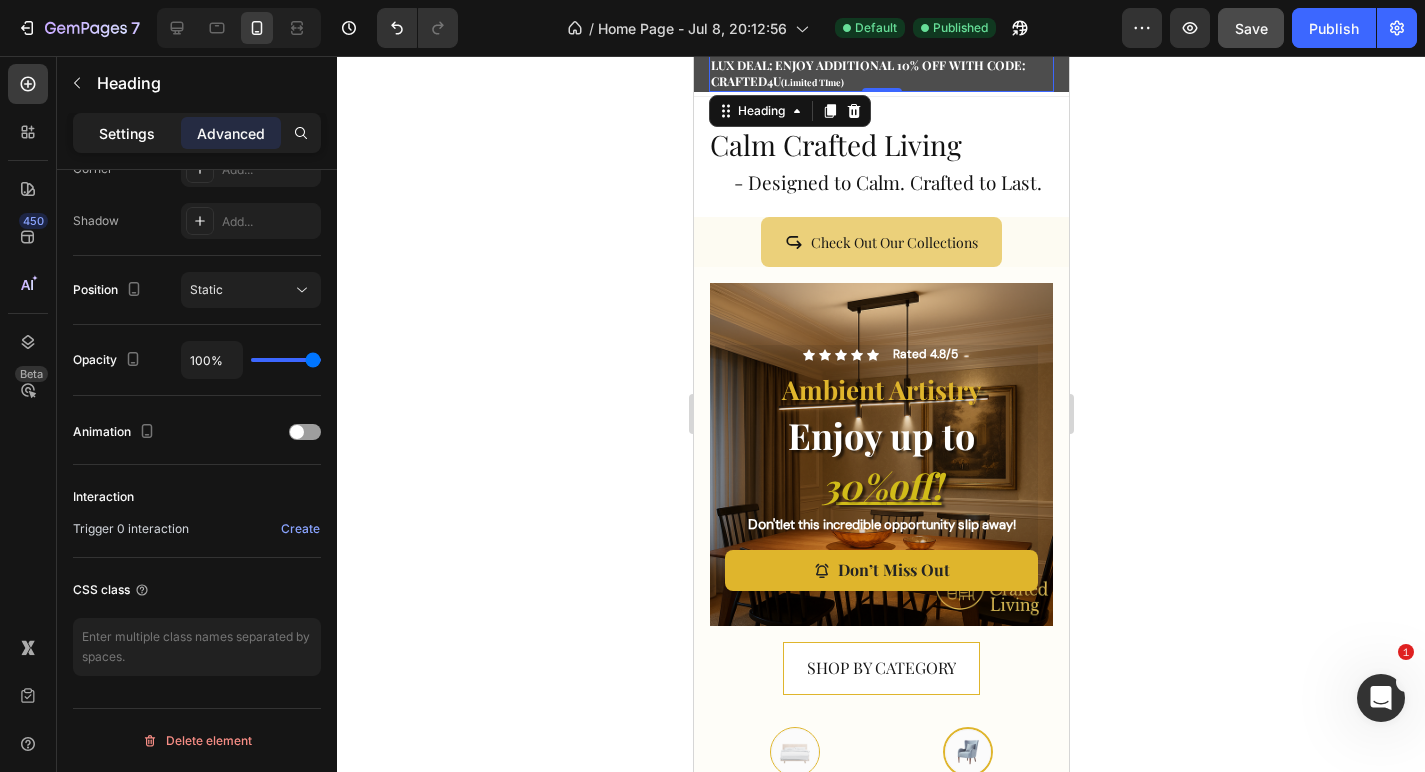 click on "Settings" at bounding box center (127, 133) 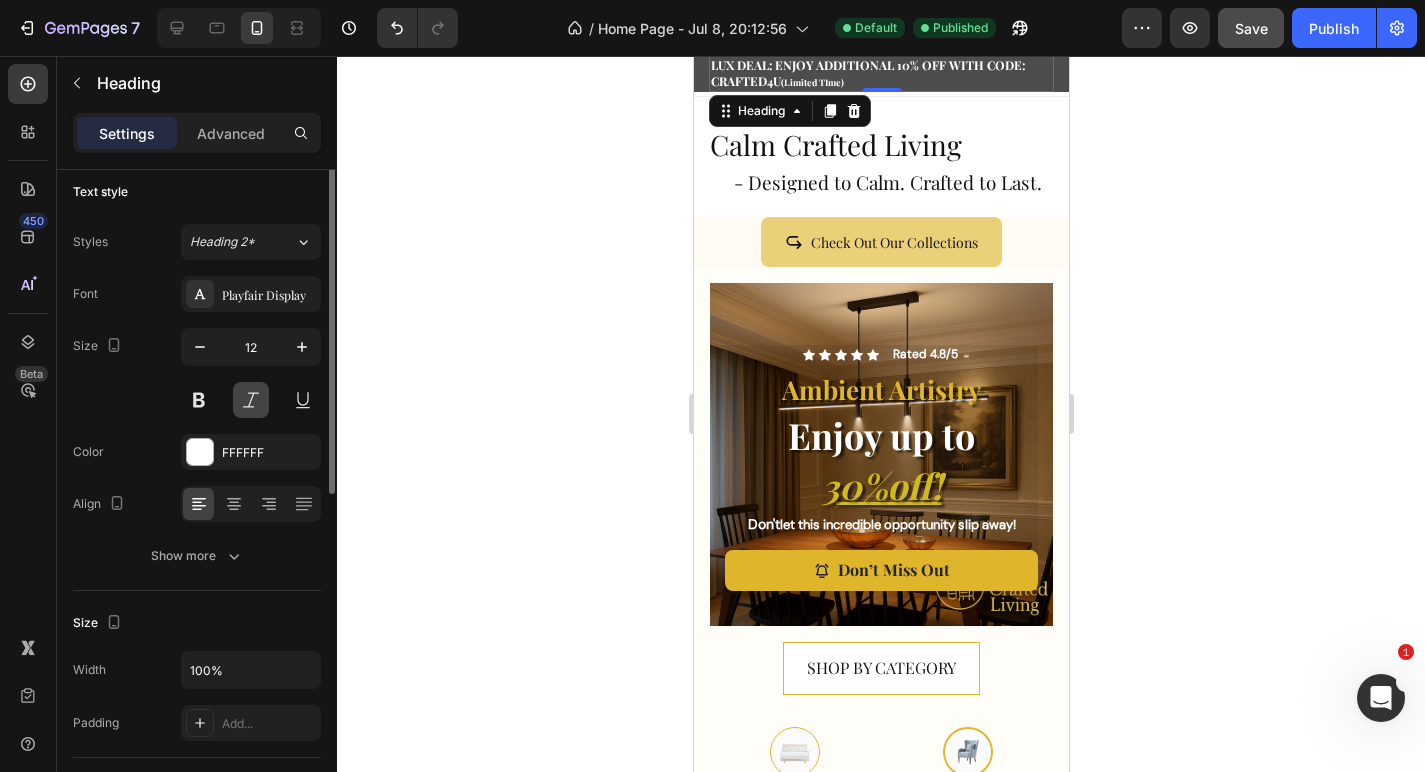 scroll, scrollTop: 0, scrollLeft: 0, axis: both 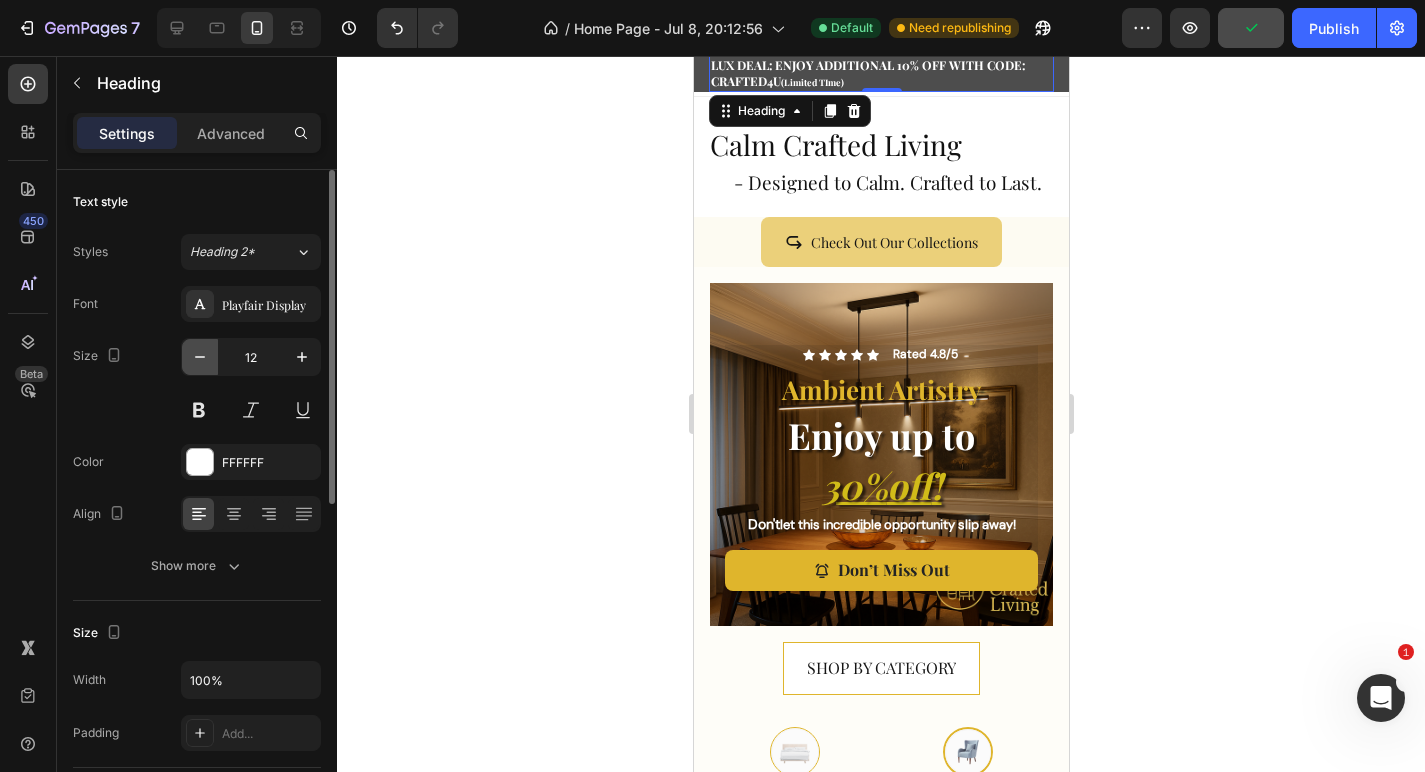 click 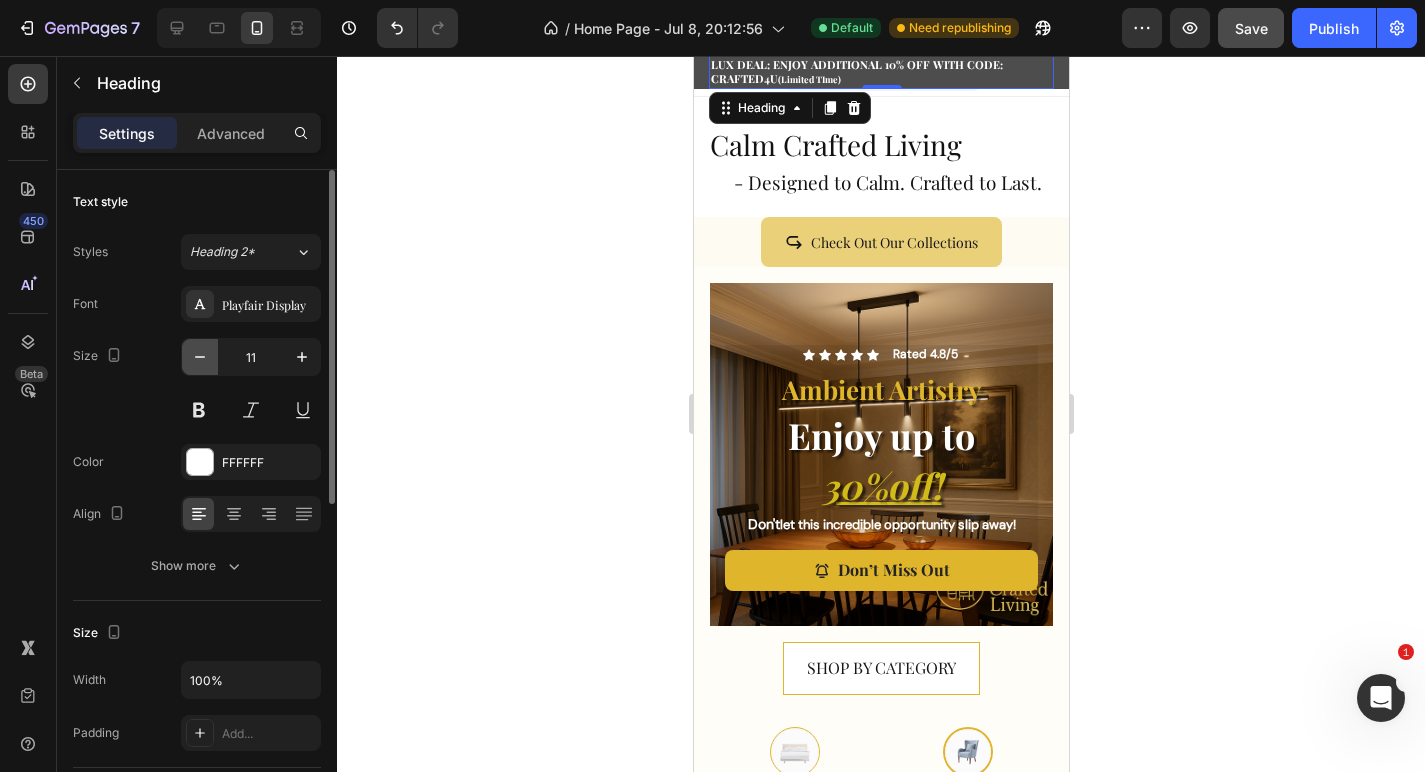 click 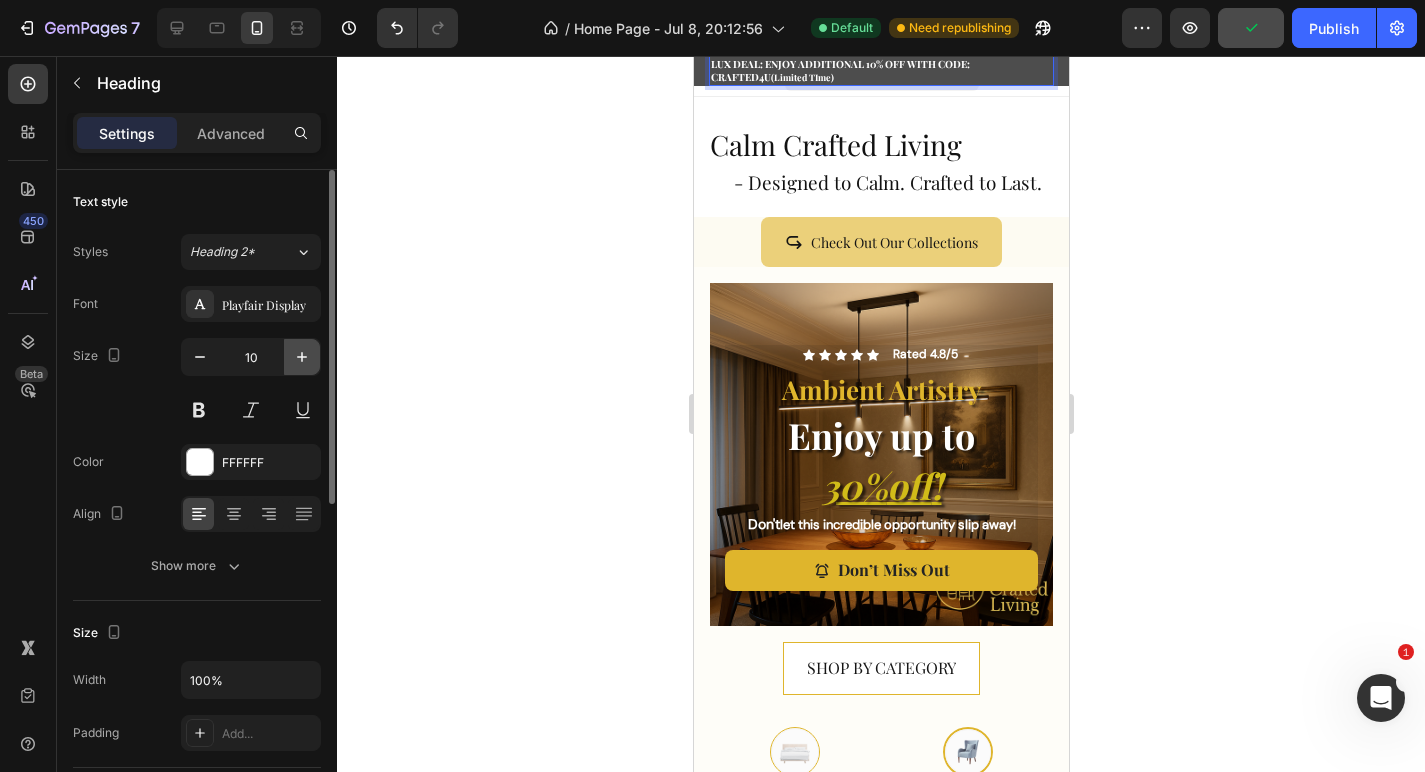 click at bounding box center (302, 357) 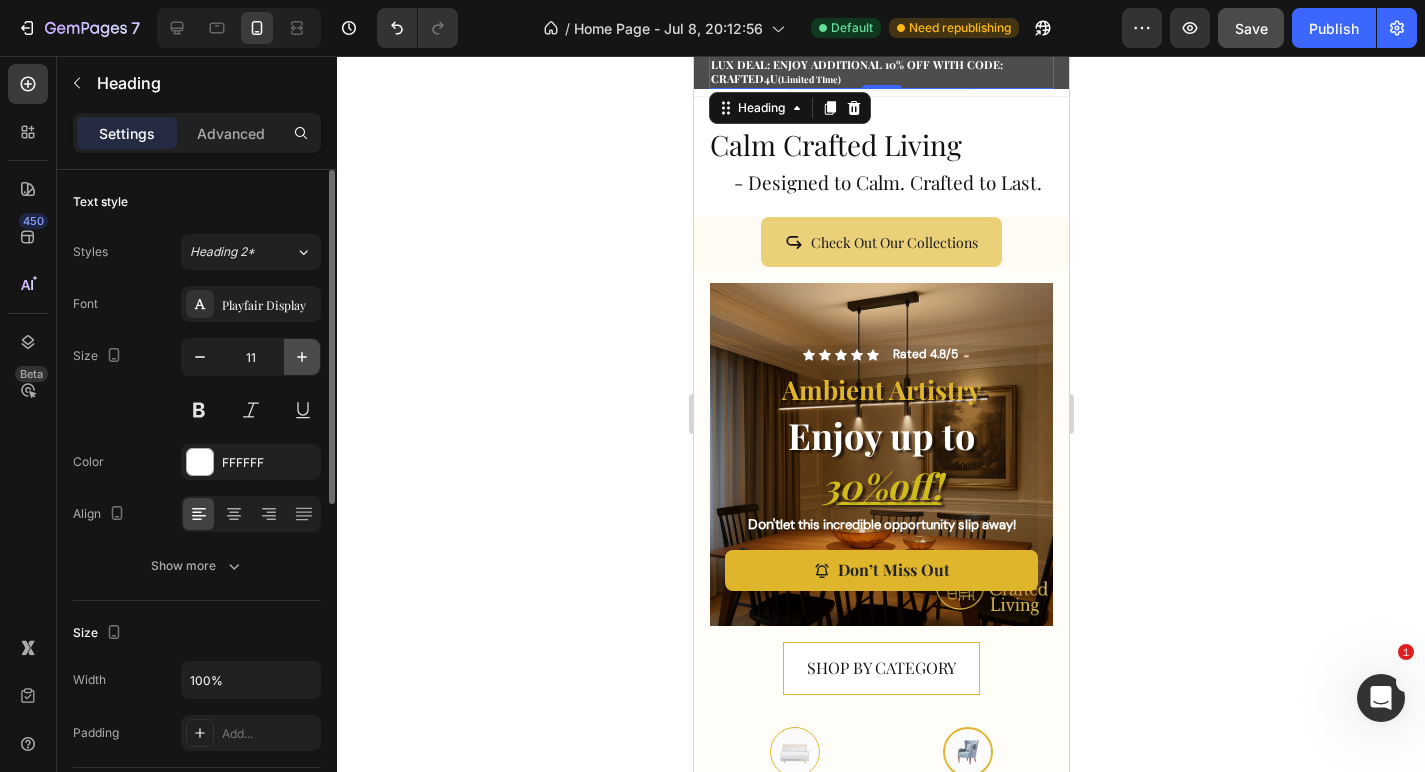 click at bounding box center [302, 357] 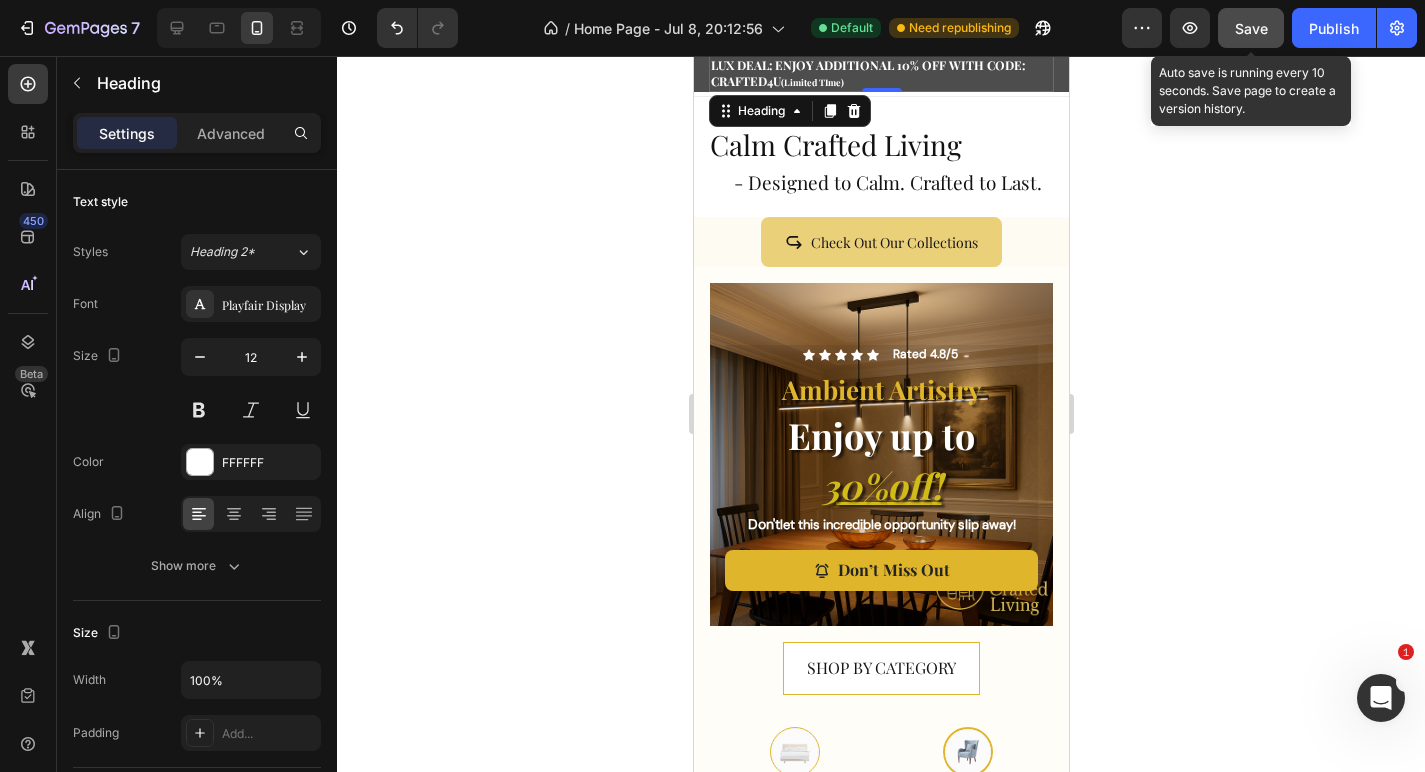 click on "Save" 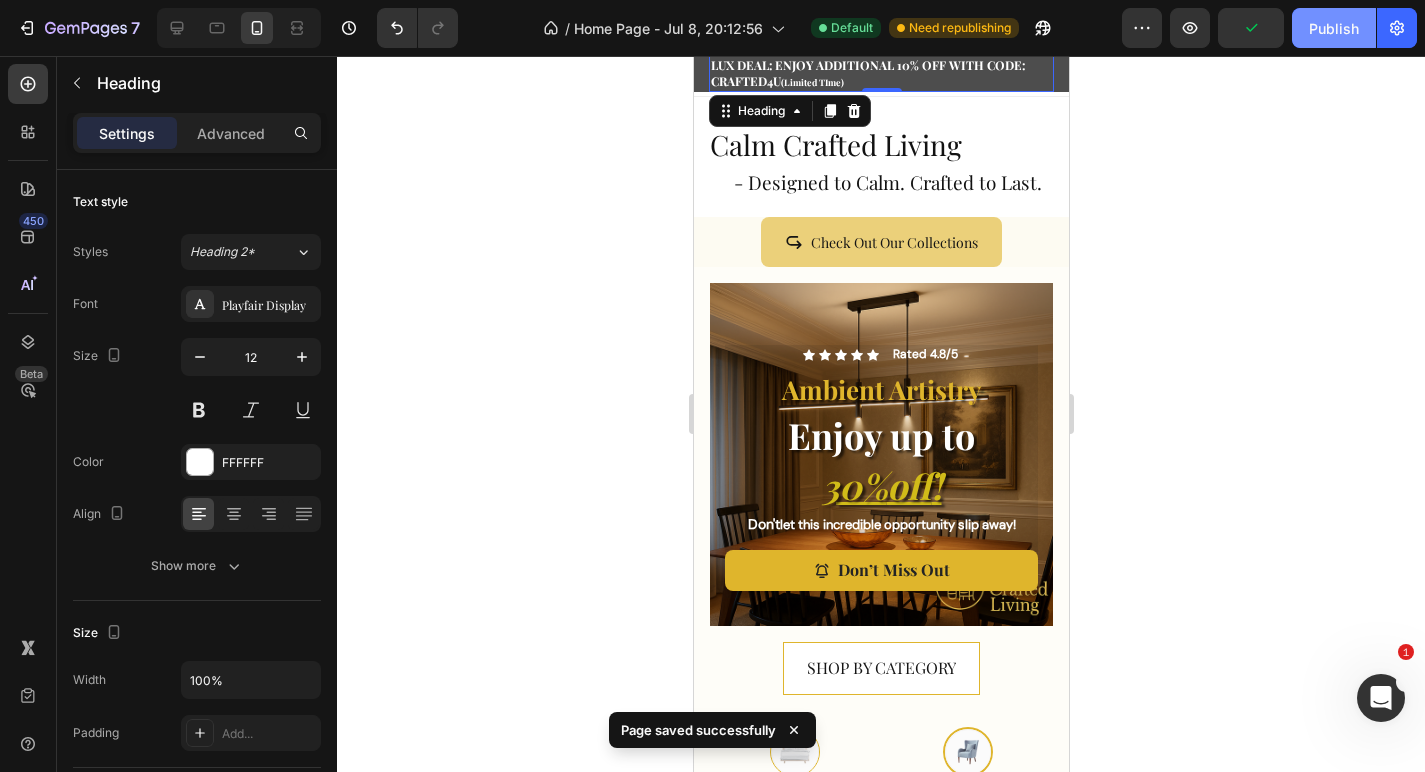 click on "Publish" at bounding box center [1334, 28] 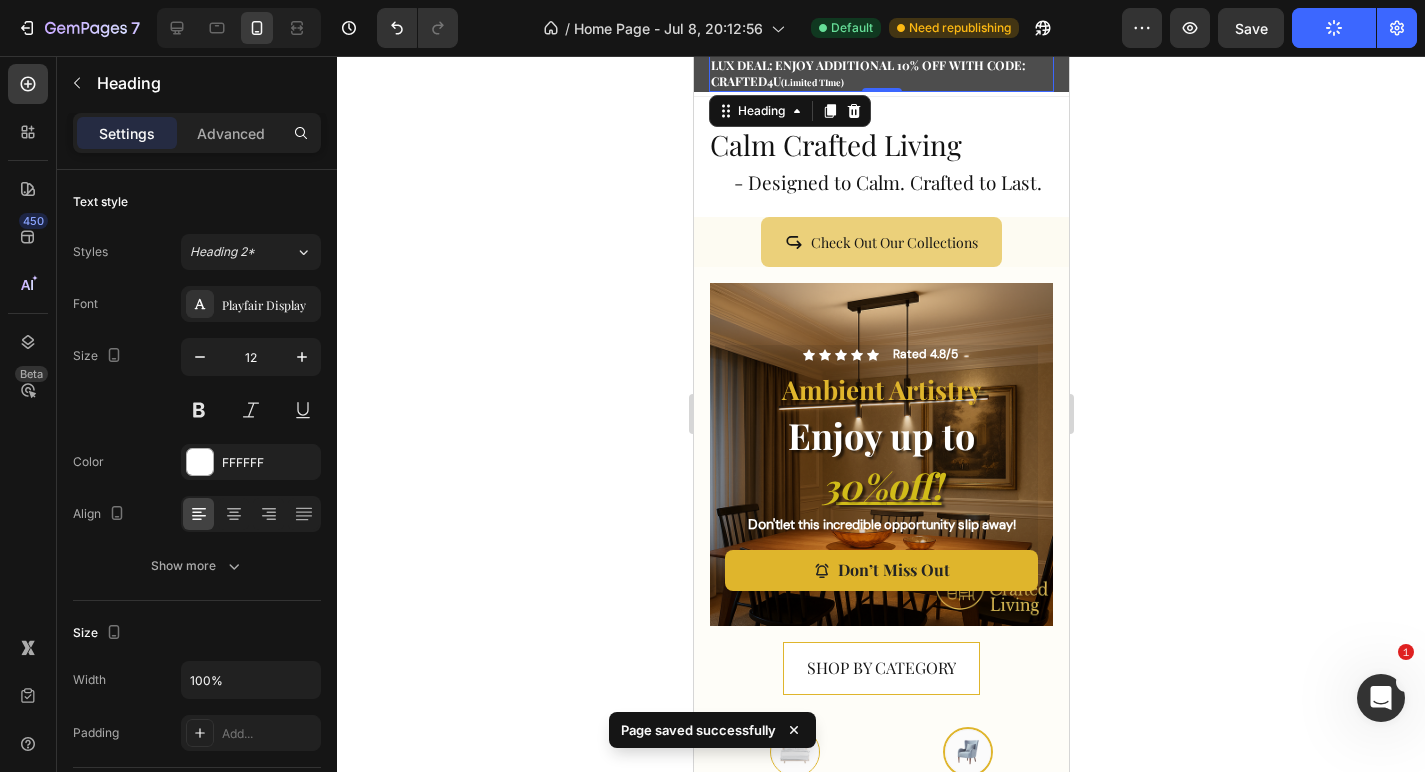 click on "7  Version history  /  Home Page - Jul 8, 20:12:56 Default Need republishing Preview  Save   Publish" 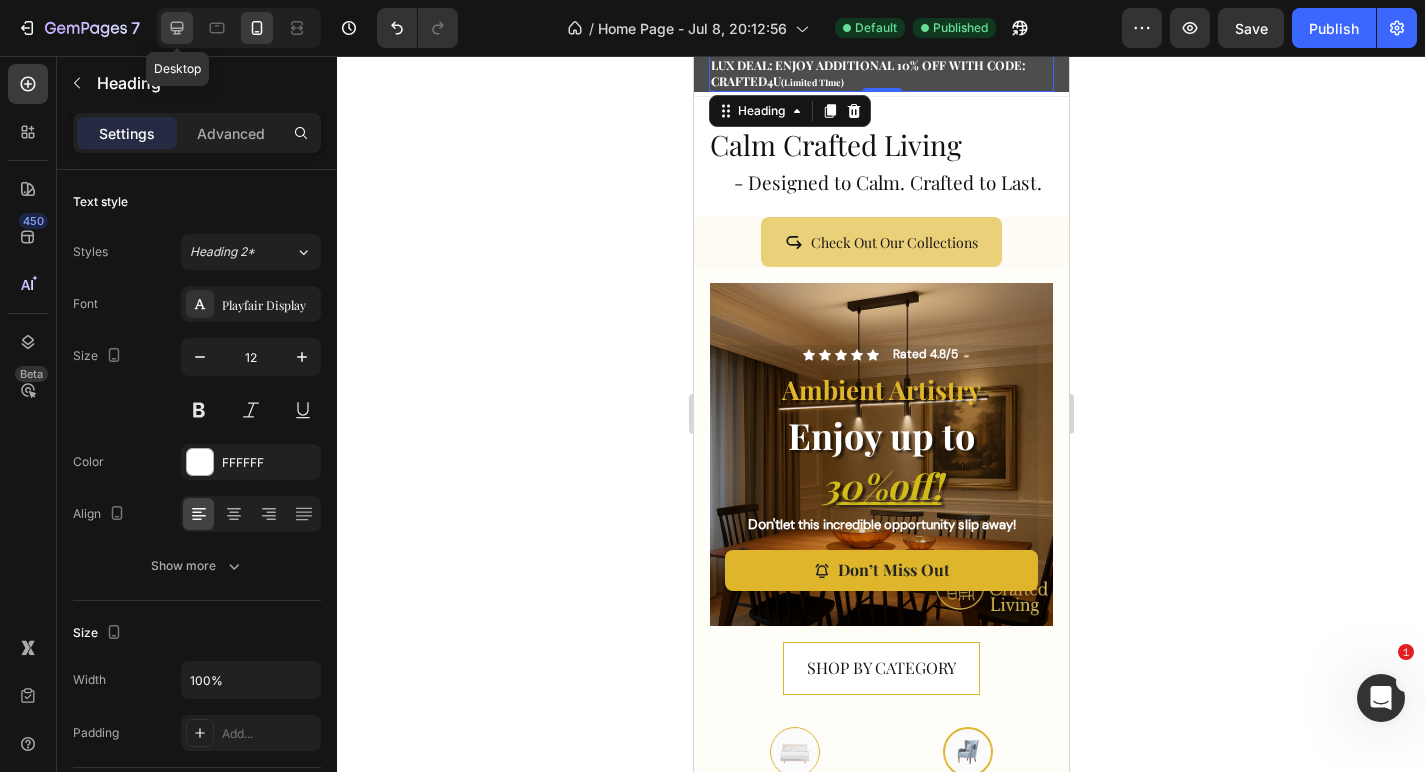 click 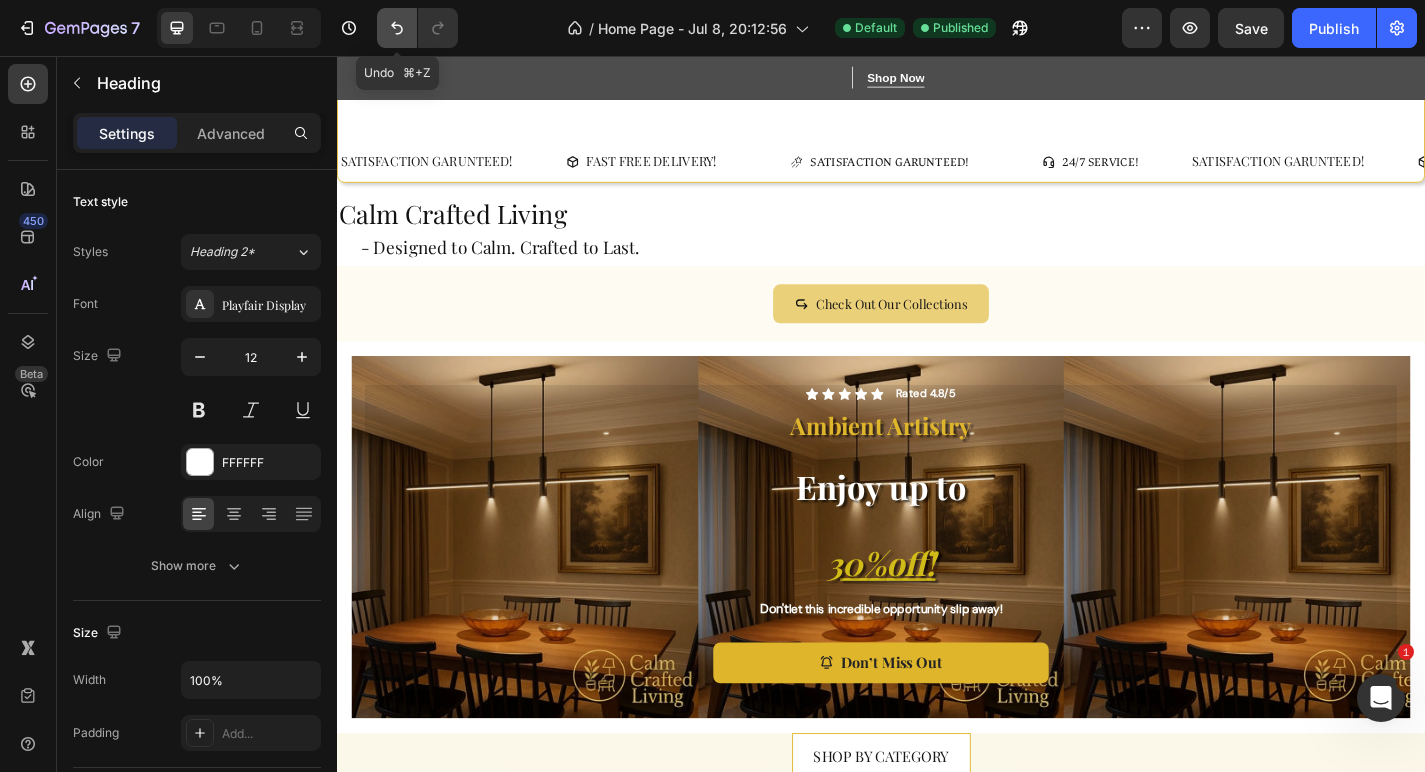 click 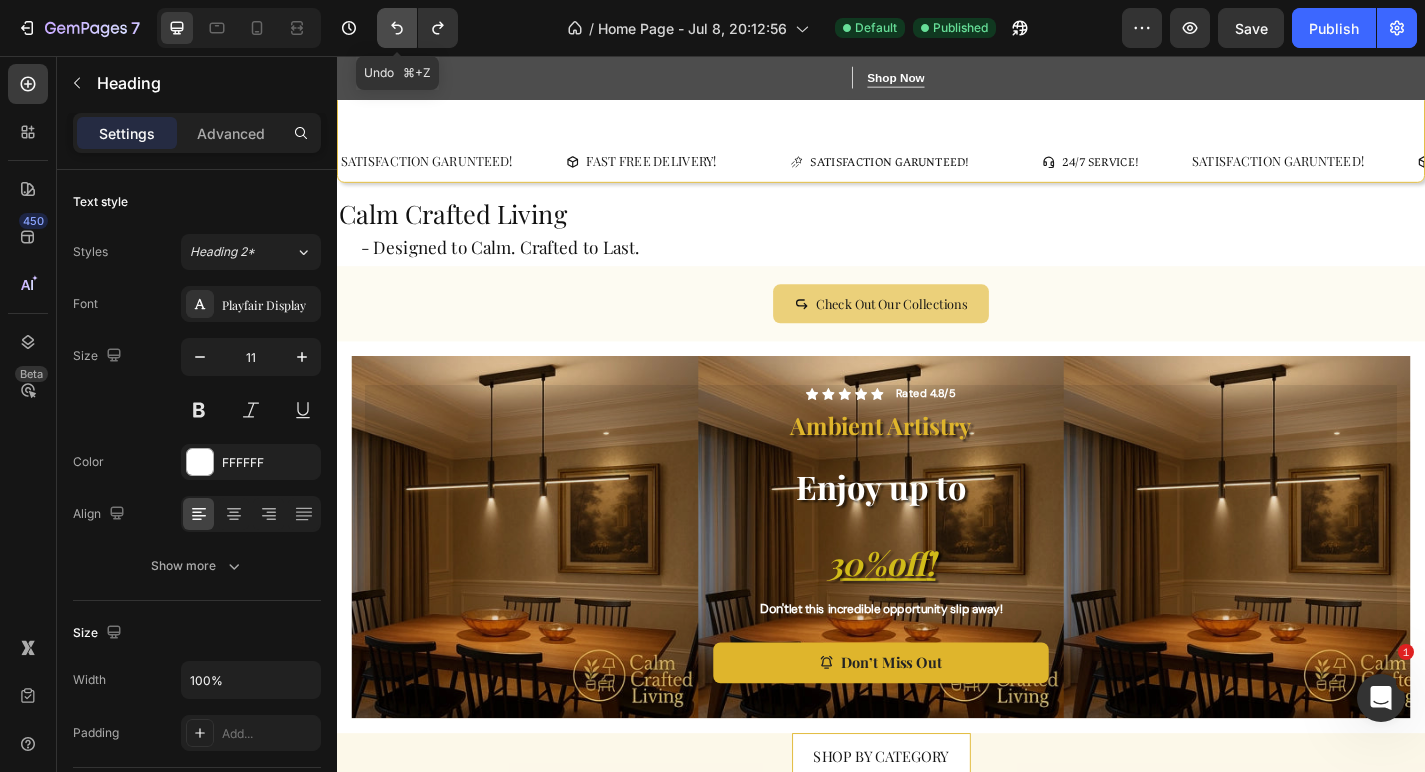click 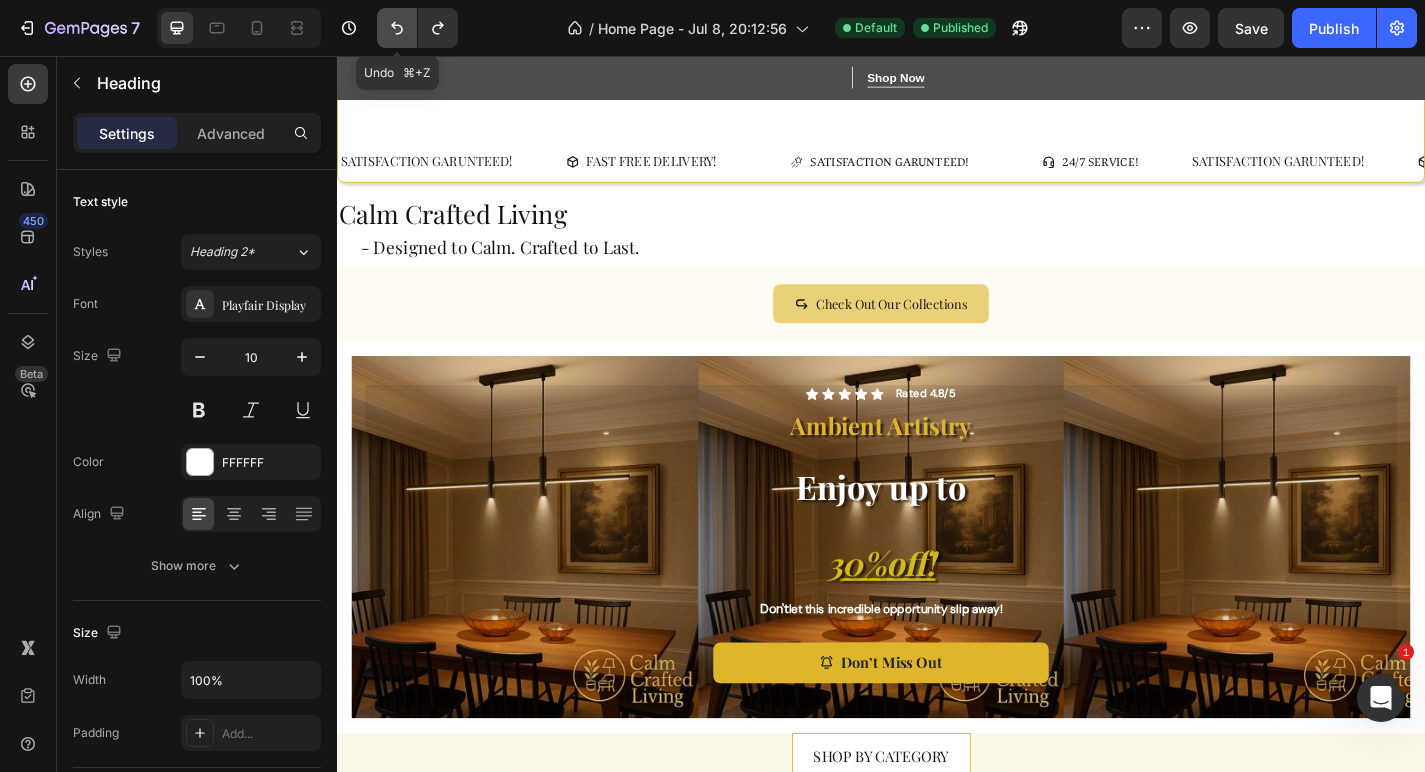 click 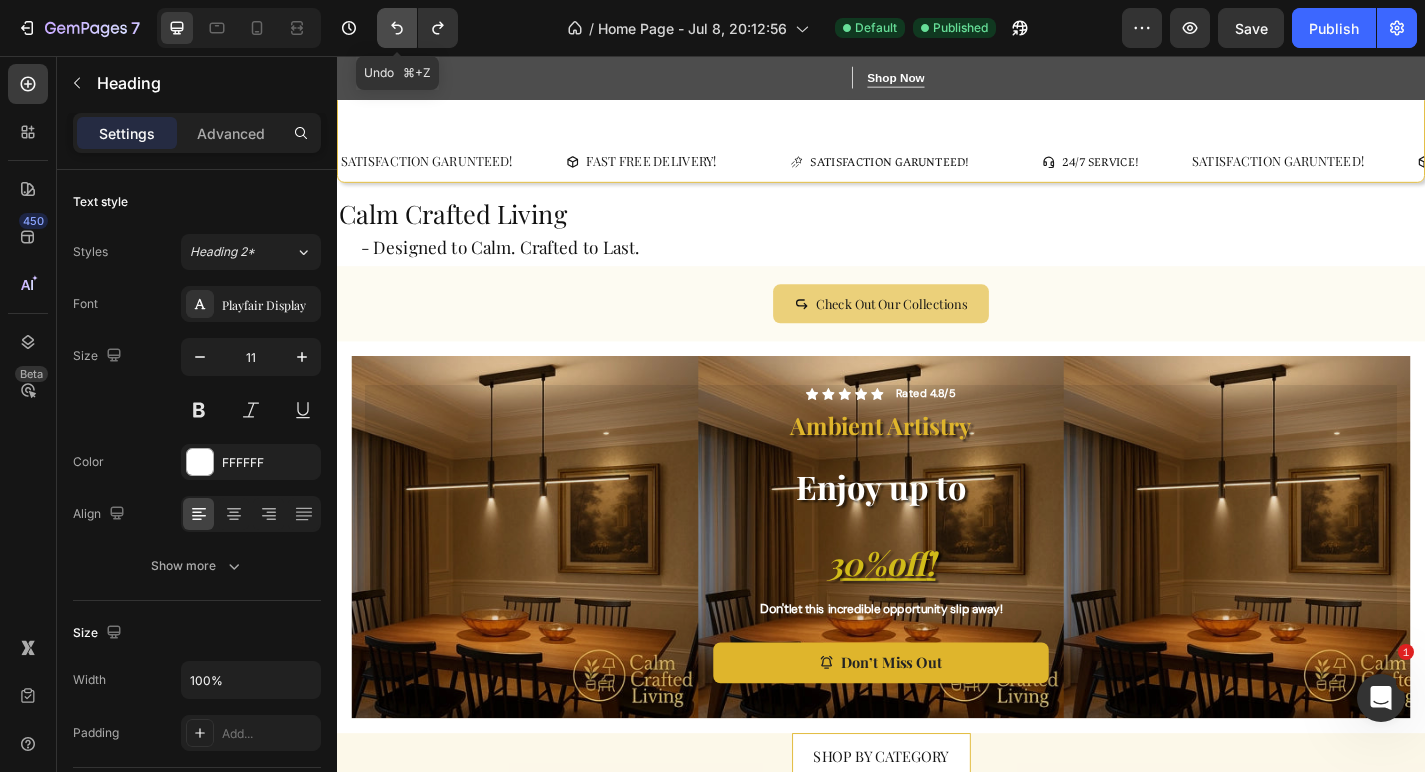 click 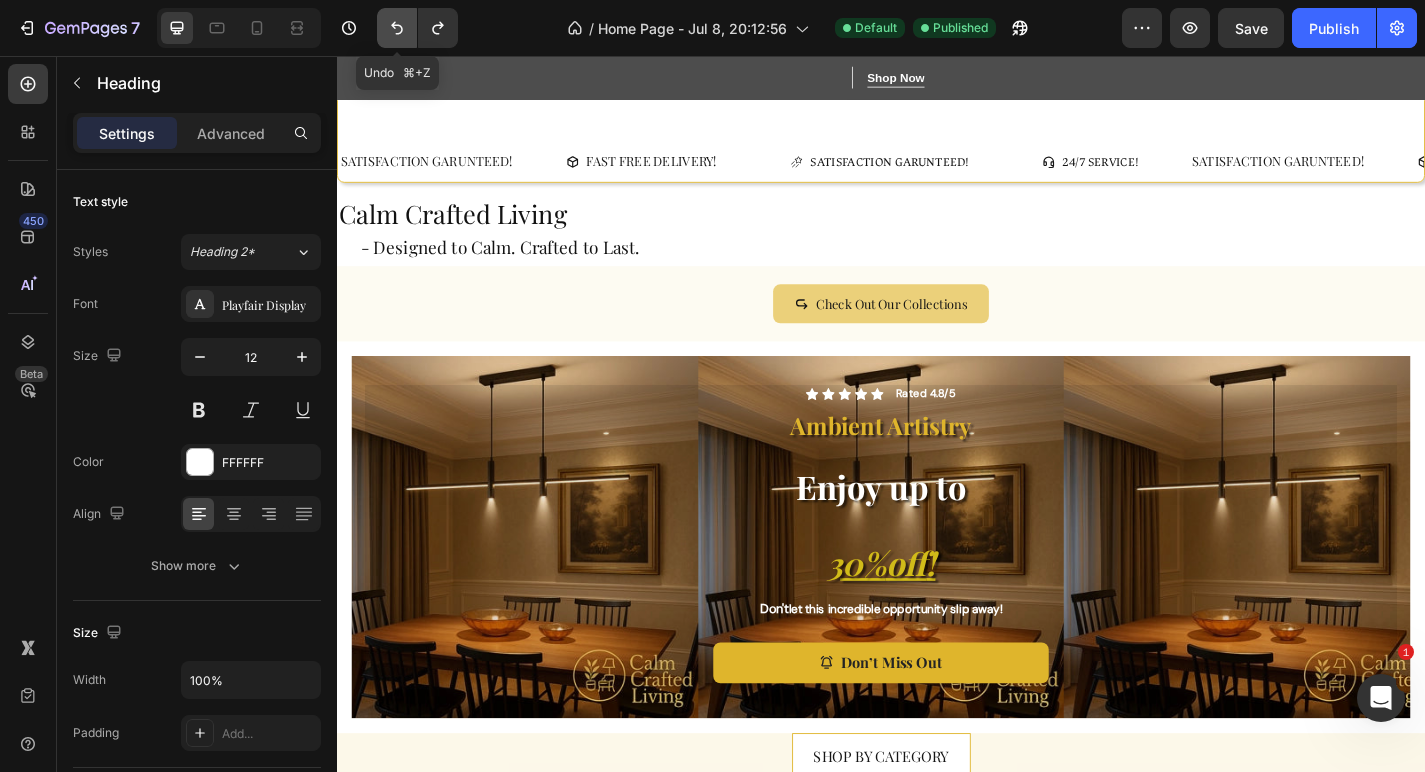 click 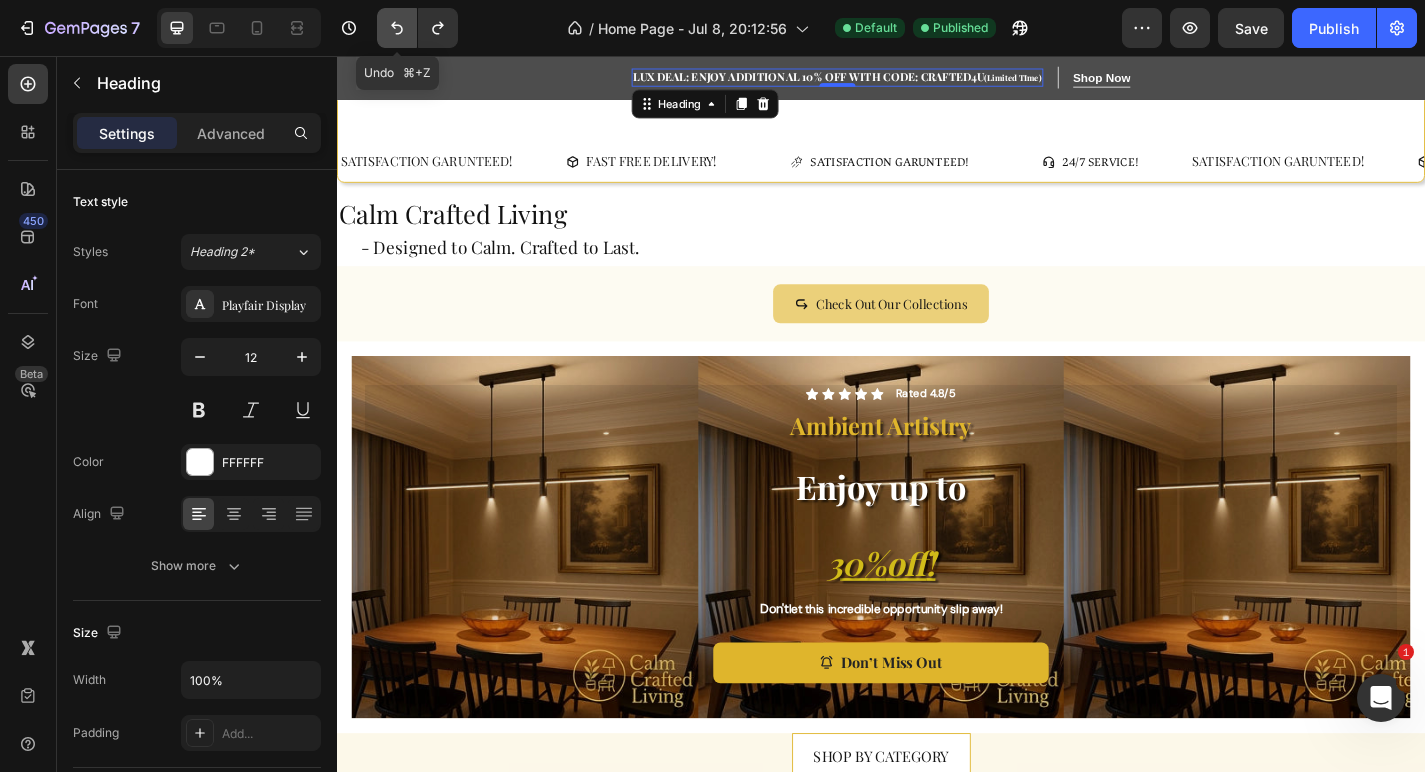 click 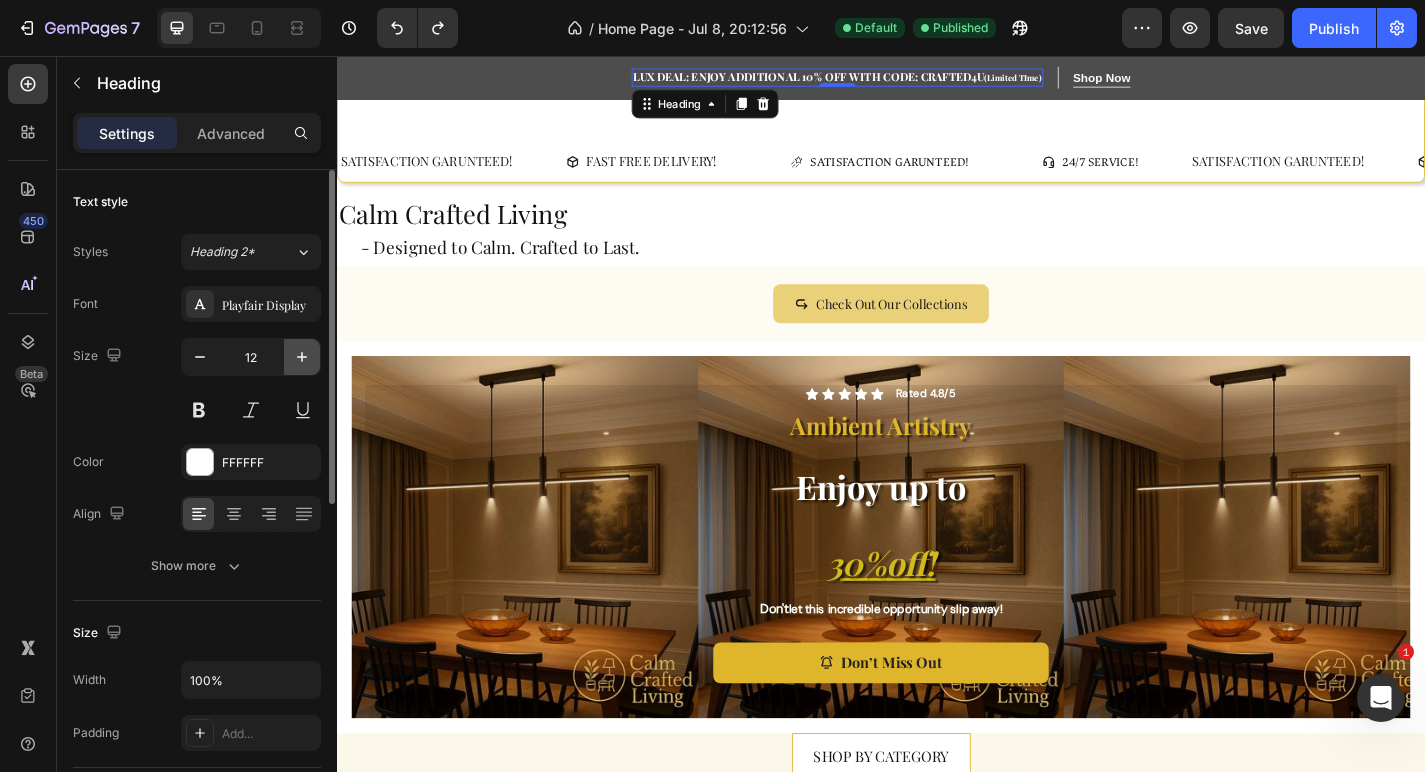 click 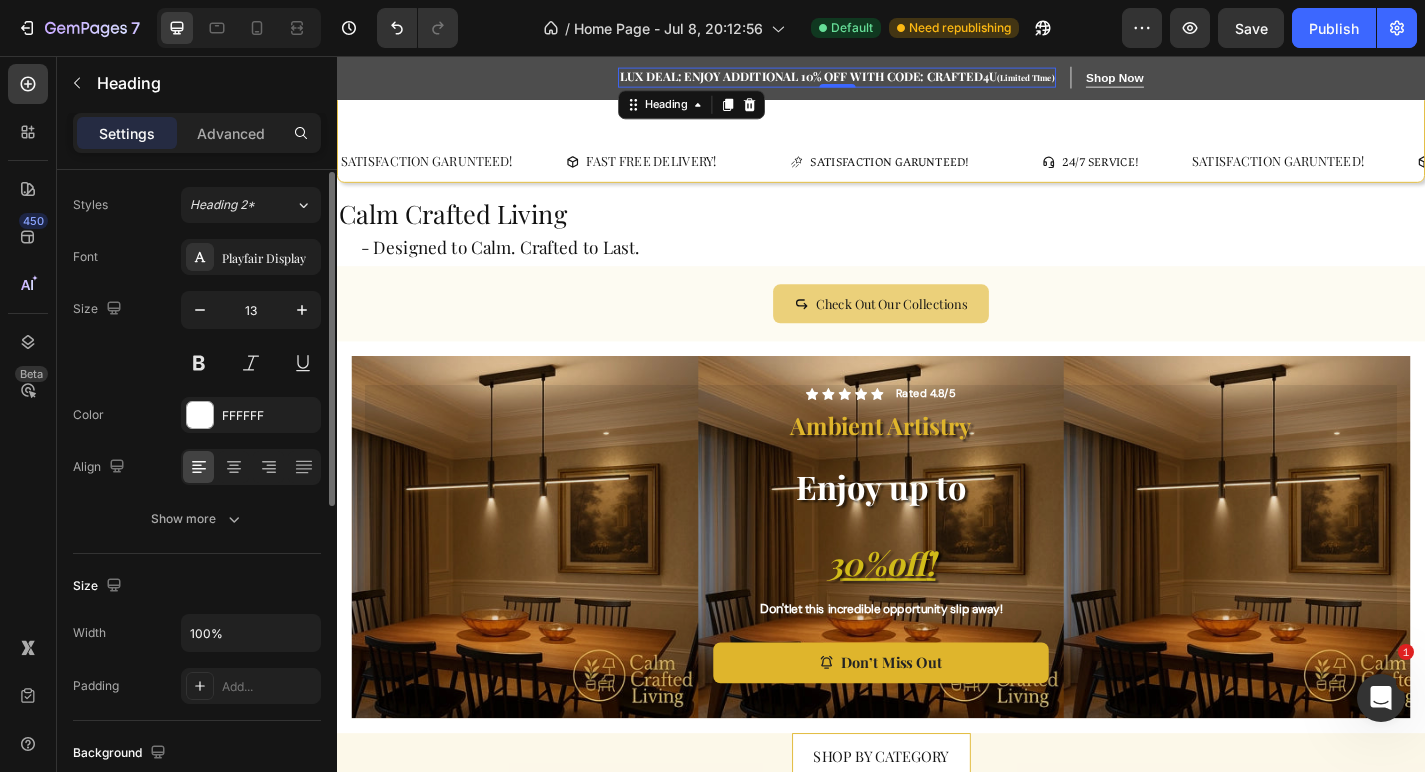 scroll, scrollTop: 0, scrollLeft: 0, axis: both 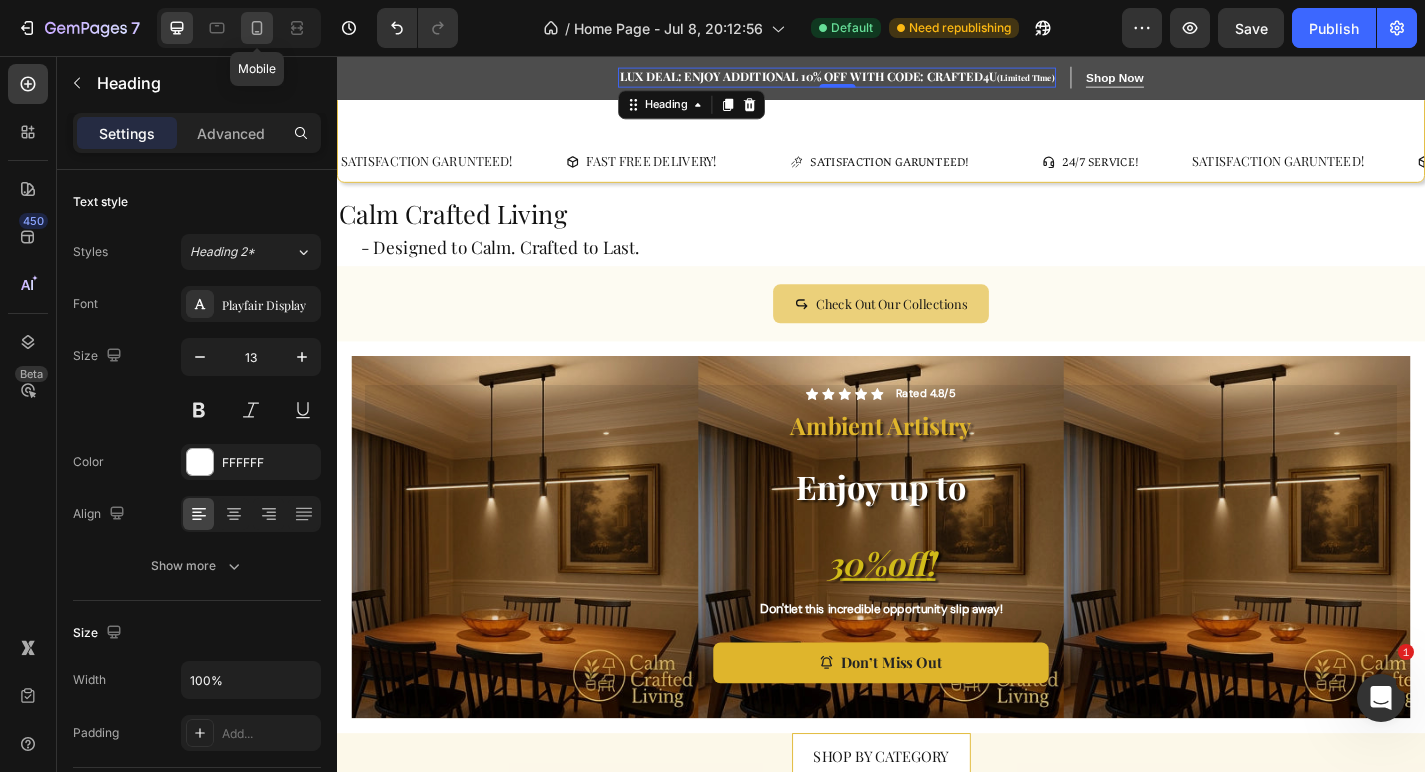click 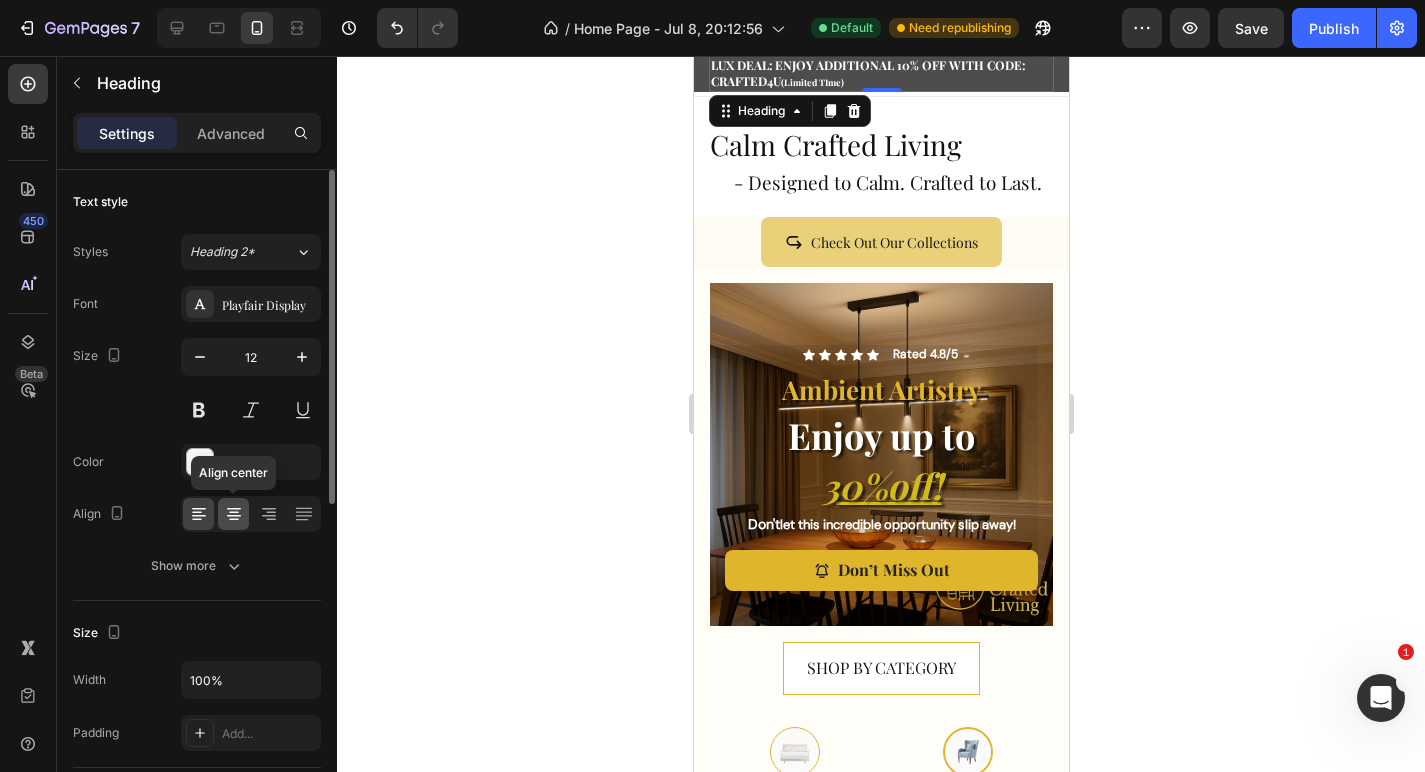 click 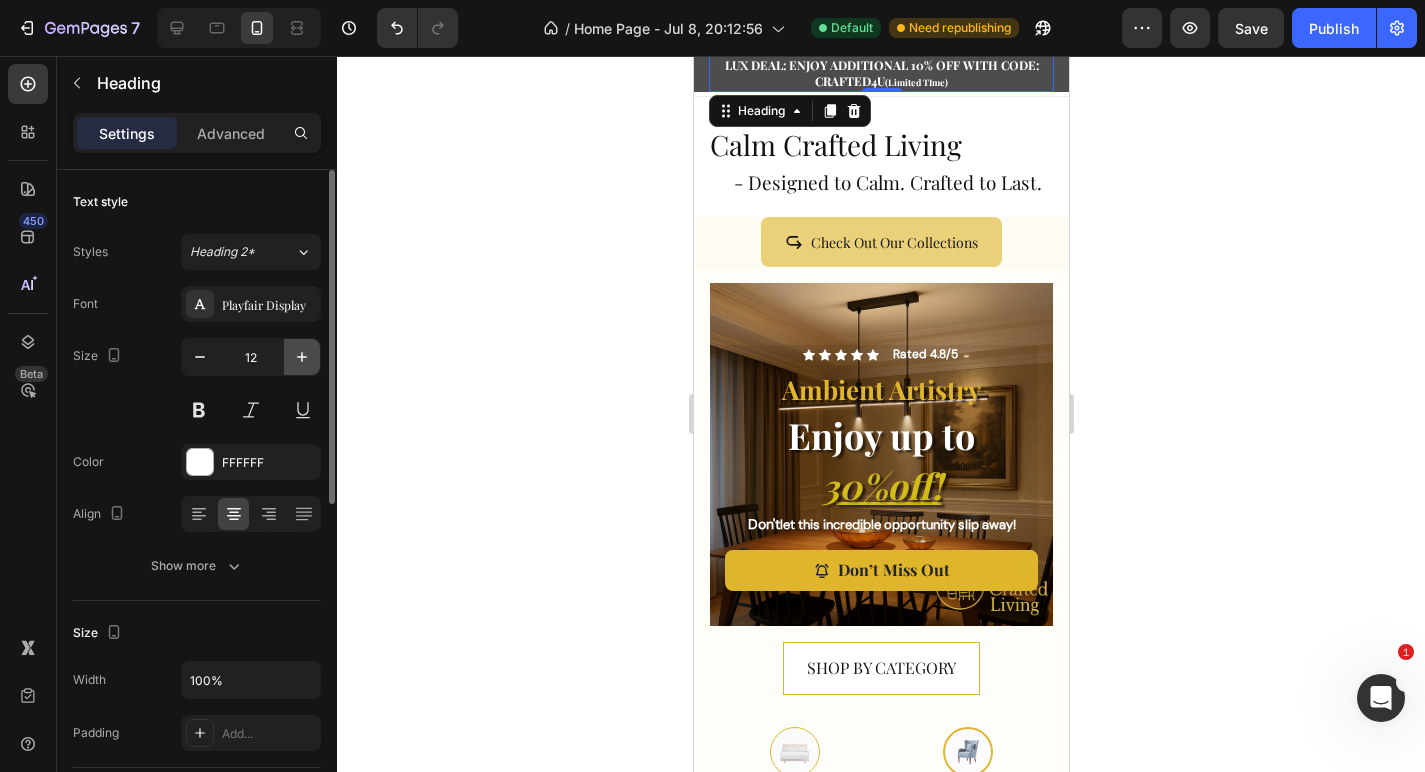 click 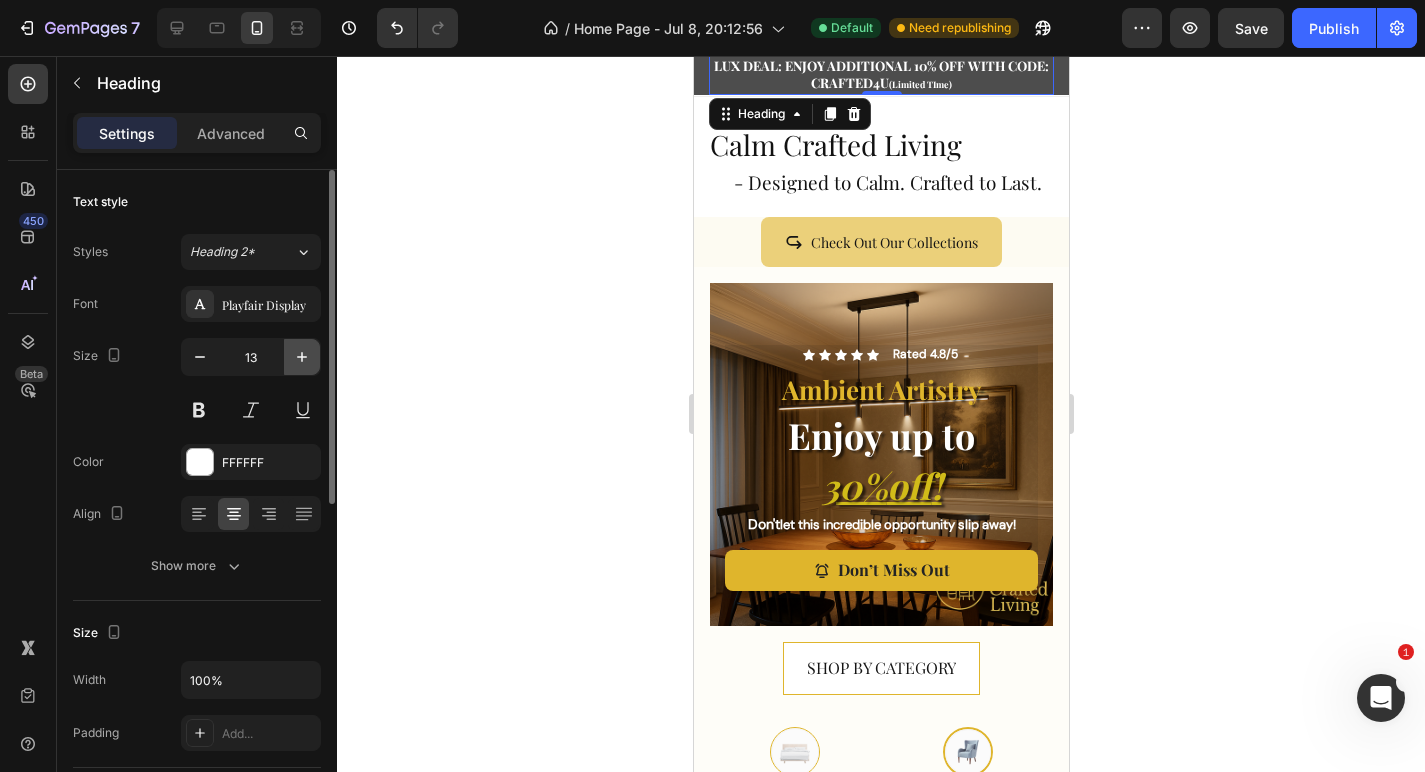 click 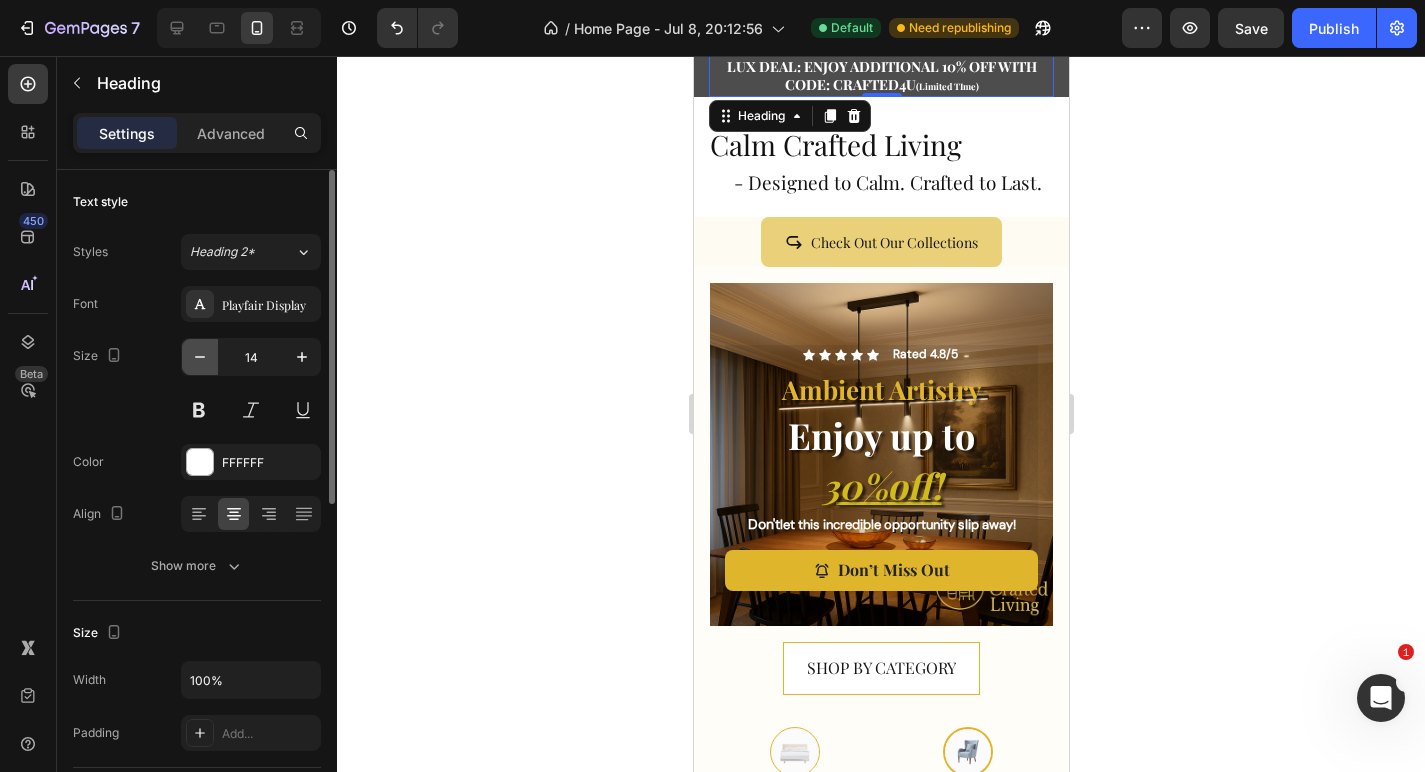 click 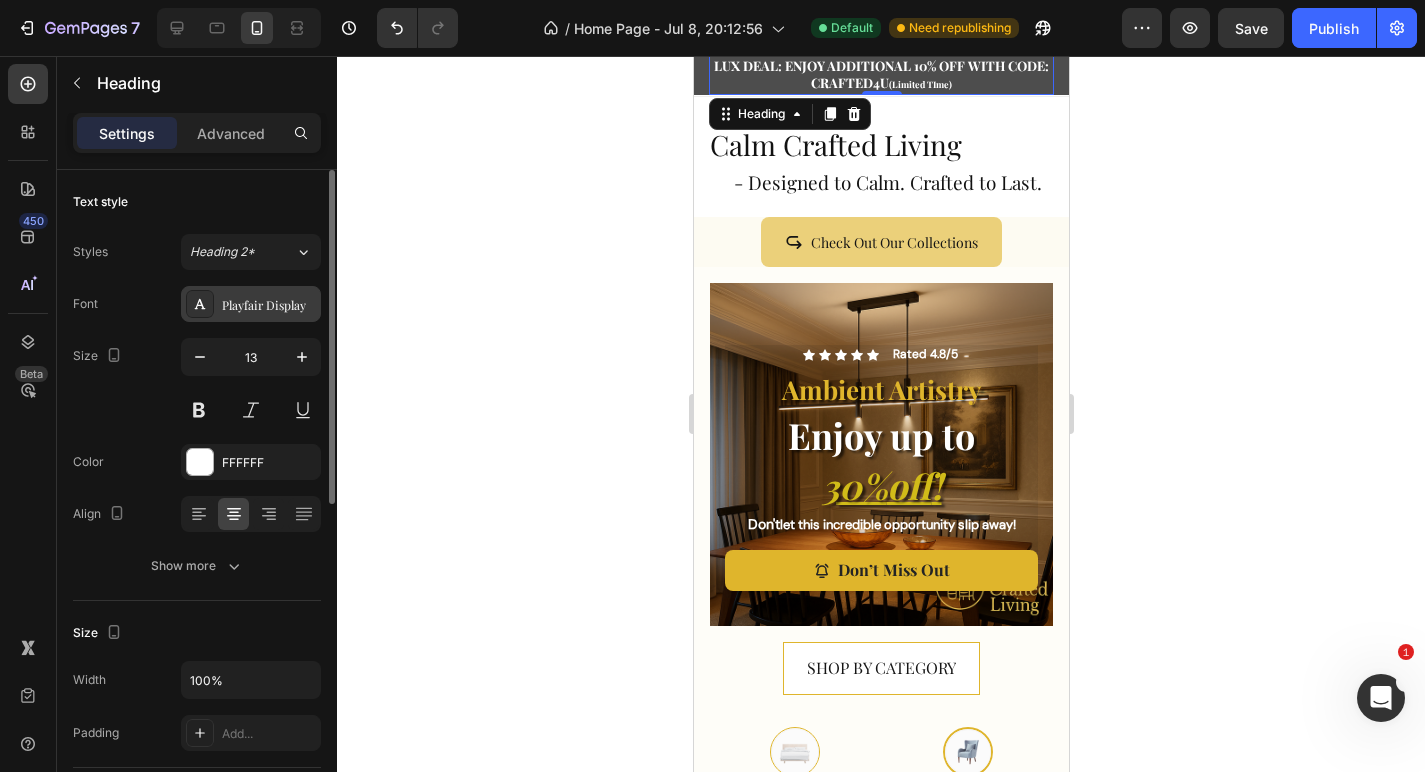 click on "Playfair Display" at bounding box center (269, 305) 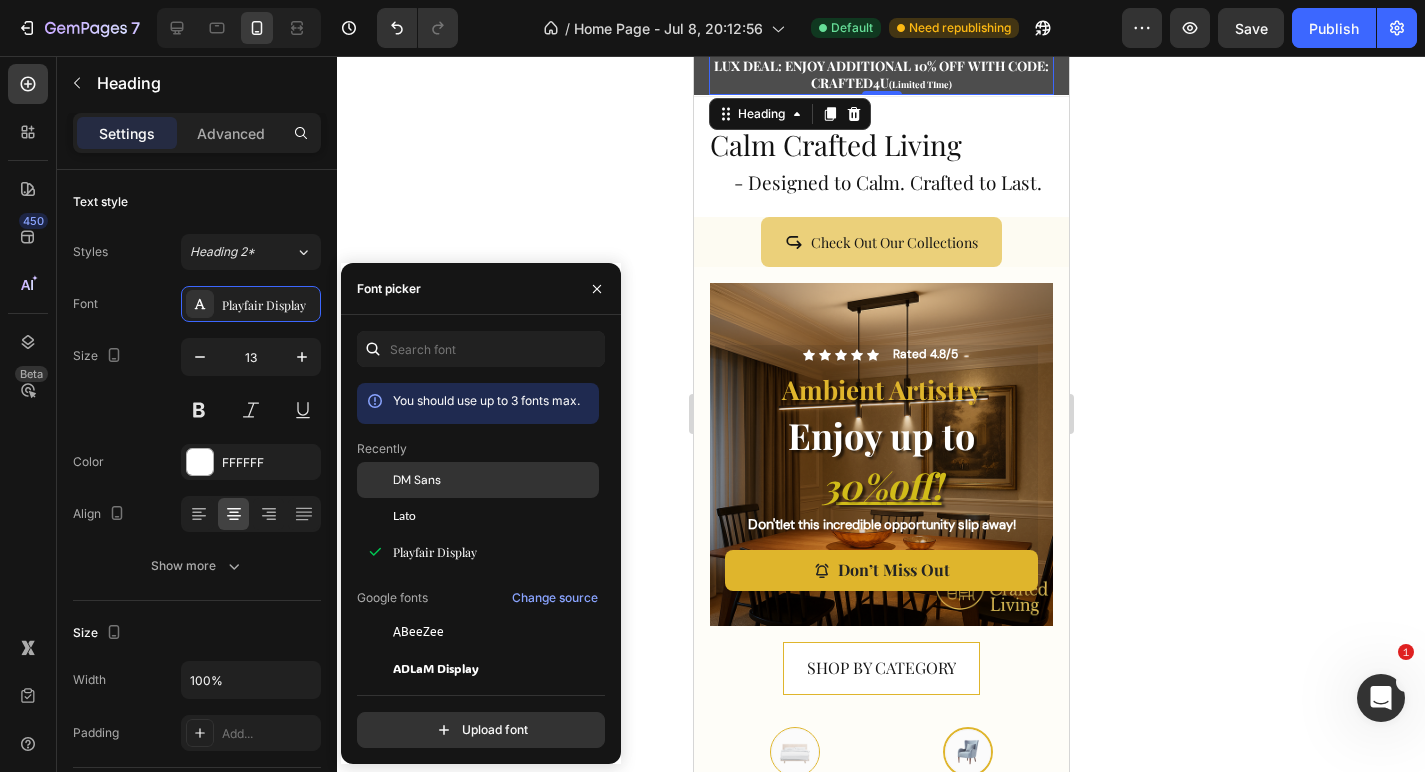 click on "DM Sans" at bounding box center (417, 480) 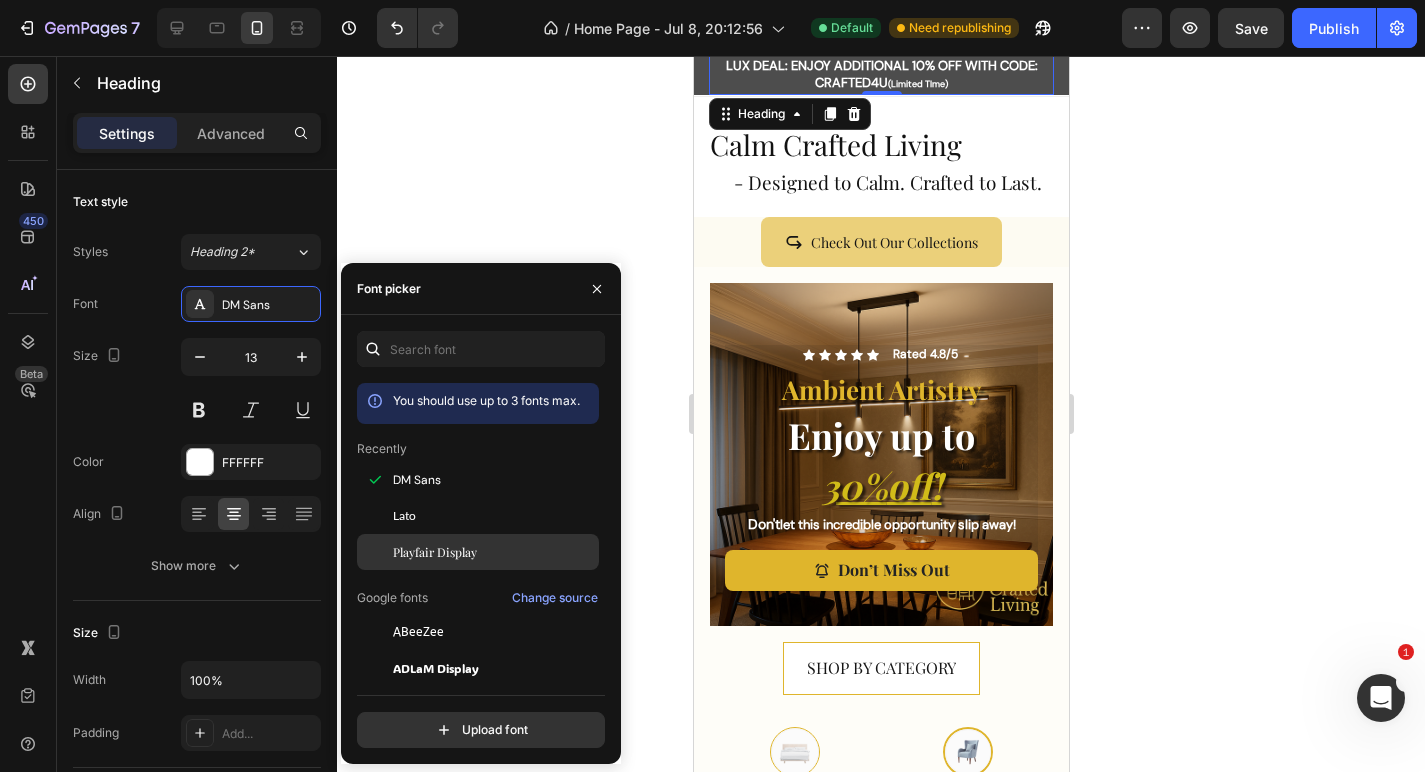 click on "Playfair Display" at bounding box center (435, 552) 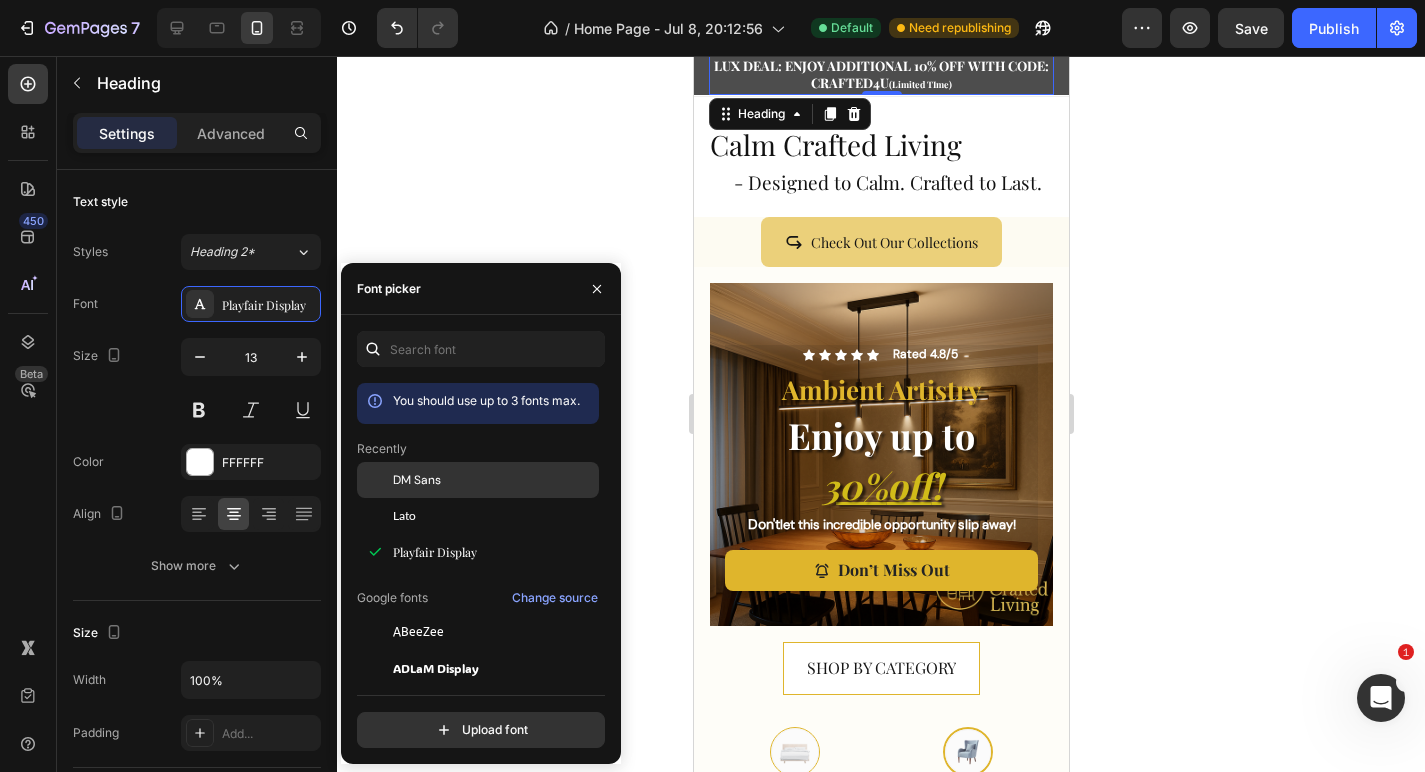 click on "DM Sans" 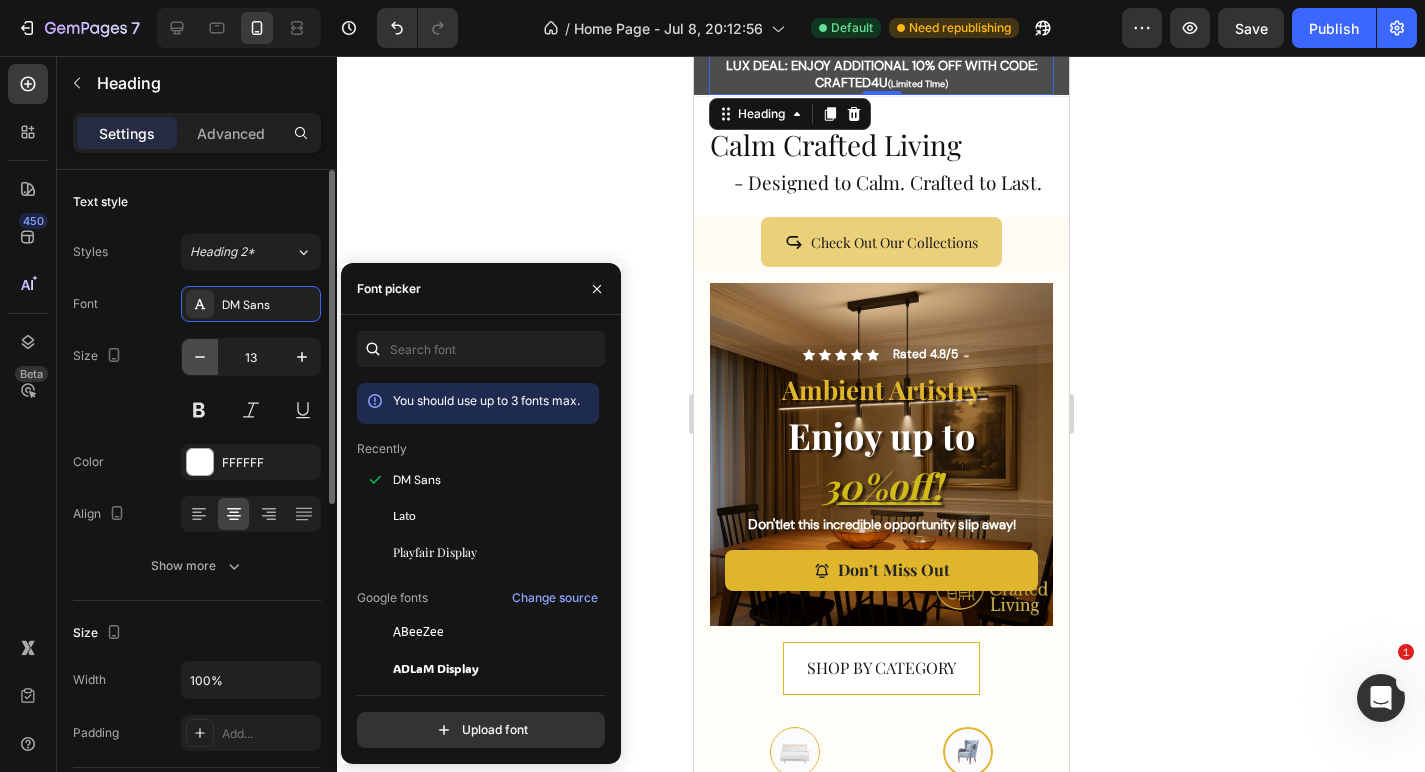 click 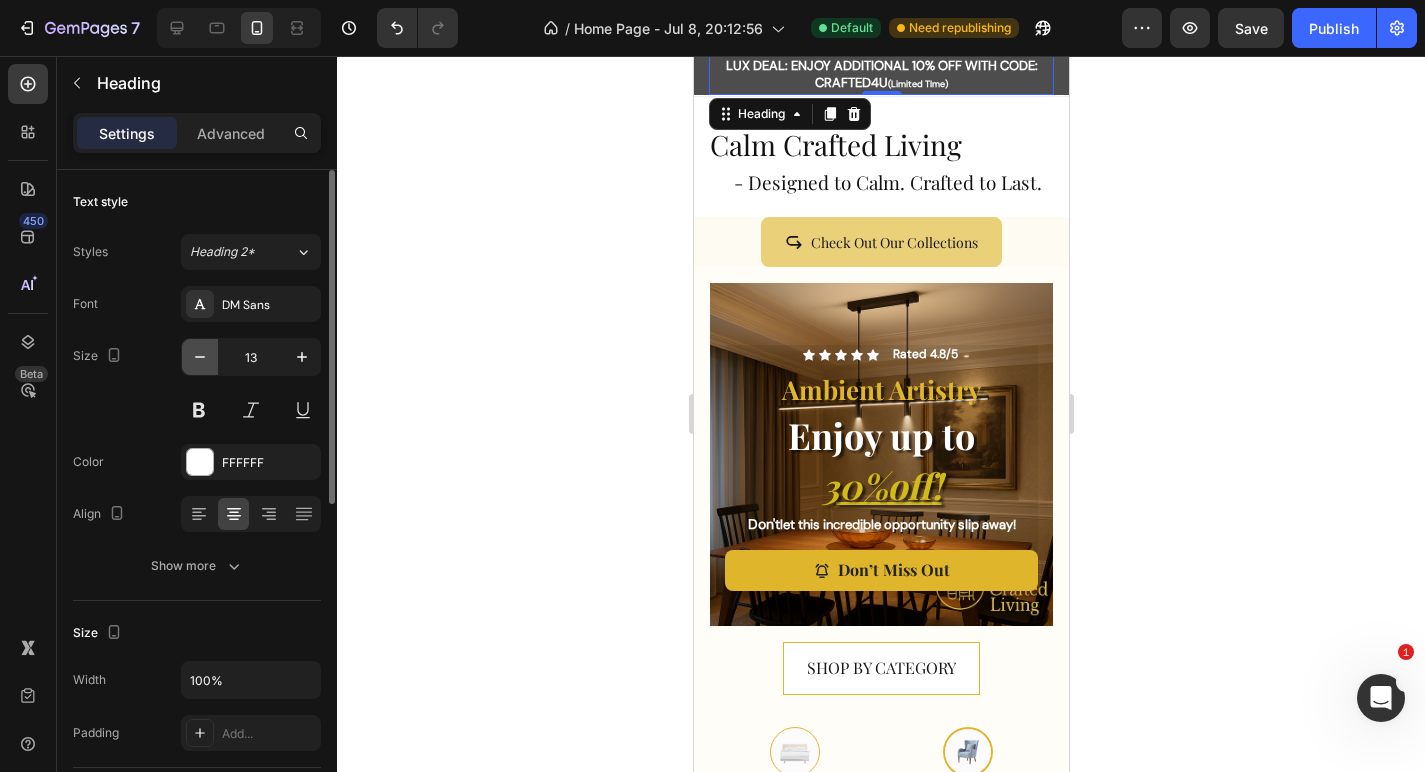 type on "12" 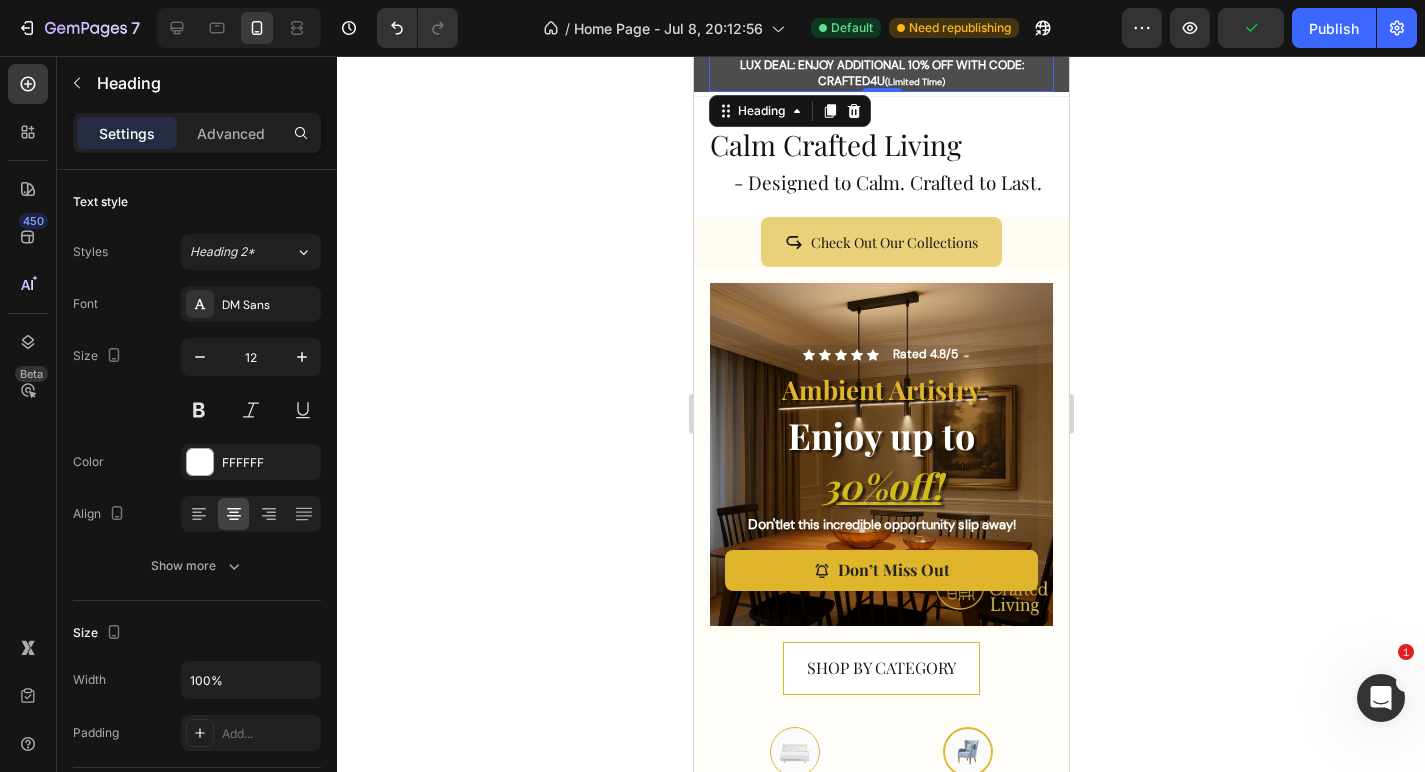 click 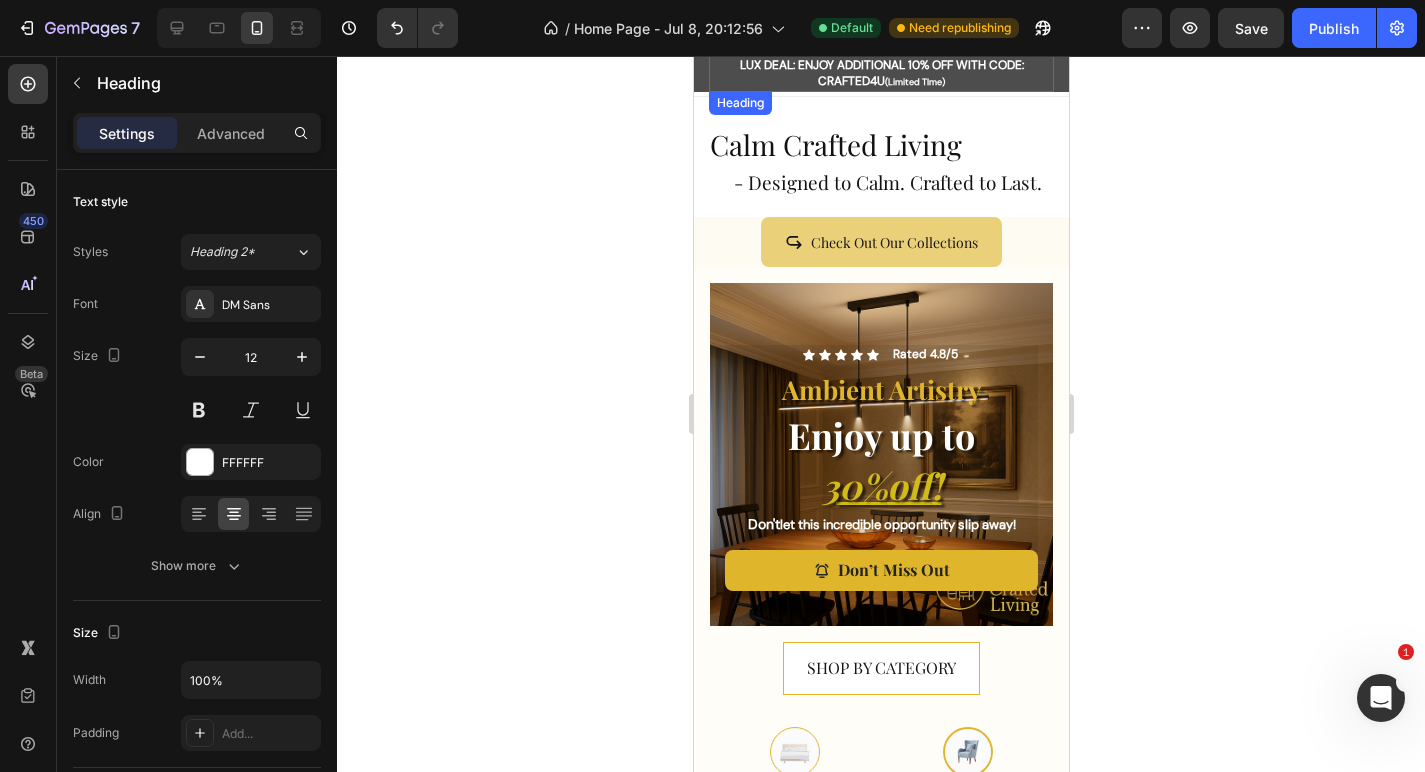 click on "⁠⁠⁠⁠⁠⁠⁠ LUX DEAL: ENJOY ADDITIONAL 10% OFF WITH CODE: CRAFTED4U  (Limited TIme)" at bounding box center [880, 74] 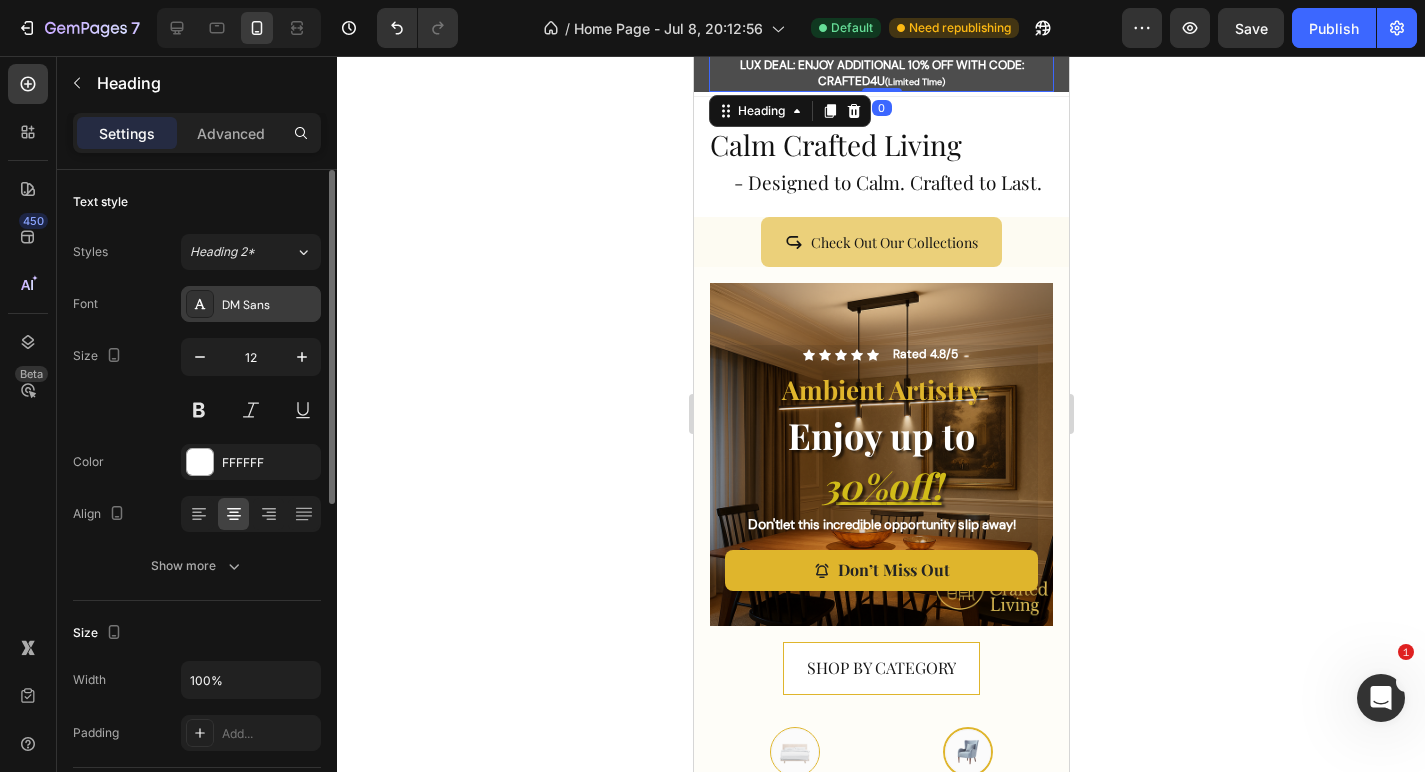 click on "DM Sans" at bounding box center (269, 305) 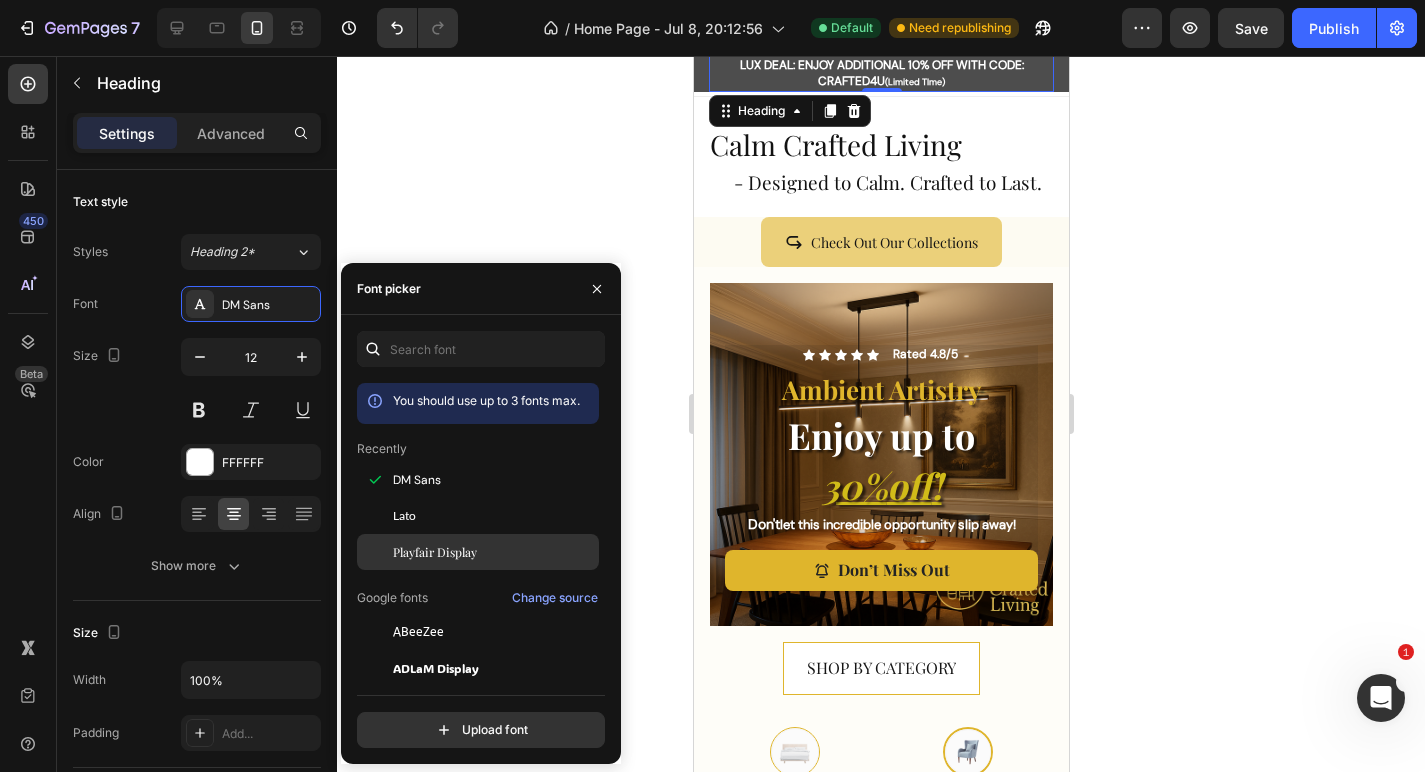 click on "Playfair Display" at bounding box center [435, 552] 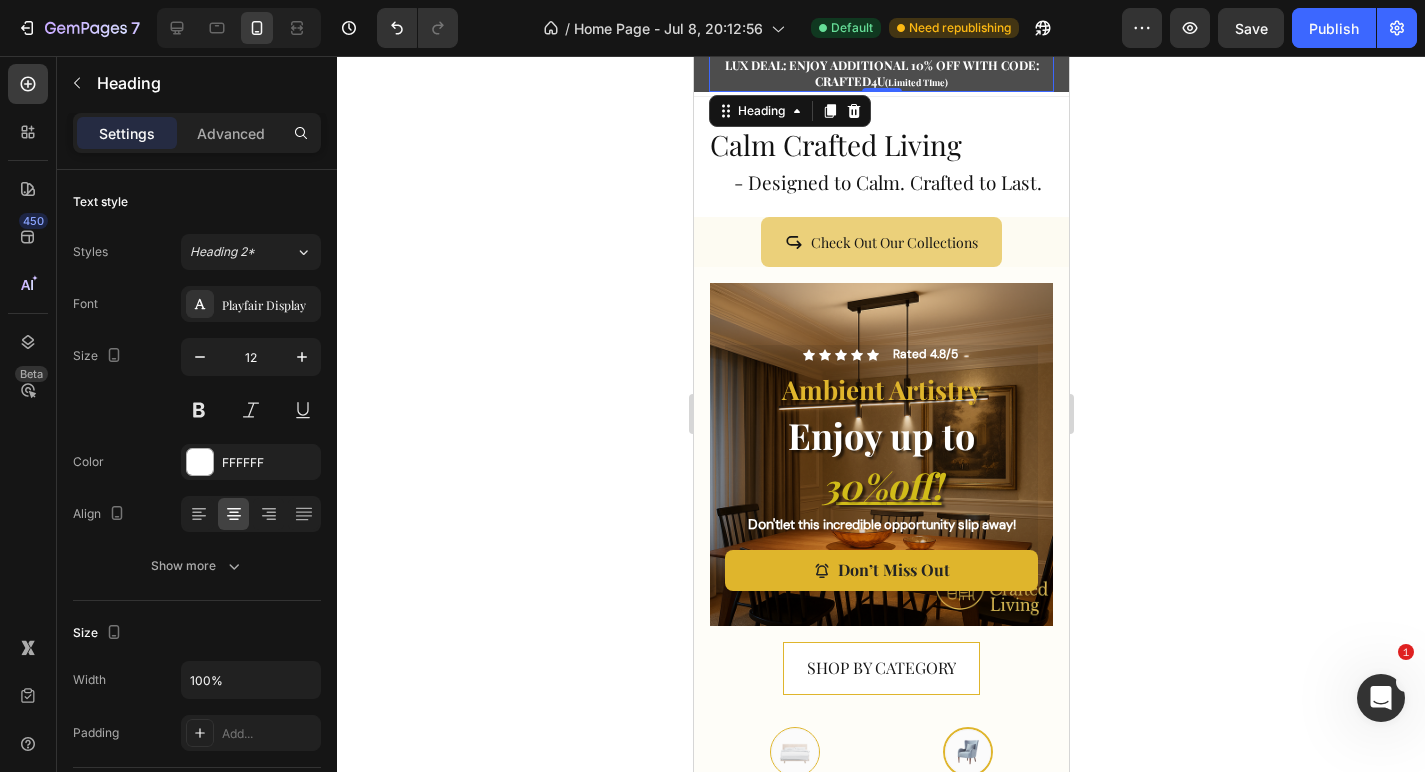 click 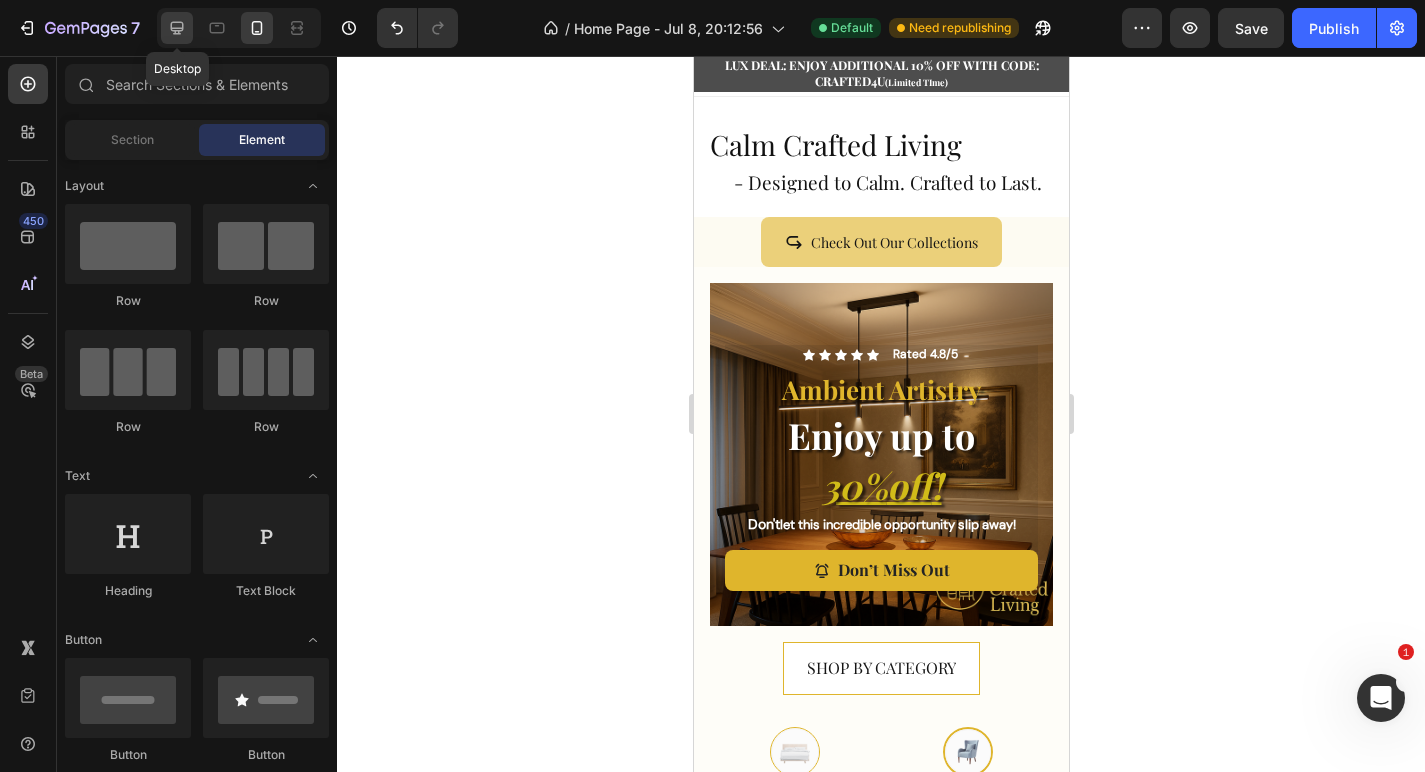 click 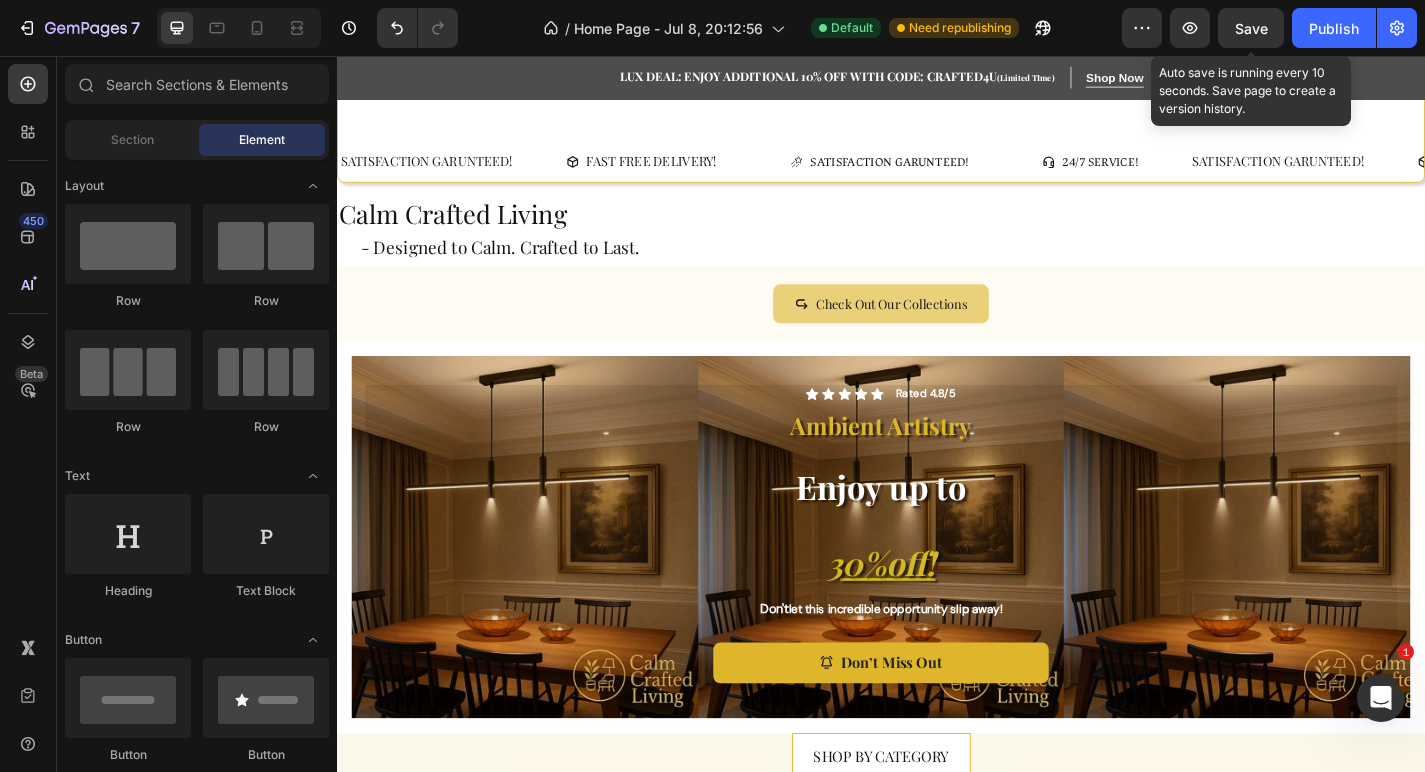 click on "Save" at bounding box center (1251, 28) 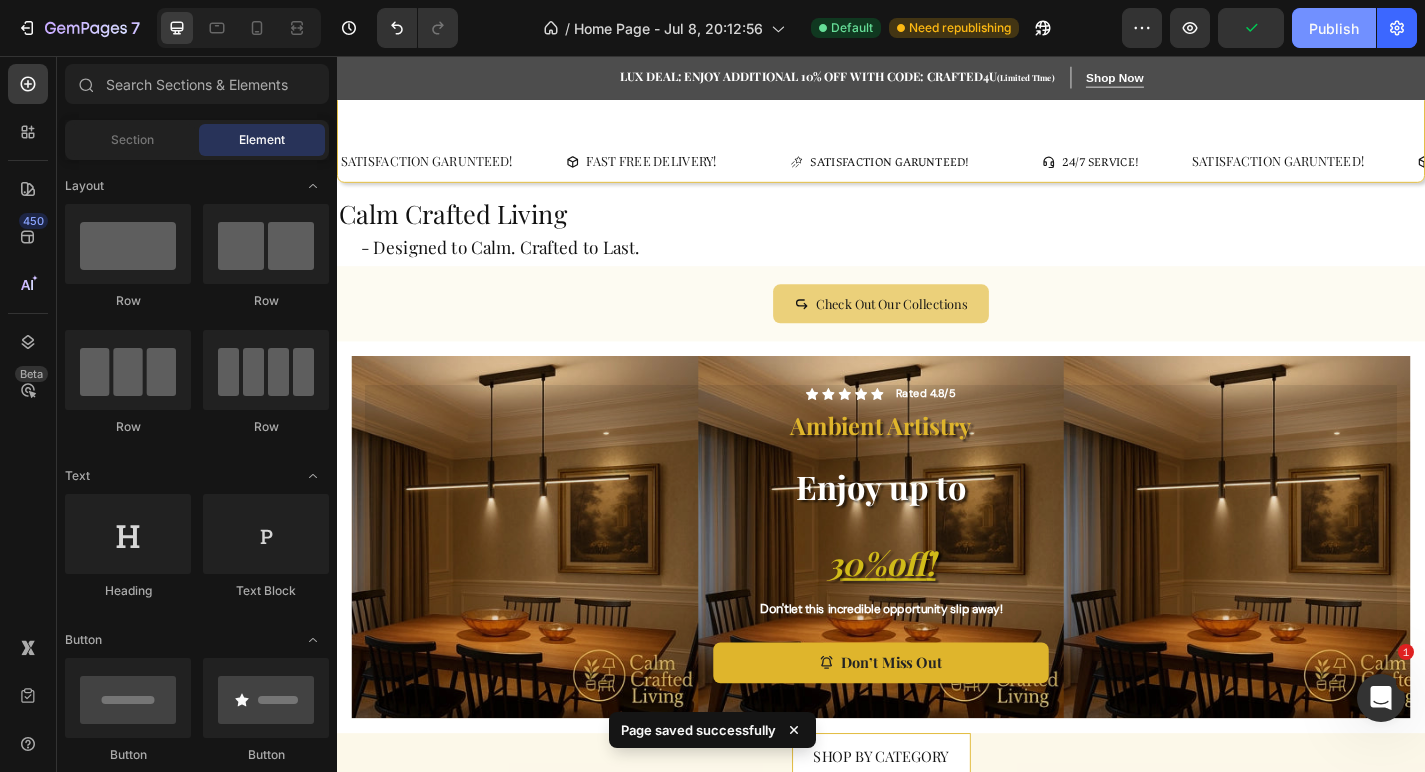 click on "Publish" at bounding box center (1334, 28) 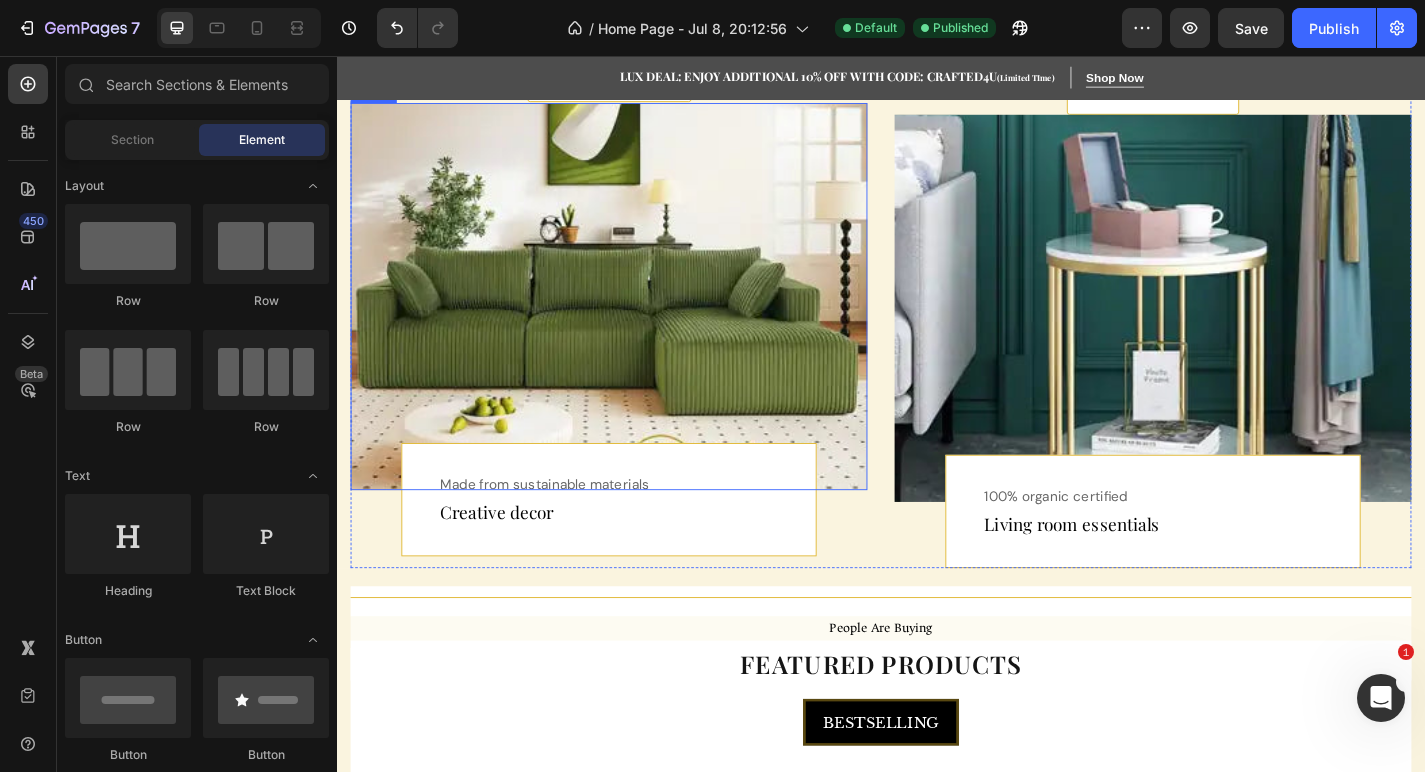 scroll, scrollTop: 874, scrollLeft: 0, axis: vertical 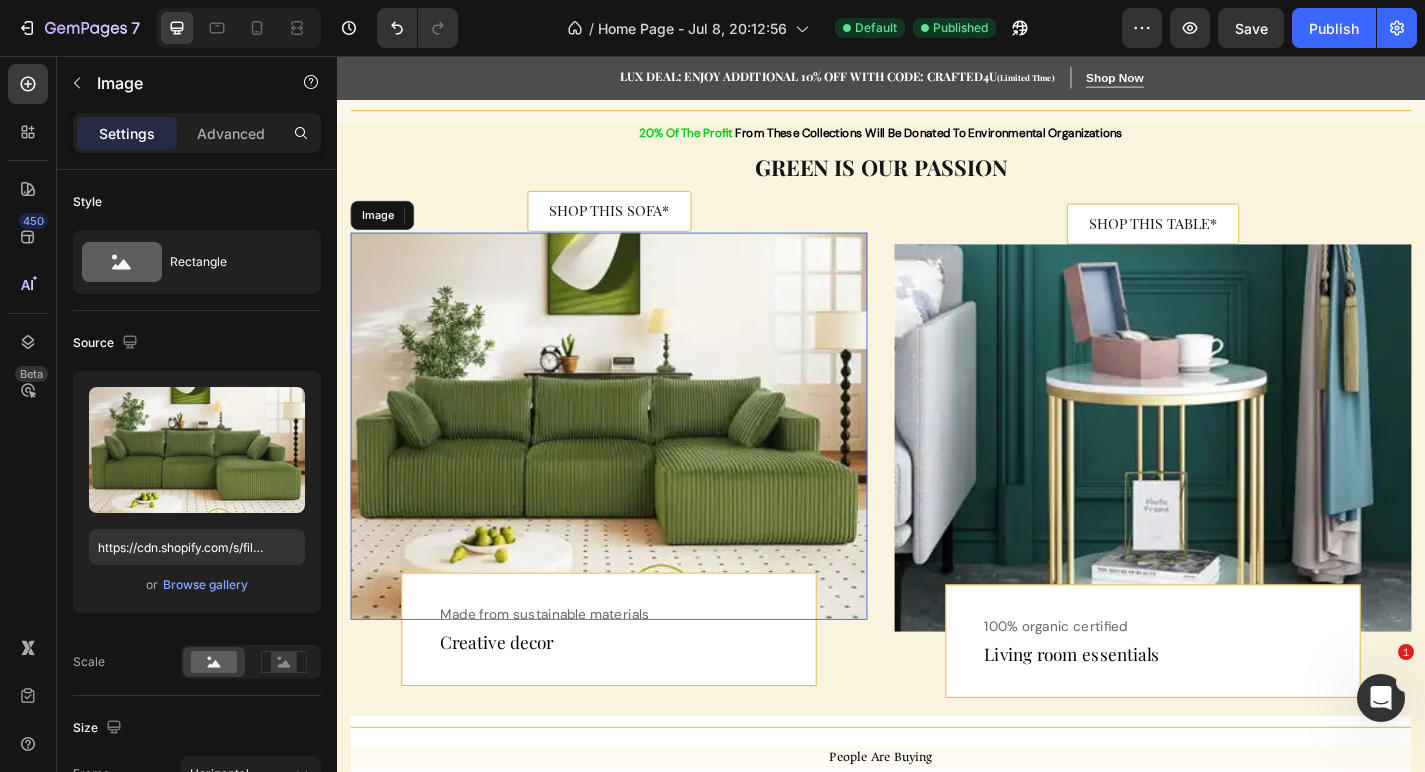 click at bounding box center [637, 465] 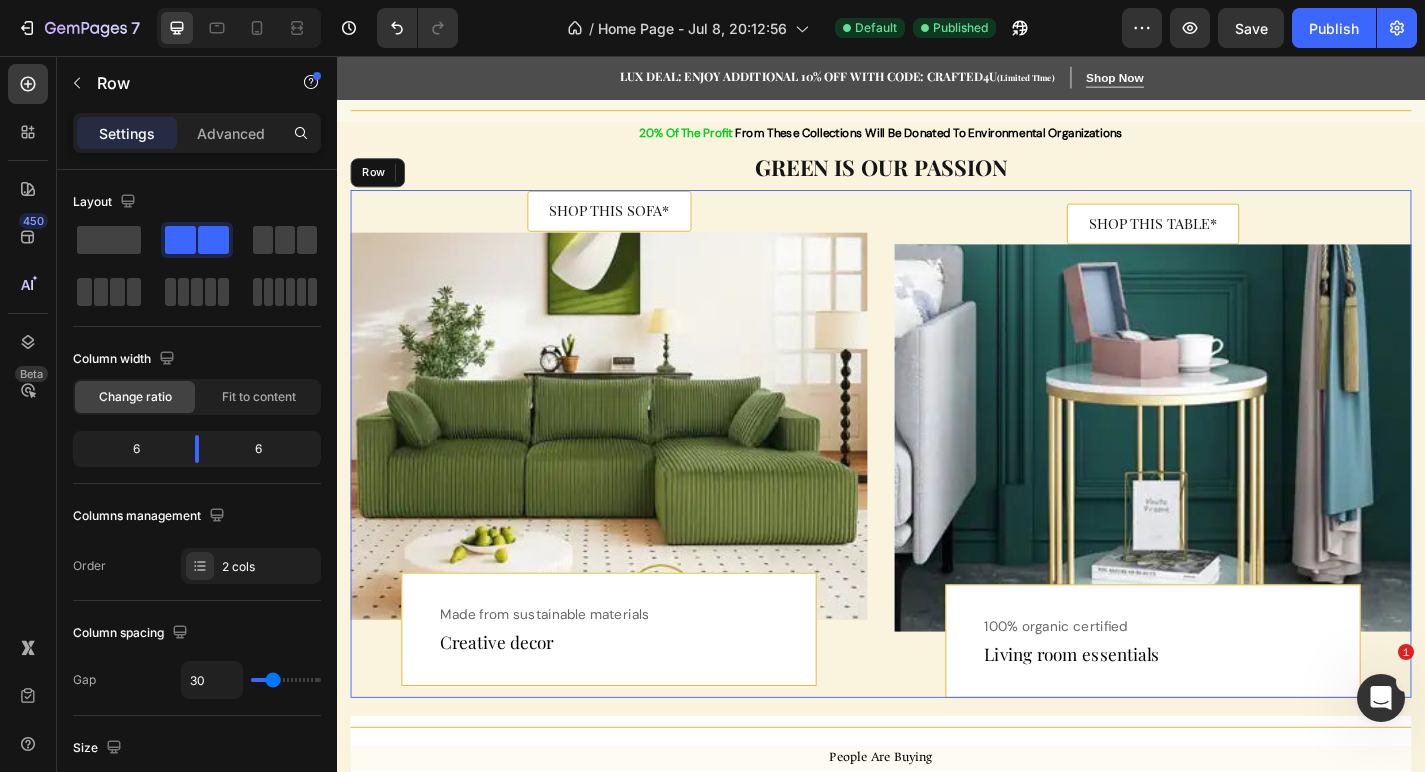 click on "SHOP THIS SOFA* Button Image   0 Made from sustainable materials Text Creative decor Text Row Row SHOP THIS TABLE* Button Image 100% organic certified Text Living room essentials Text Row Row Row" at bounding box center [937, 484] 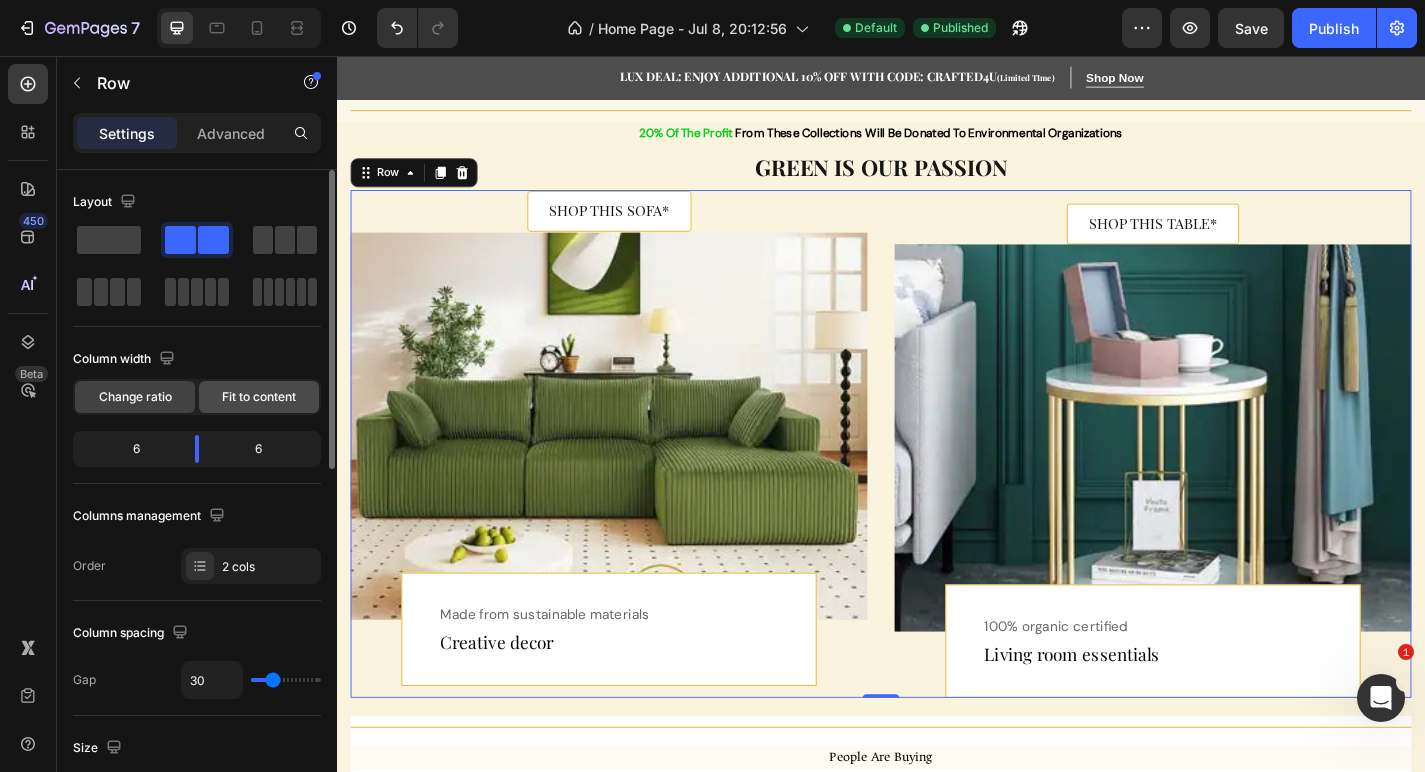 click on "Fit to content" 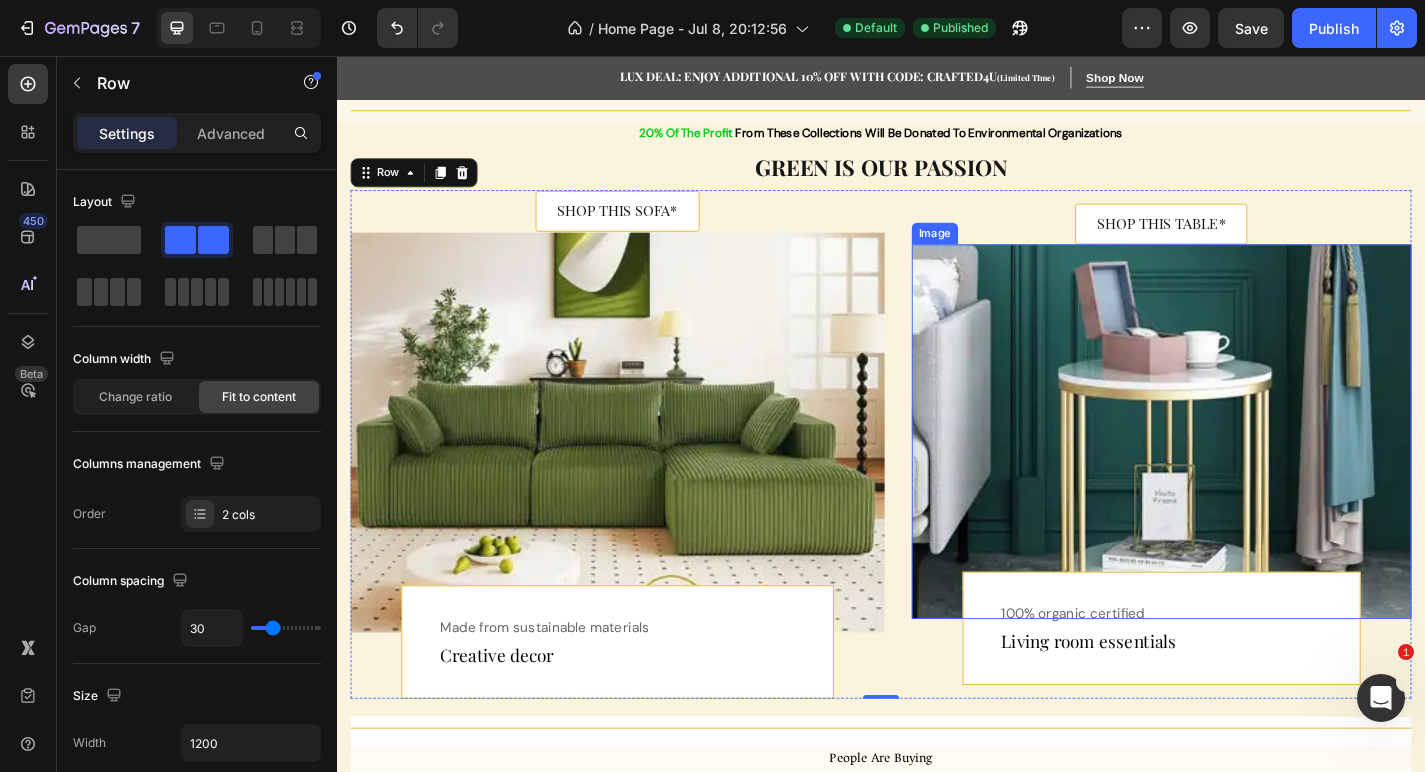 click at bounding box center [1247, 471] 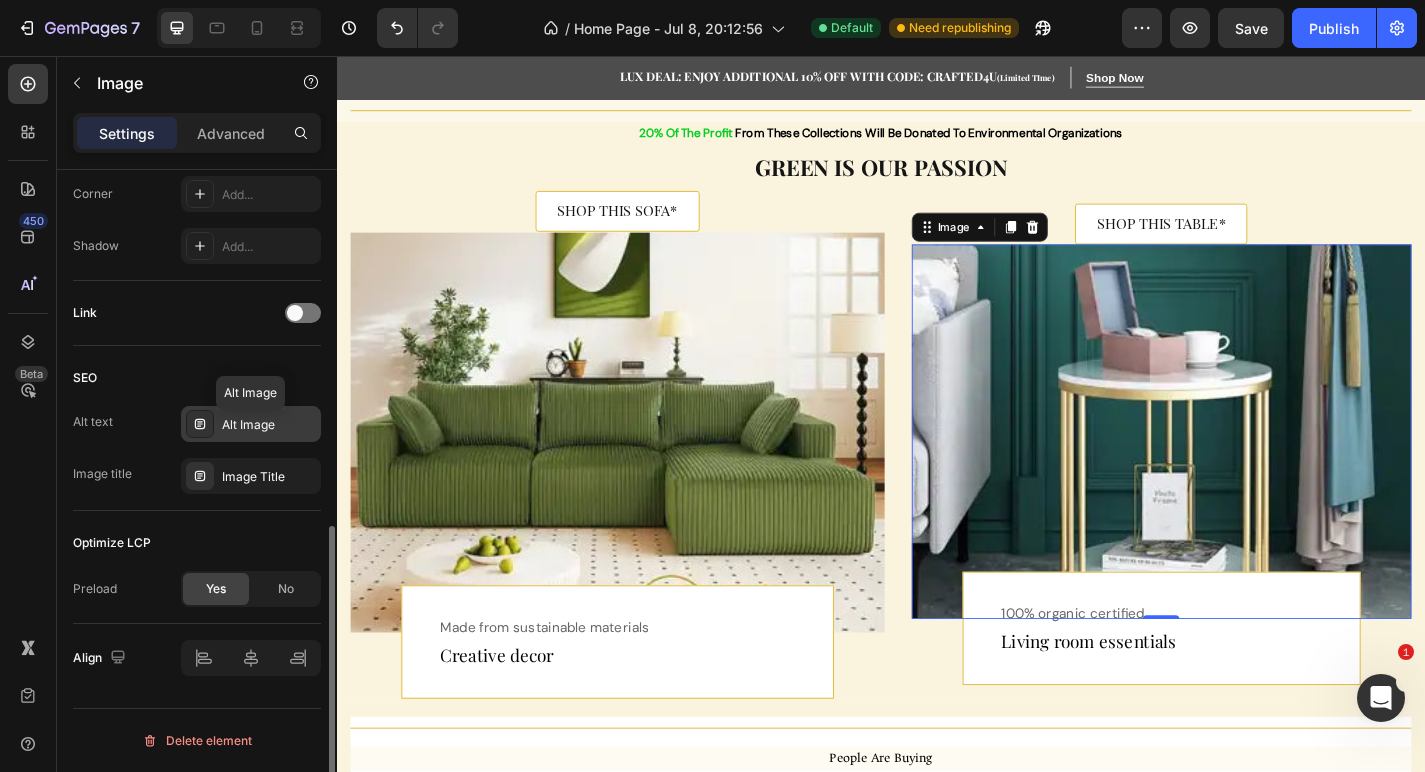 scroll, scrollTop: 849, scrollLeft: 0, axis: vertical 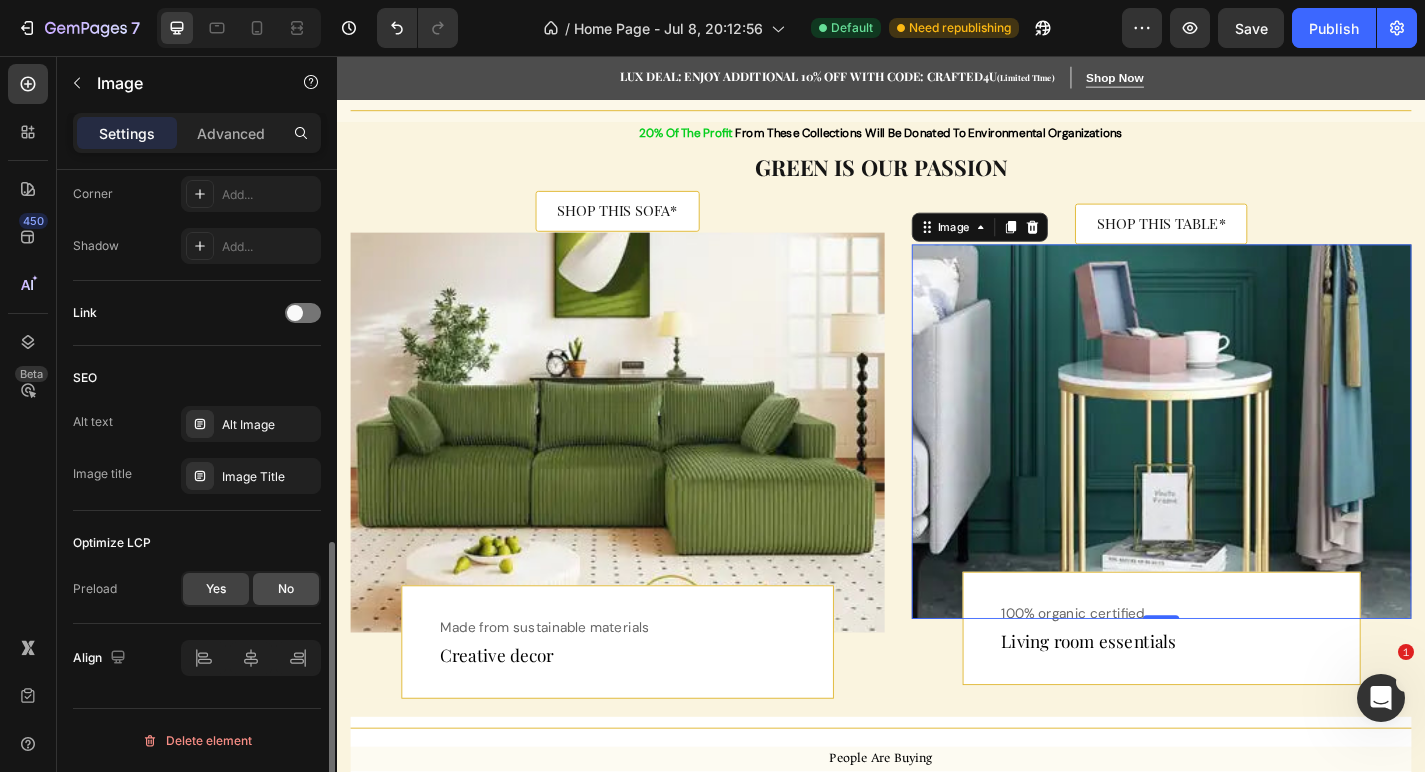 click on "No" 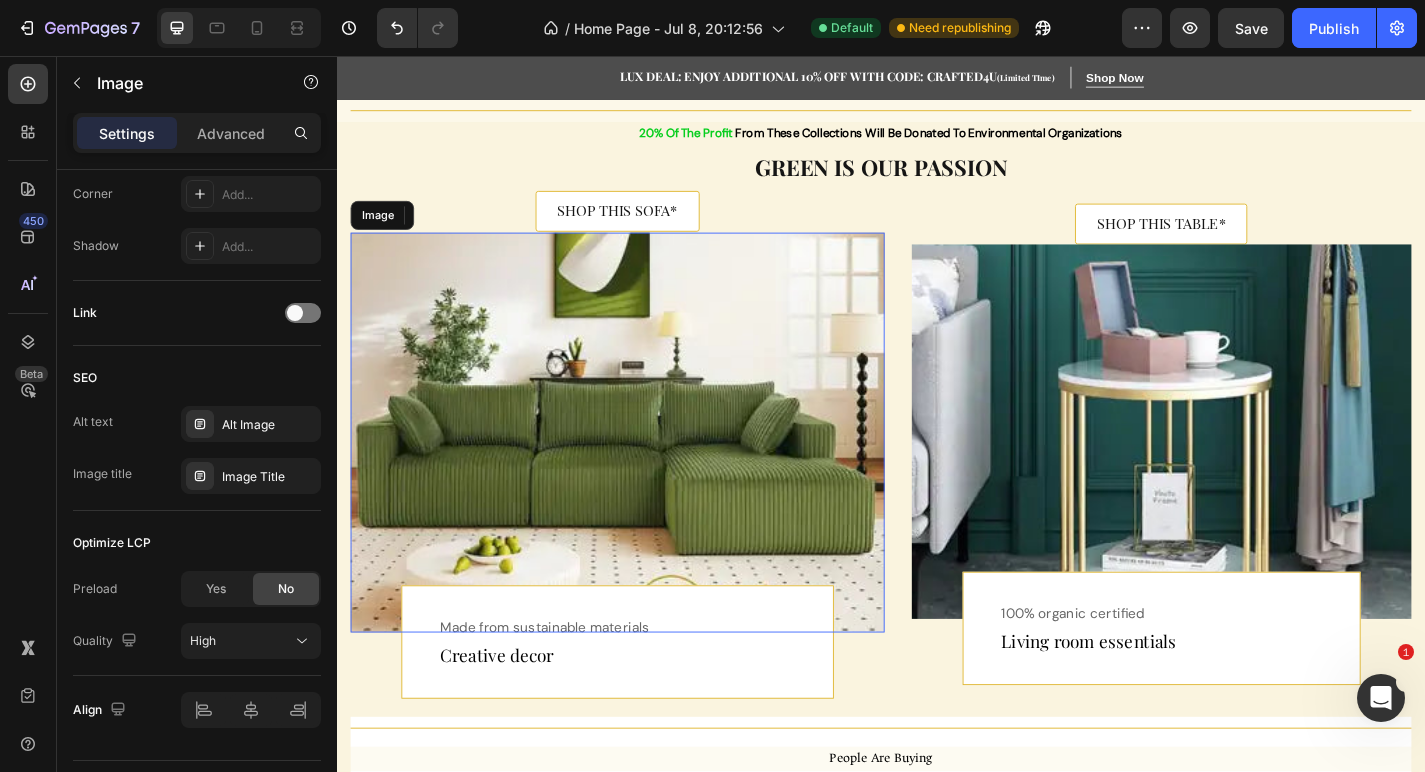 click at bounding box center [646, 471] 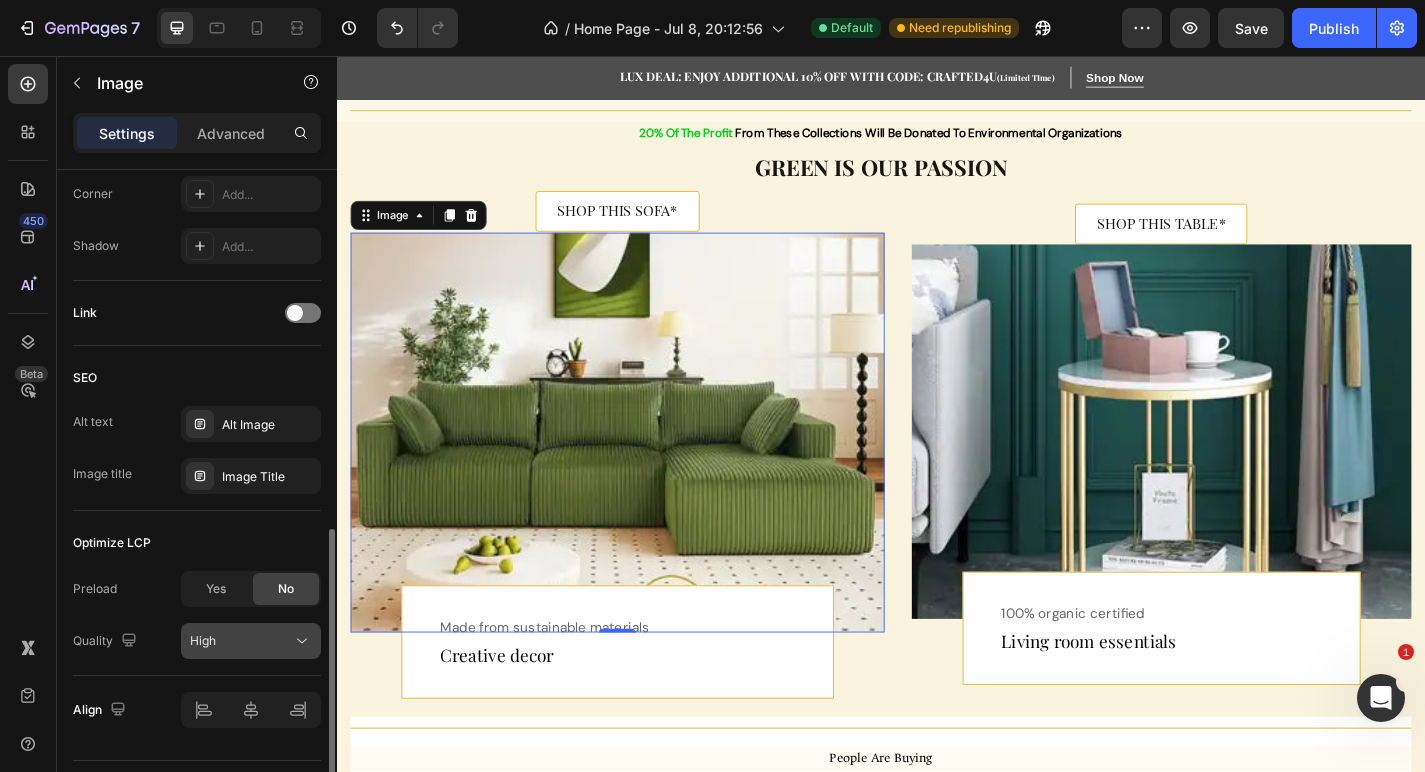 click on "High" at bounding box center [241, 641] 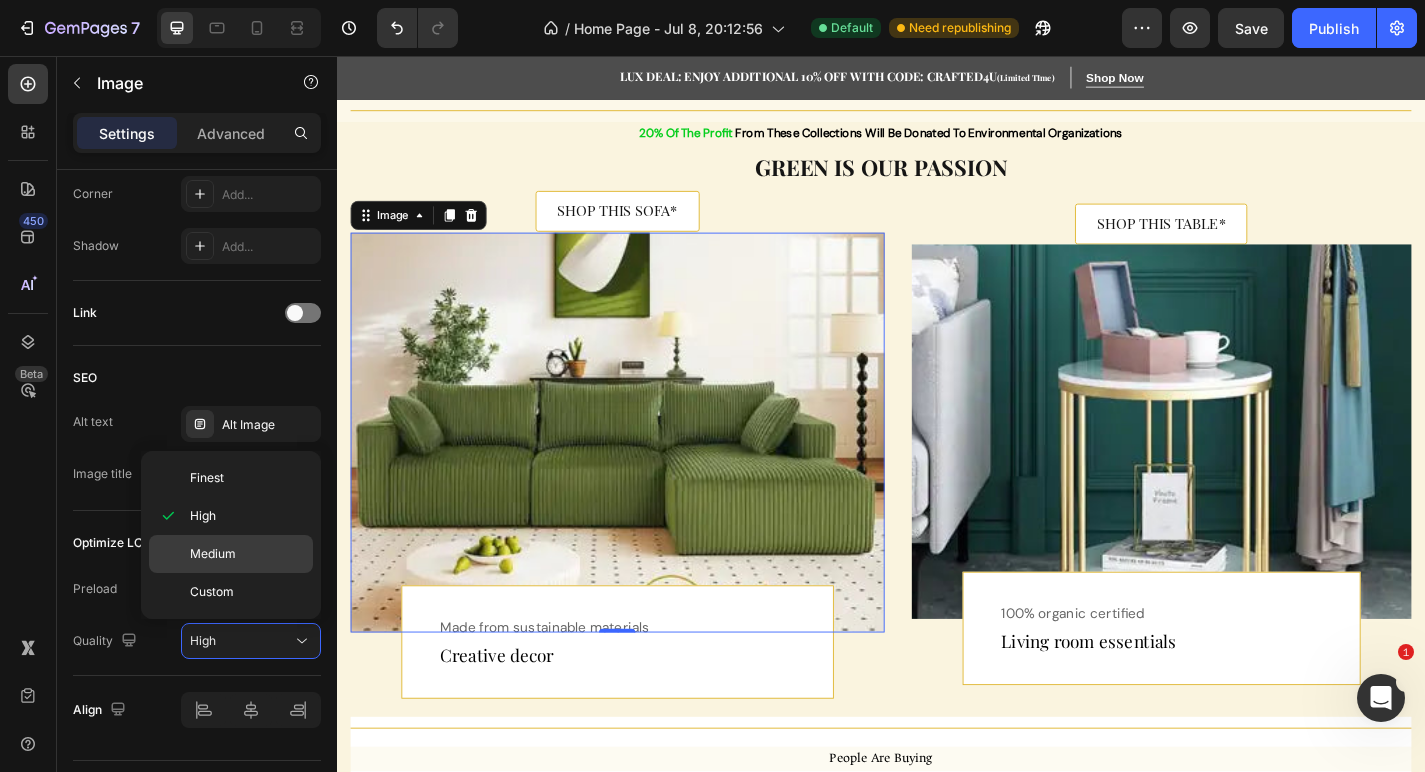 click on "Medium" 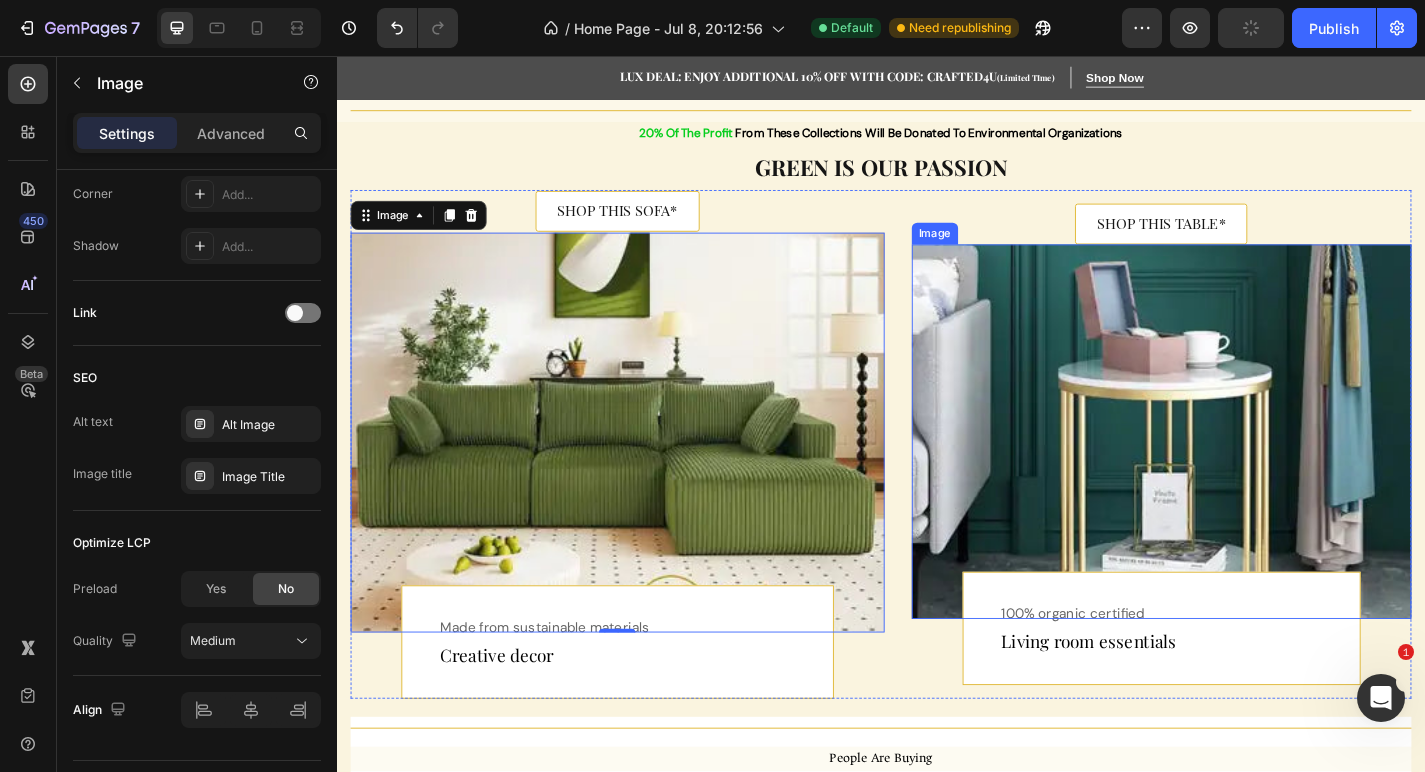 click at bounding box center [1247, 471] 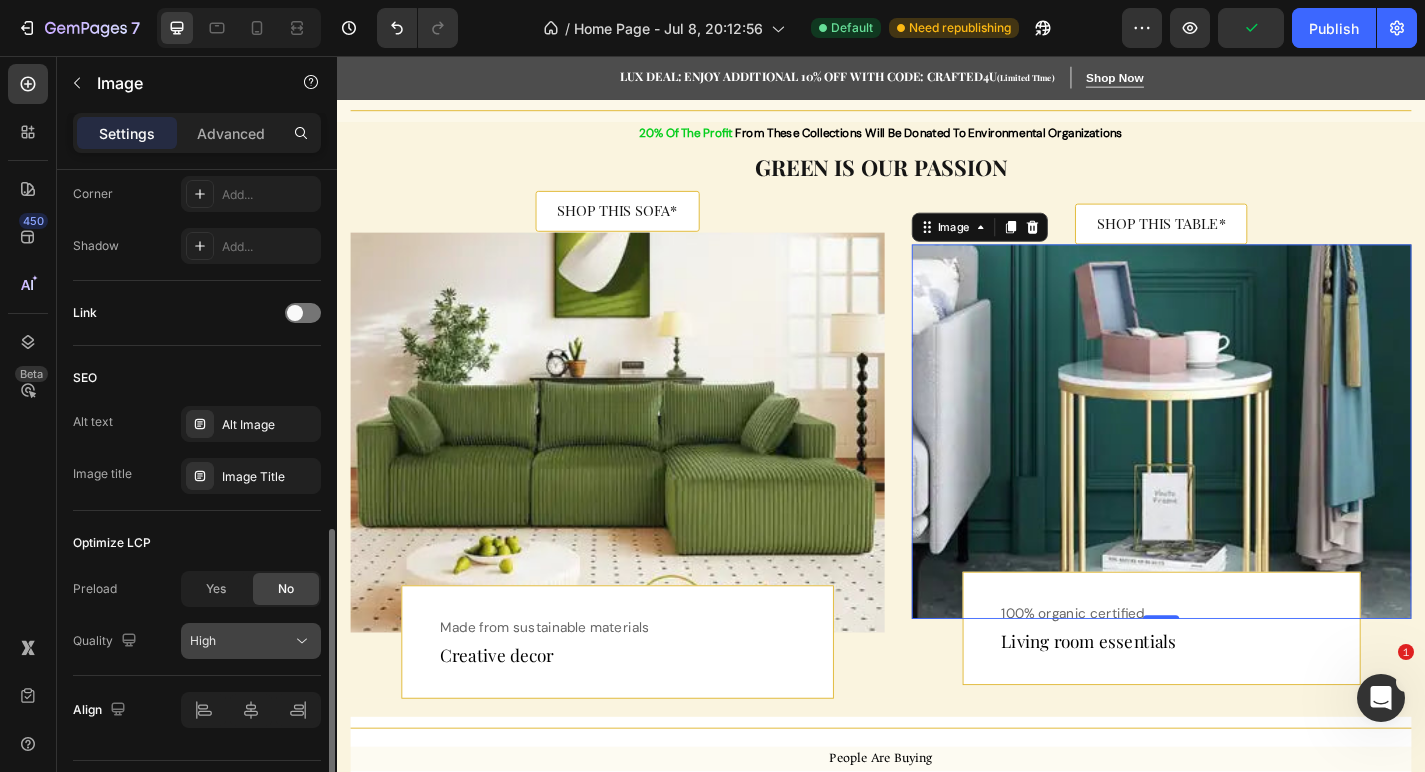click on "High" at bounding box center [241, 641] 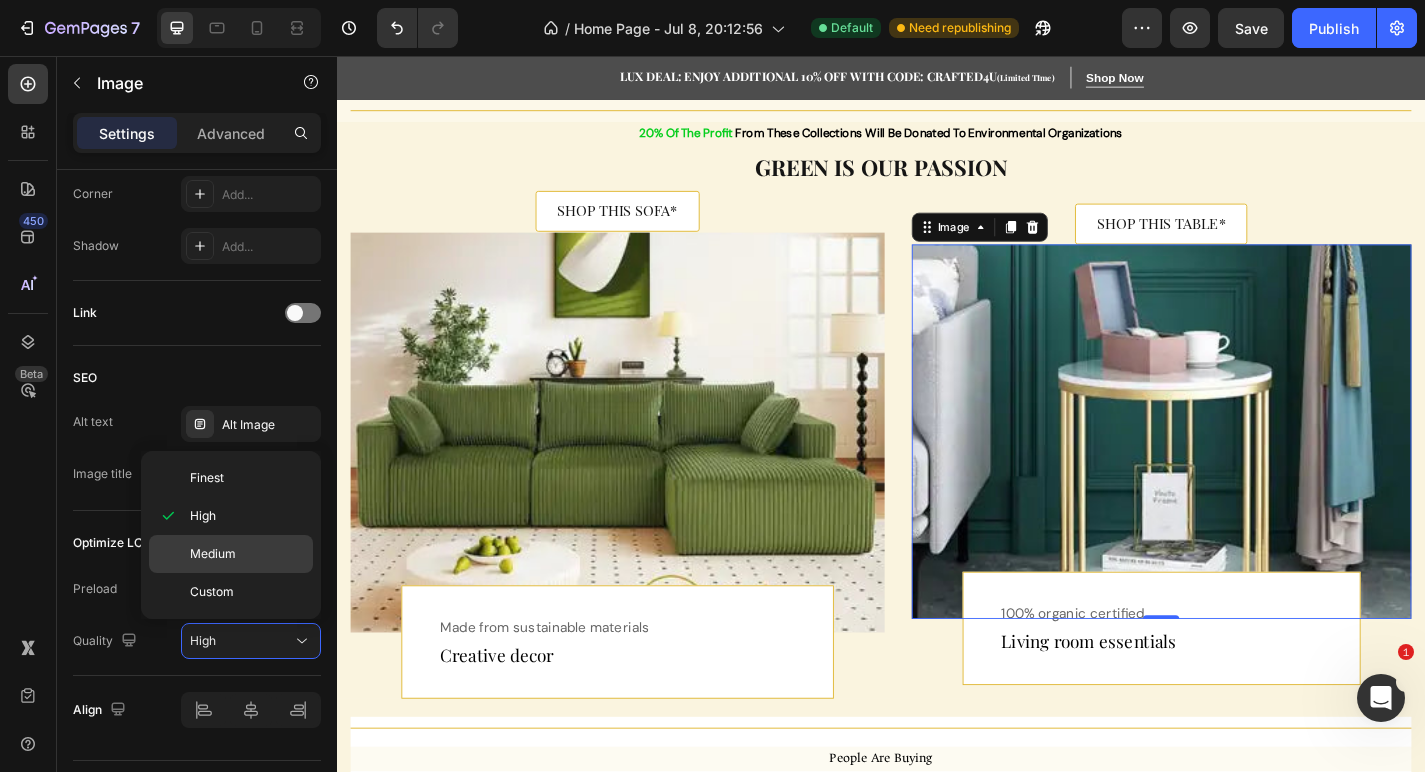 click on "Medium" at bounding box center [247, 554] 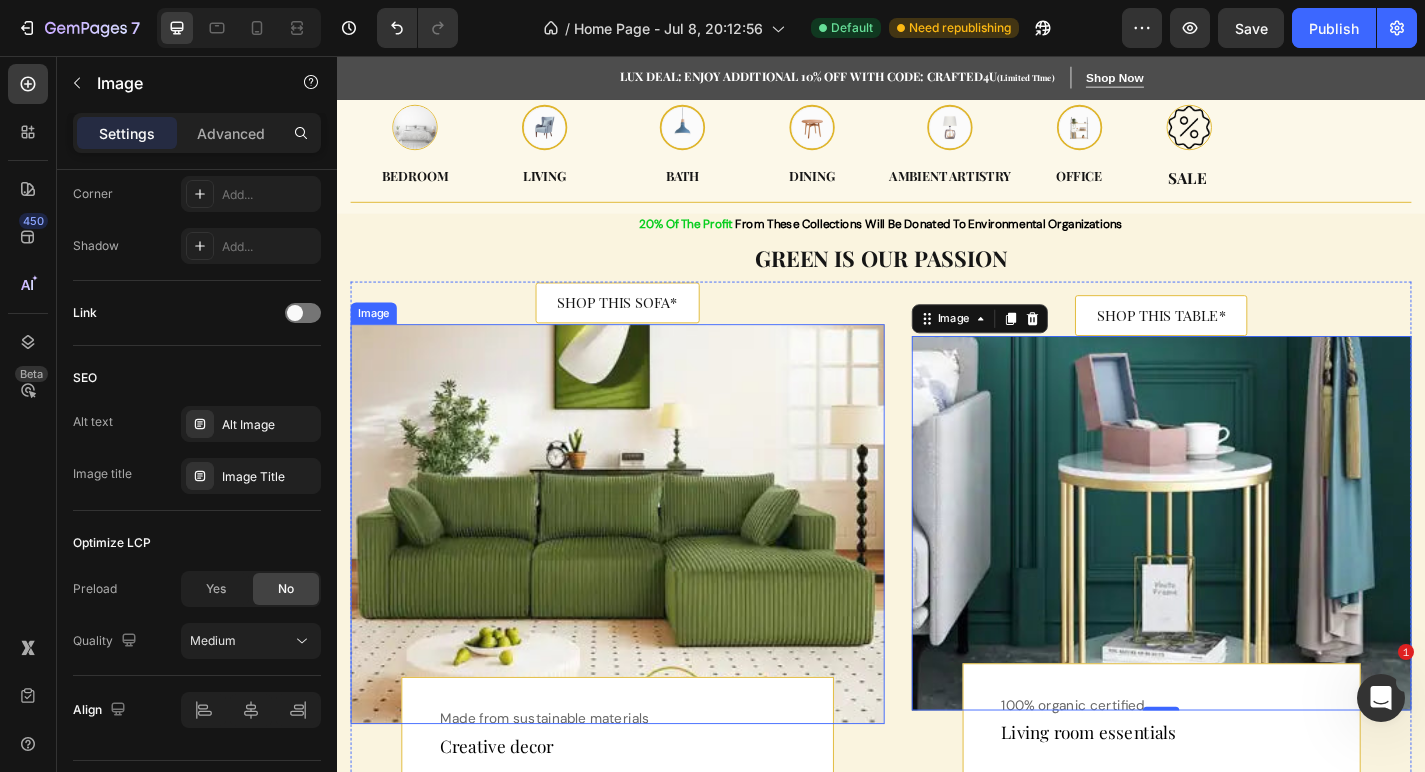 scroll, scrollTop: 775, scrollLeft: 0, axis: vertical 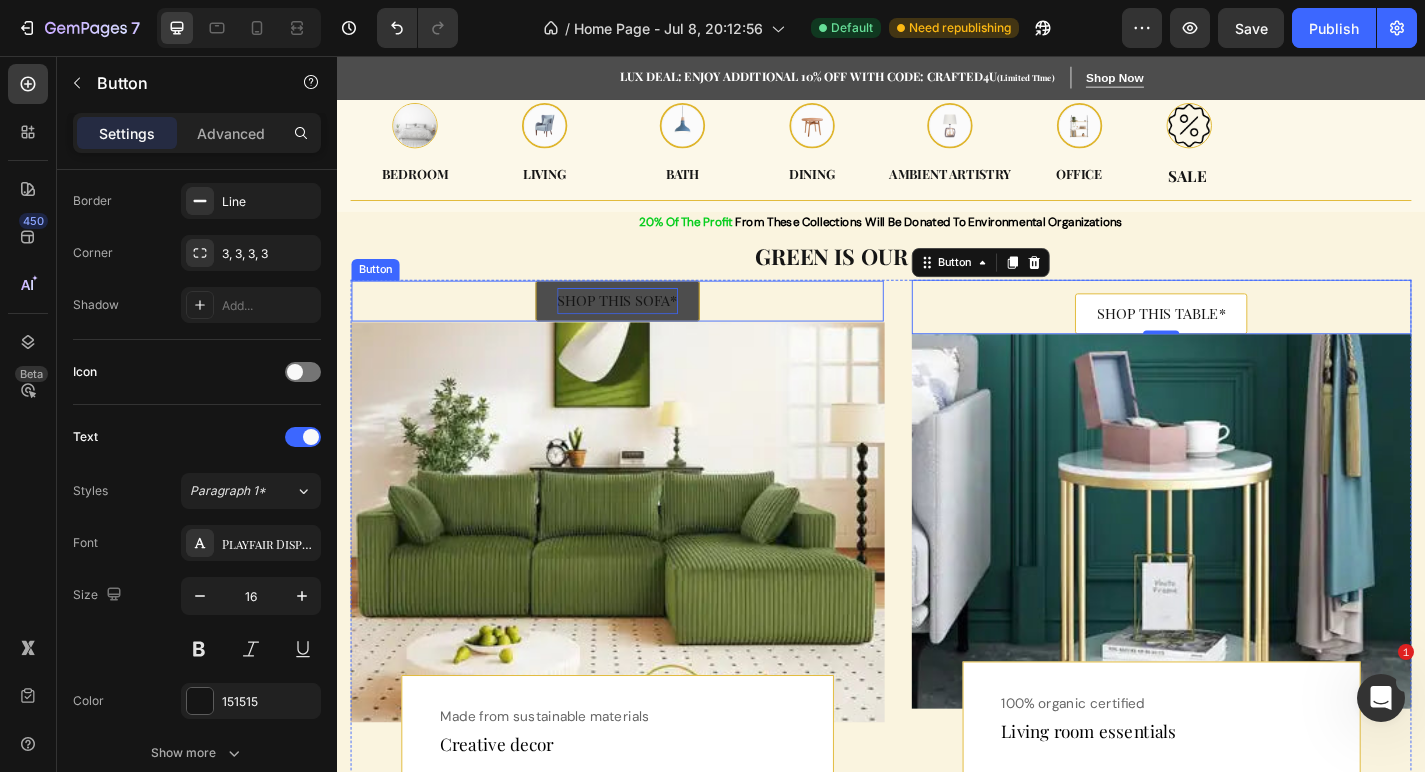 click on "SHOP THIS SOFA*" at bounding box center [646, 326] 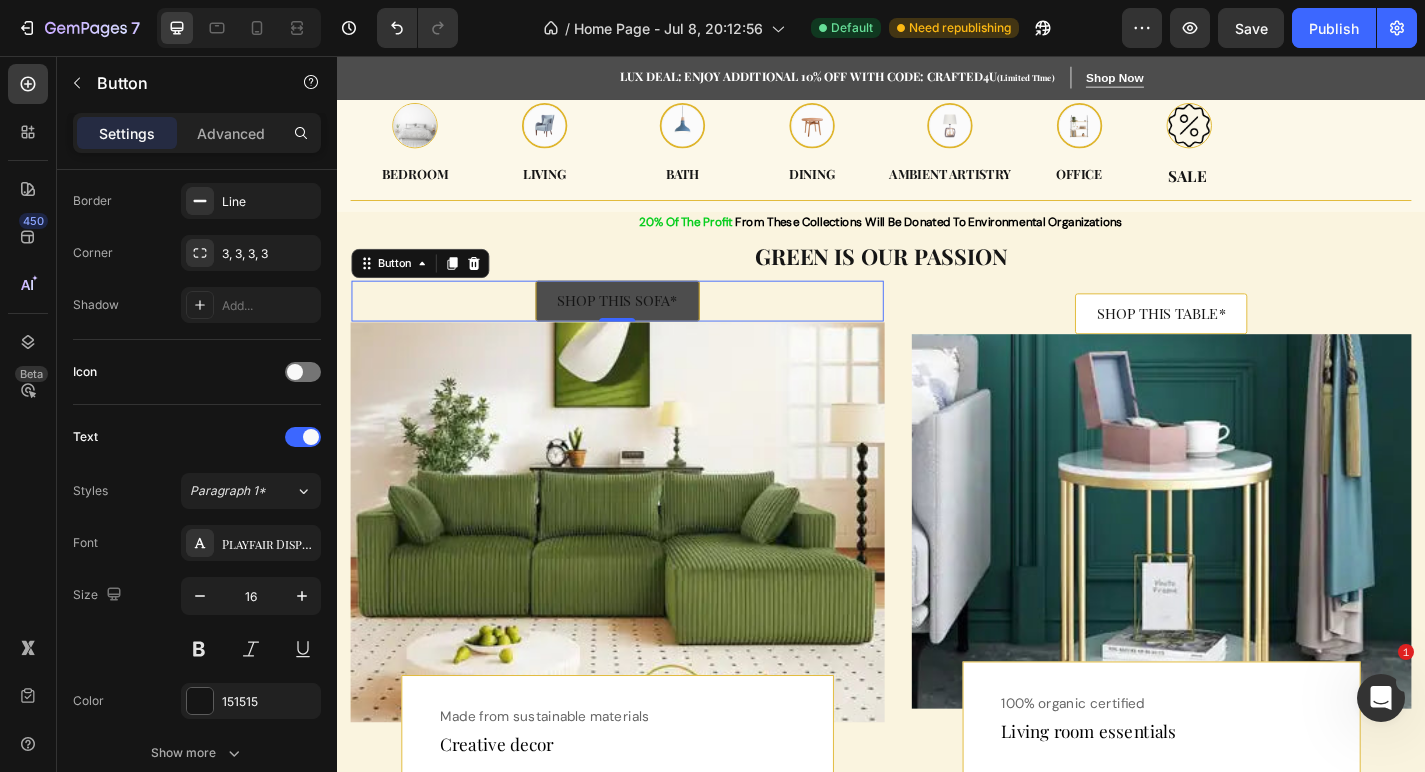 click on "SHOP THIS SOFA*" at bounding box center [646, 326] 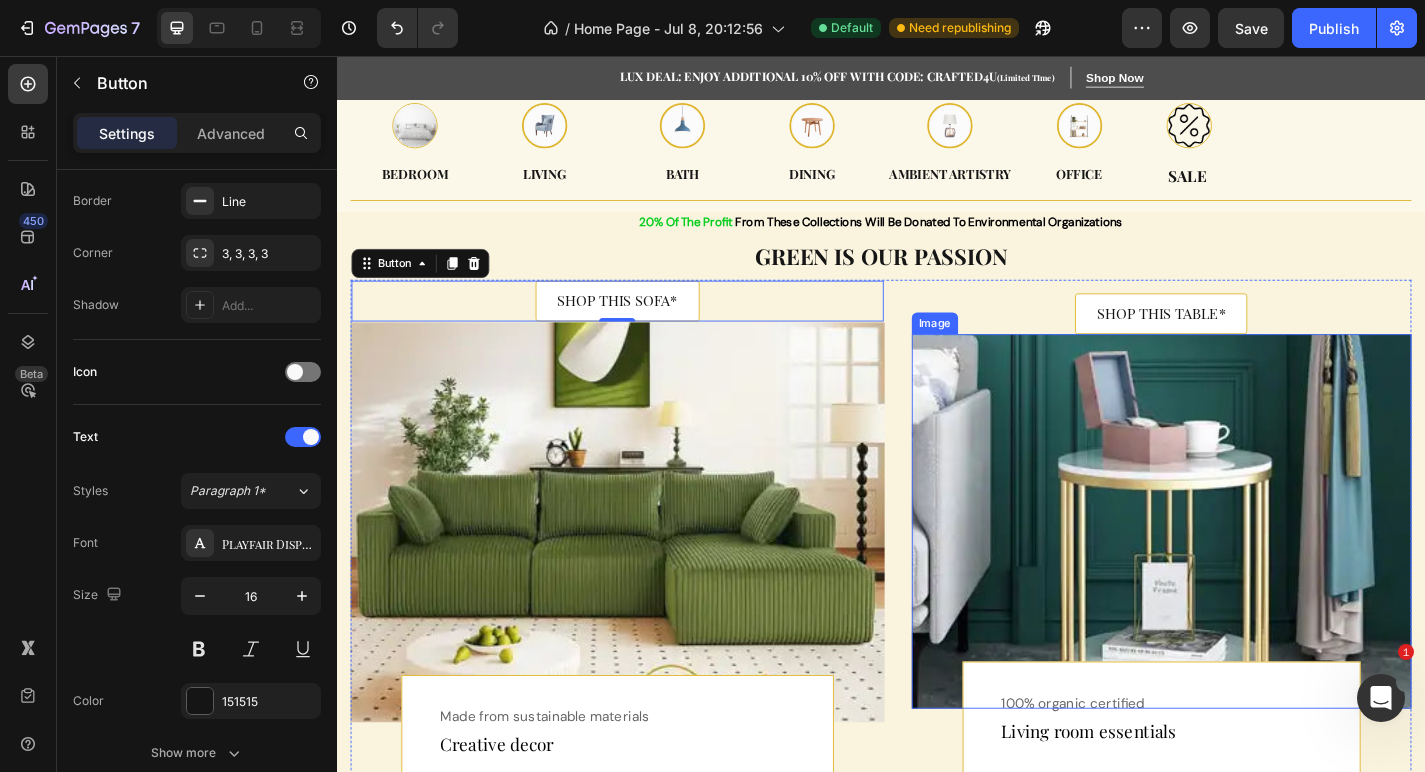 click at bounding box center [1247, 570] 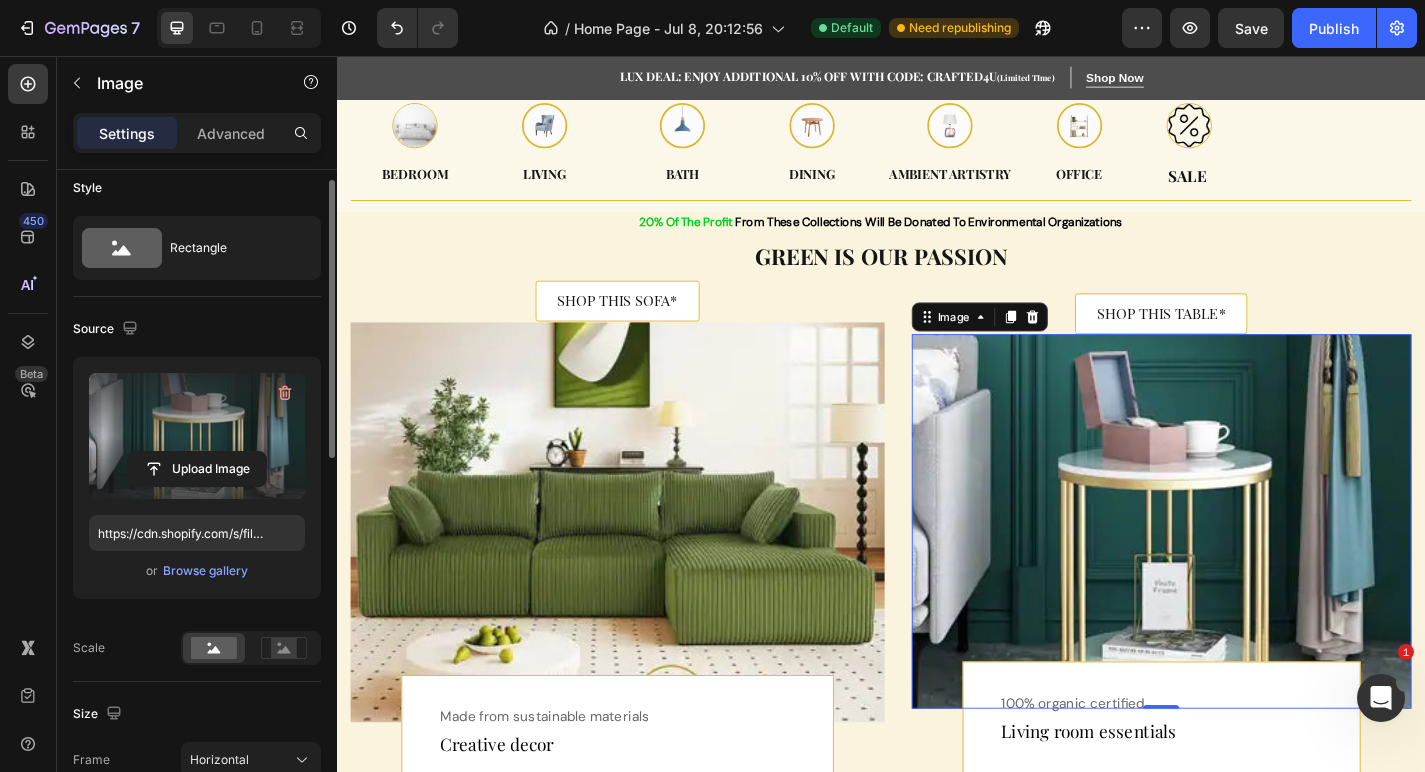scroll, scrollTop: 17, scrollLeft: 0, axis: vertical 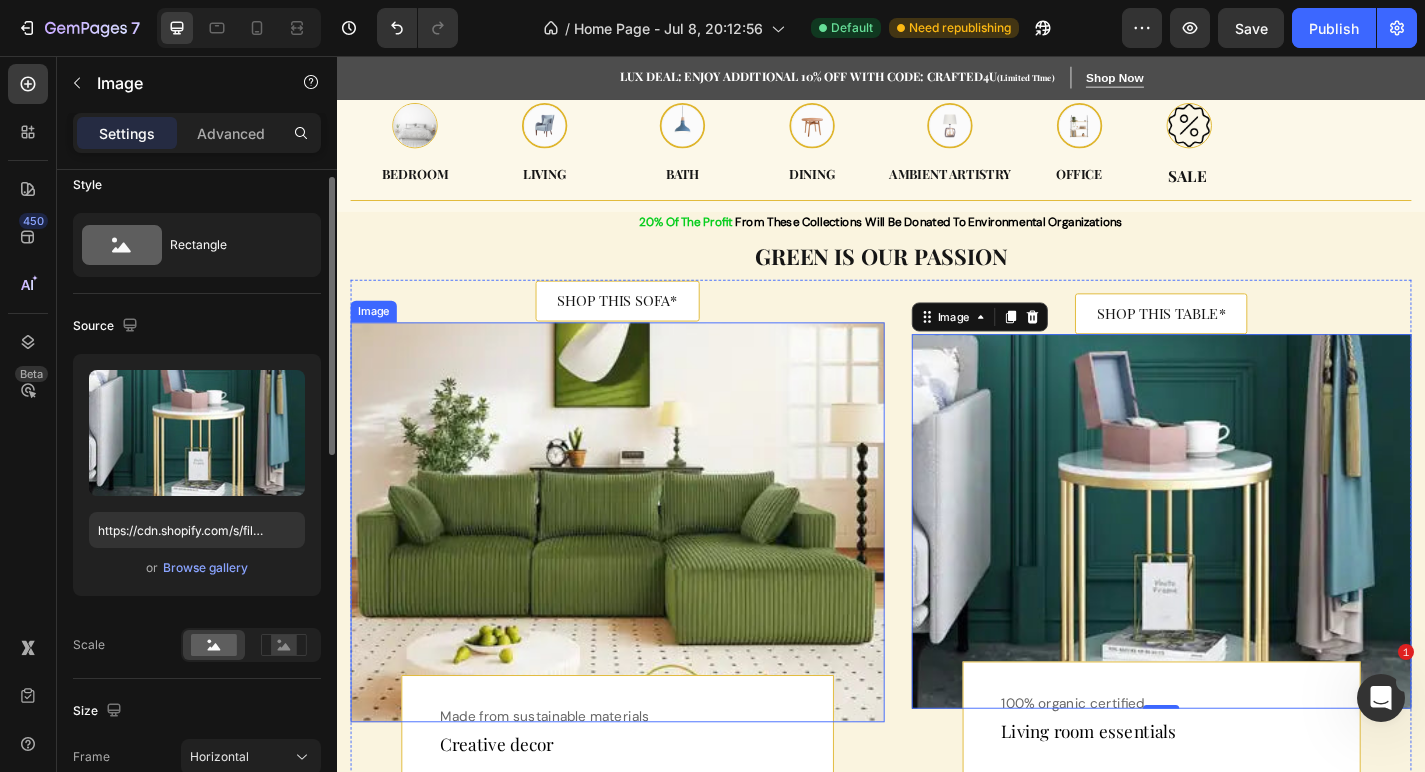 click at bounding box center [646, 570] 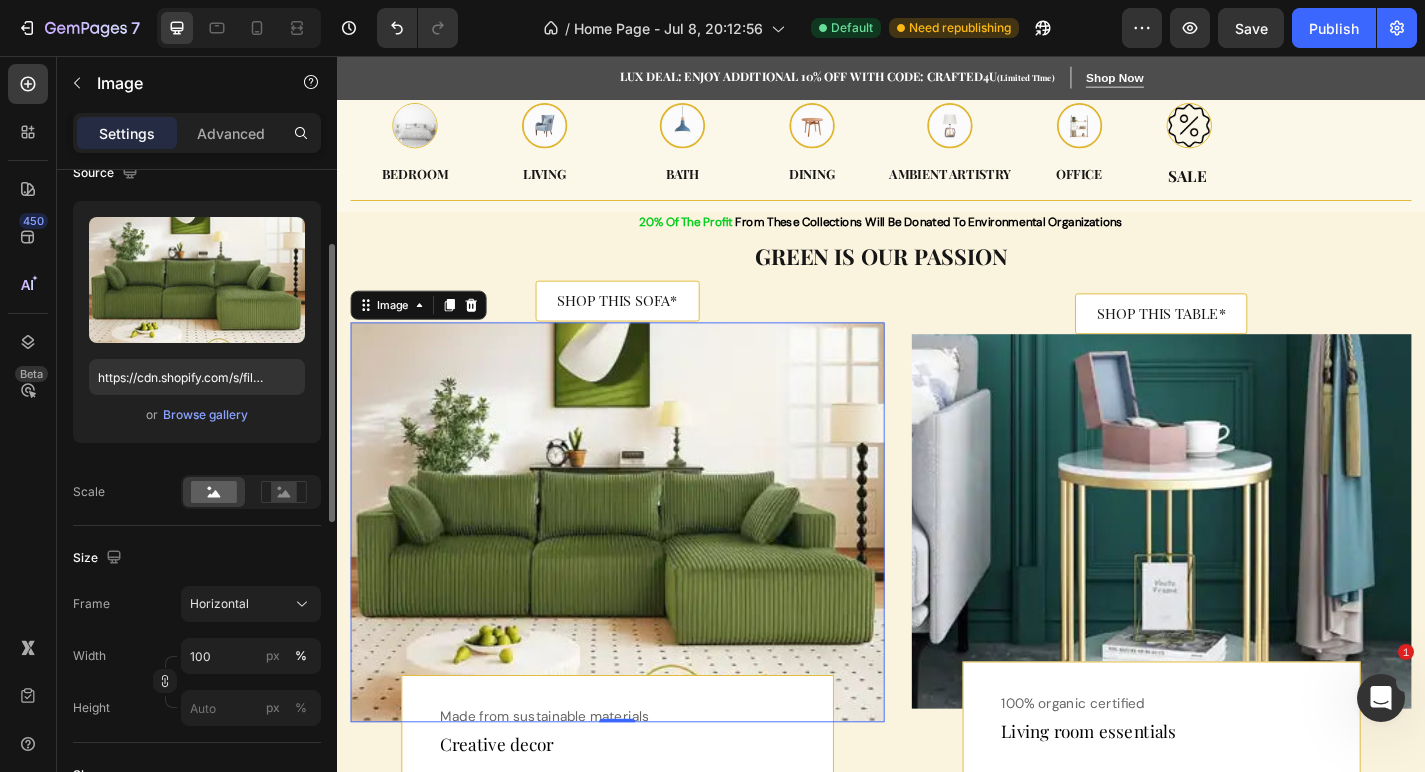 scroll, scrollTop: 174, scrollLeft: 0, axis: vertical 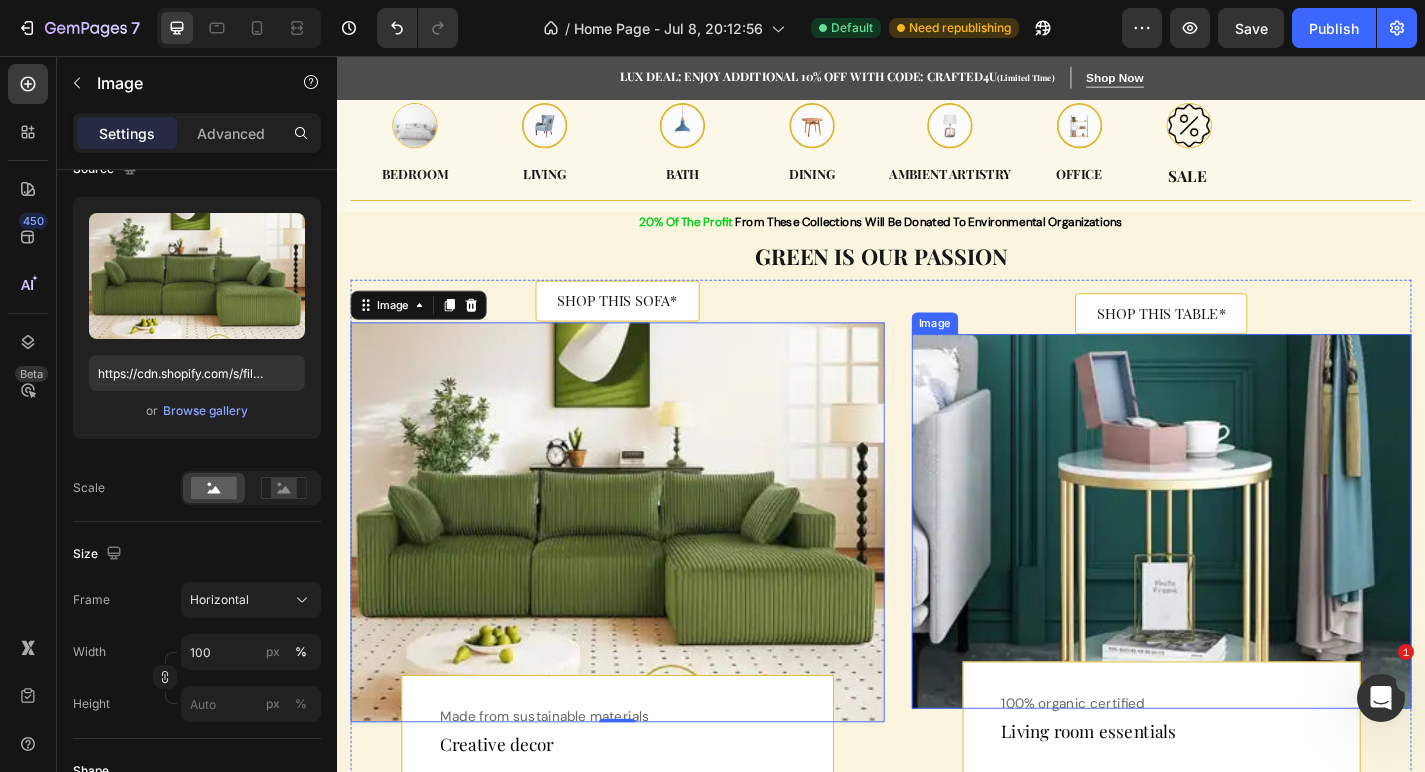 click at bounding box center (1247, 570) 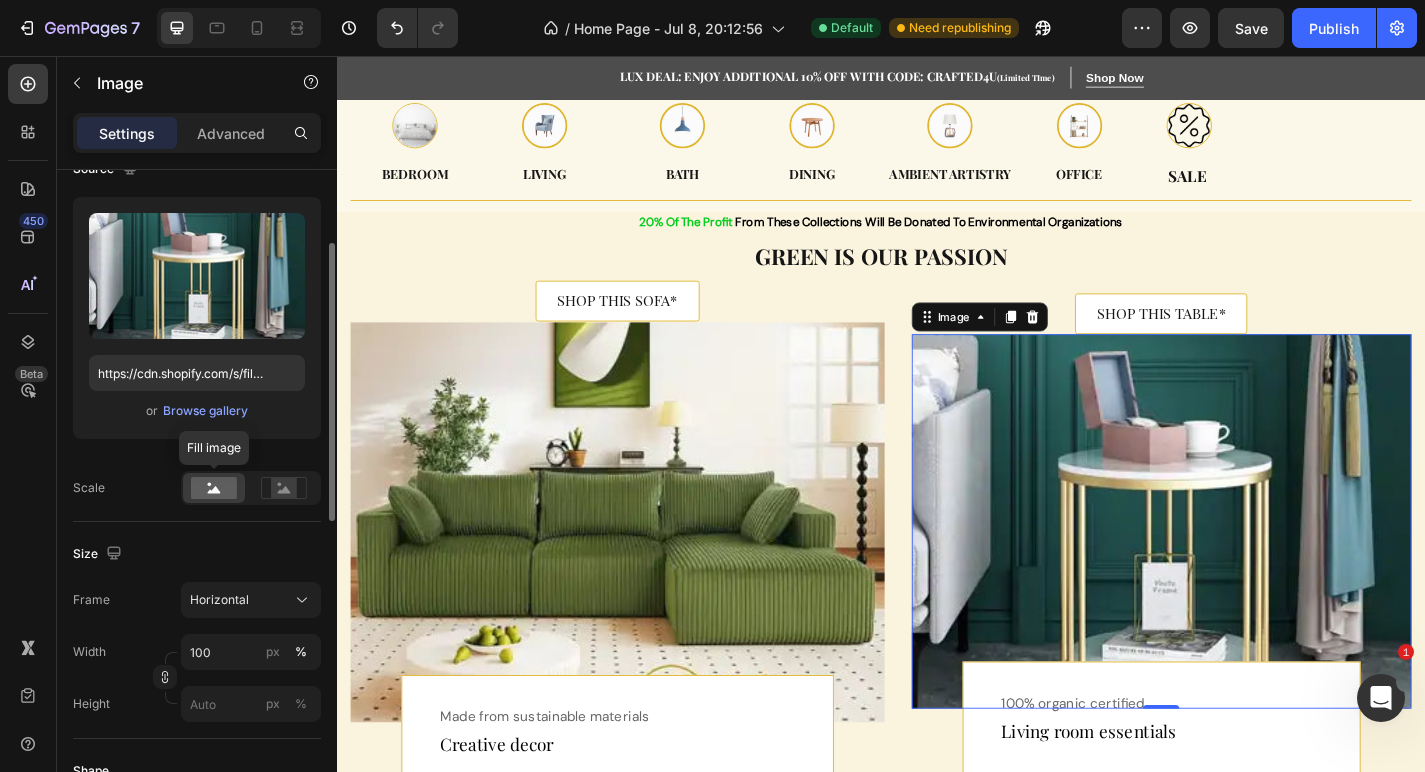 click 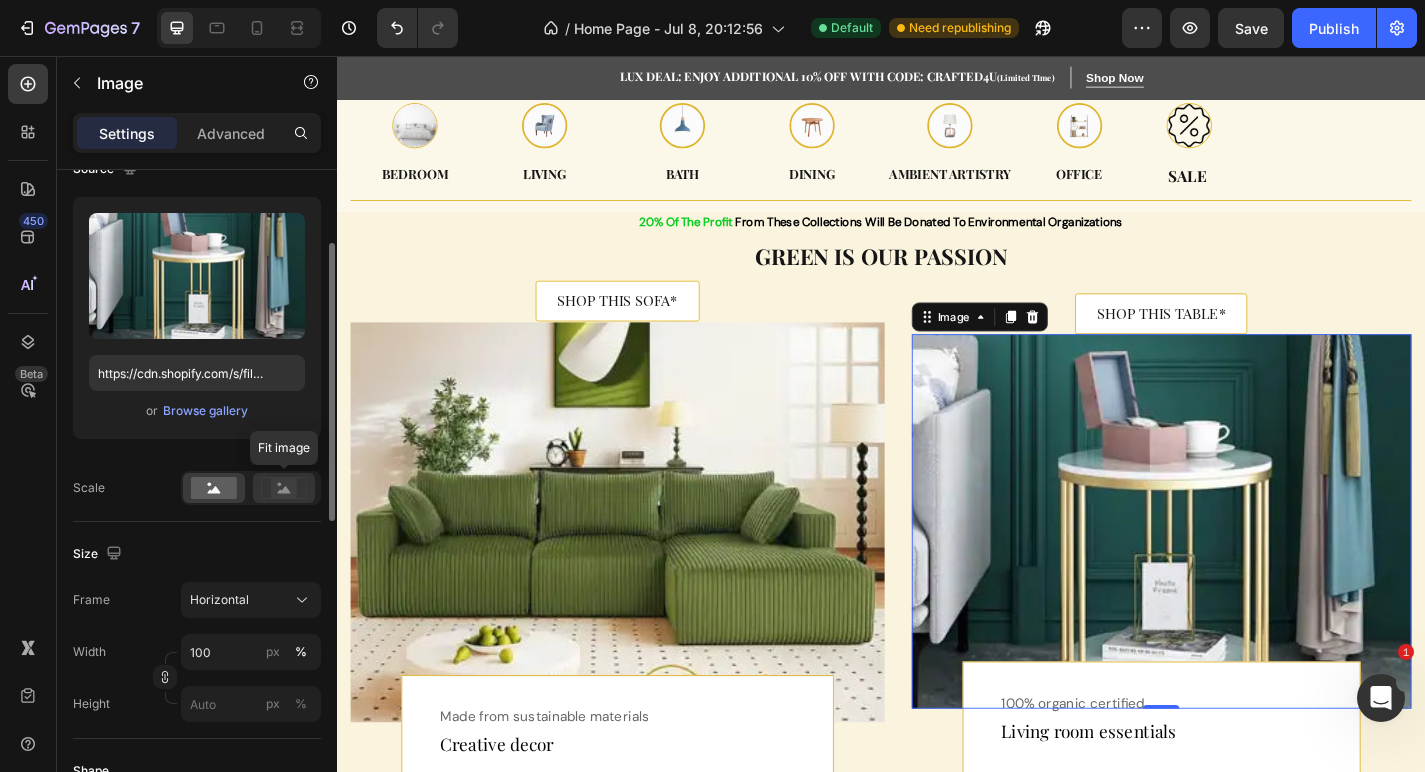 click 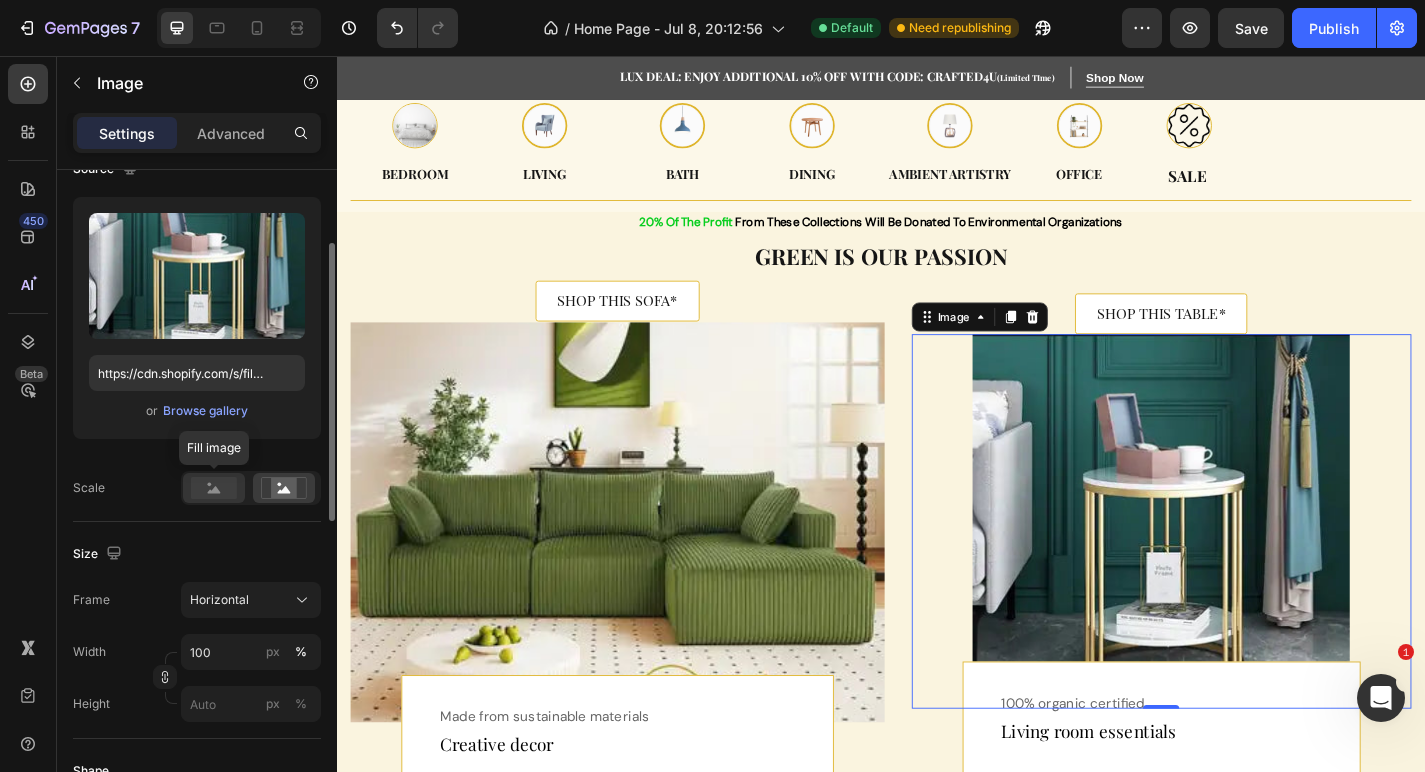 click 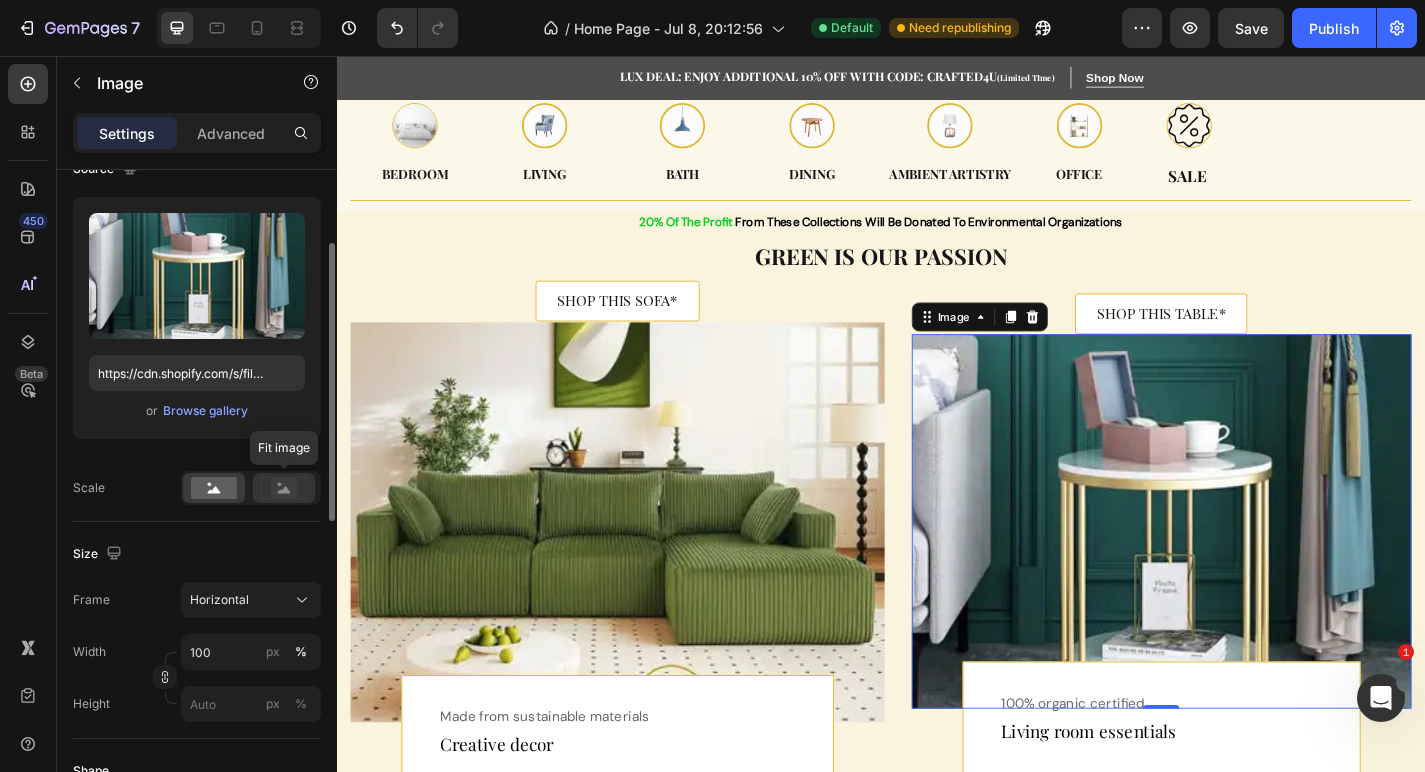 click 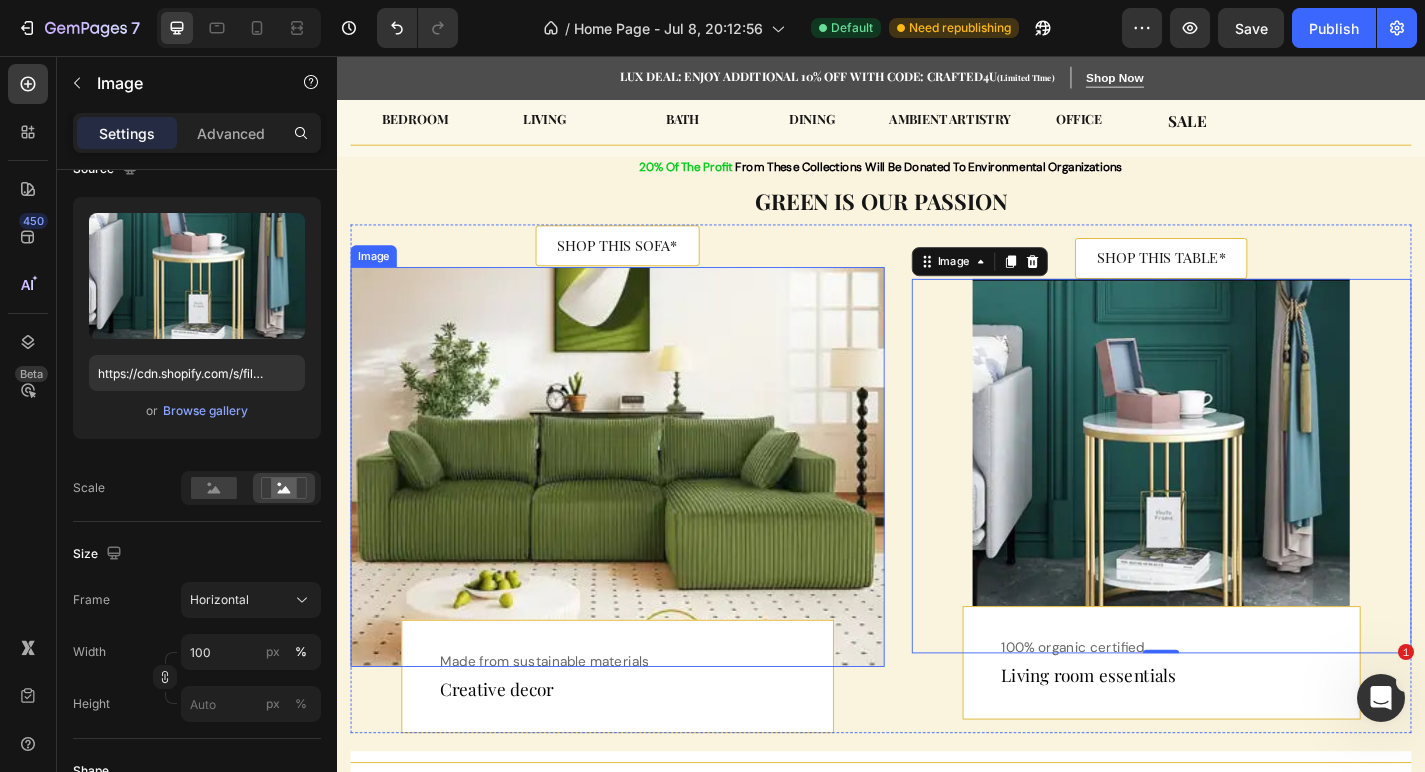scroll, scrollTop: 849, scrollLeft: 0, axis: vertical 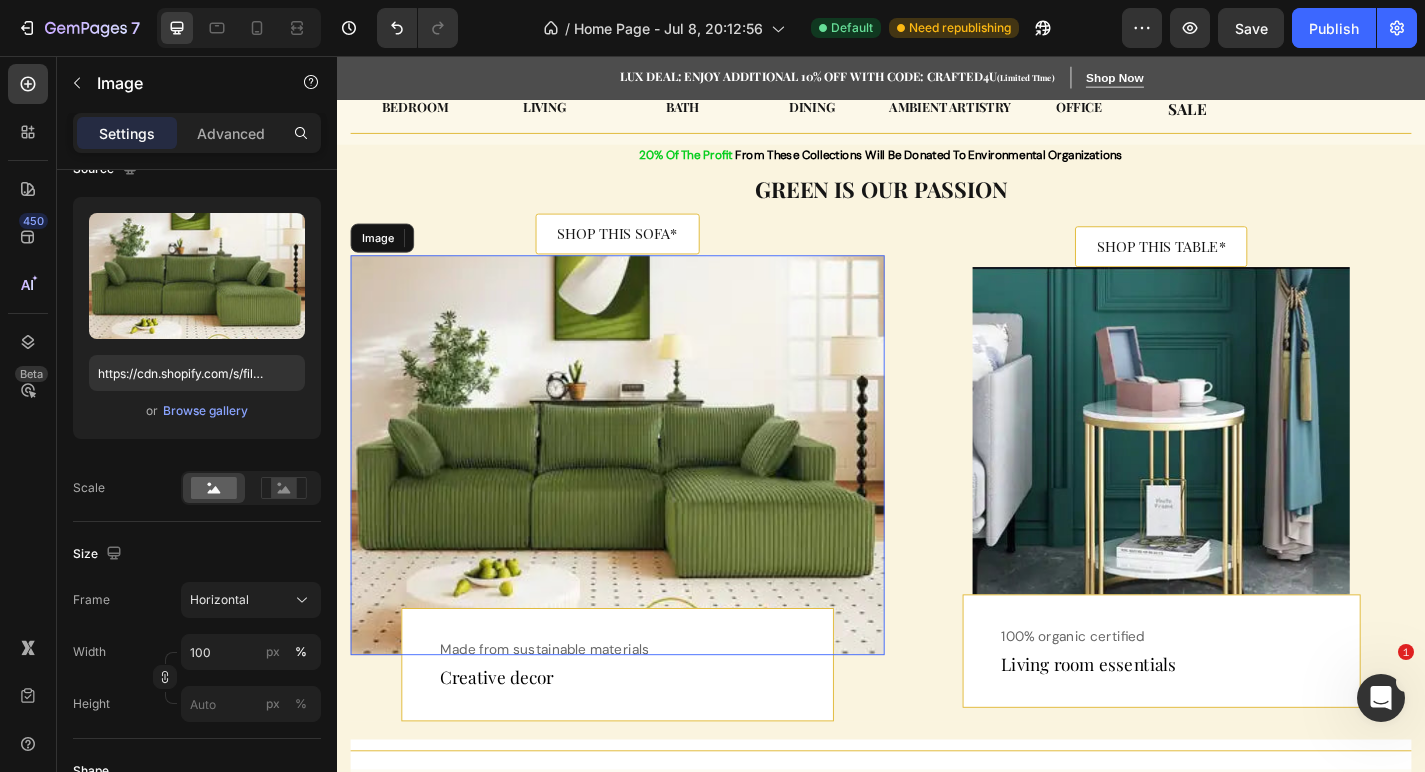 click at bounding box center (646, 496) 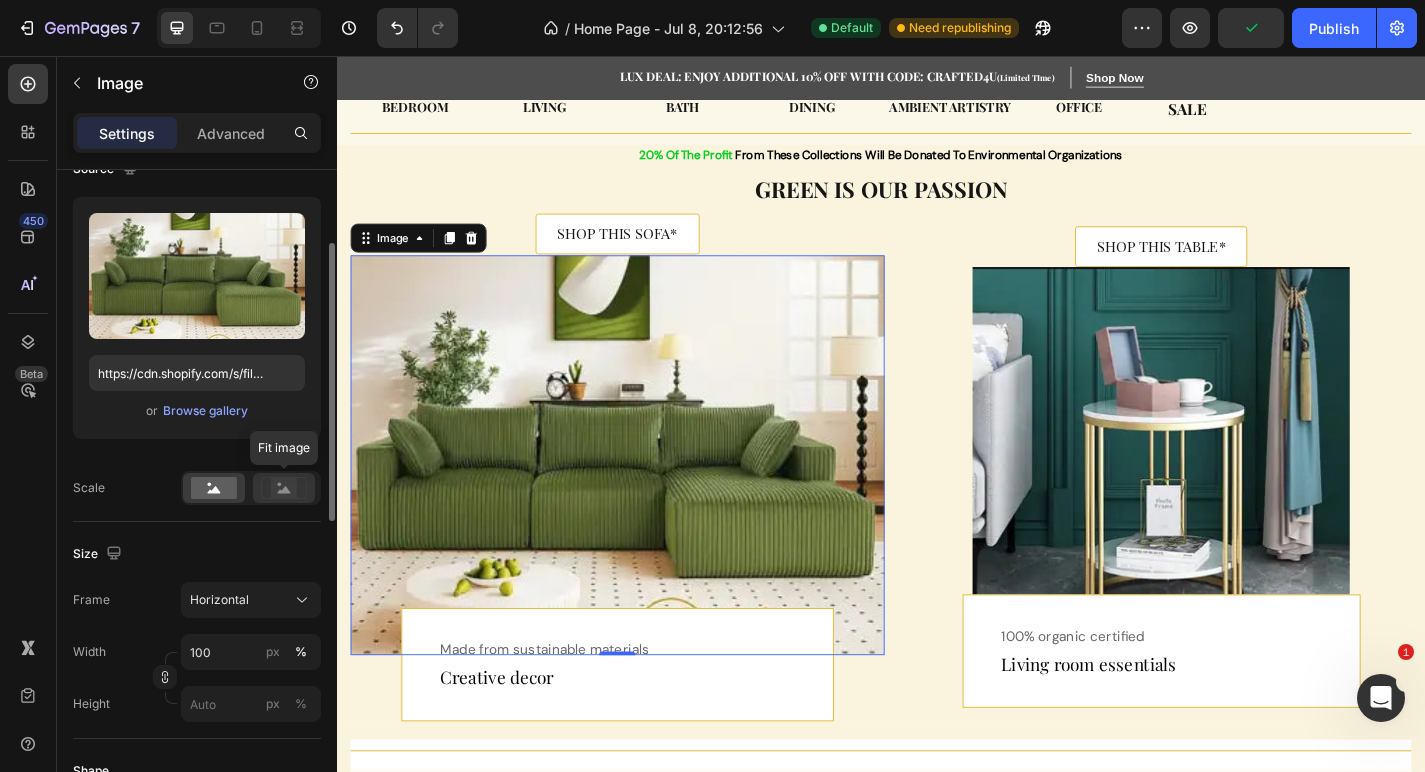 click 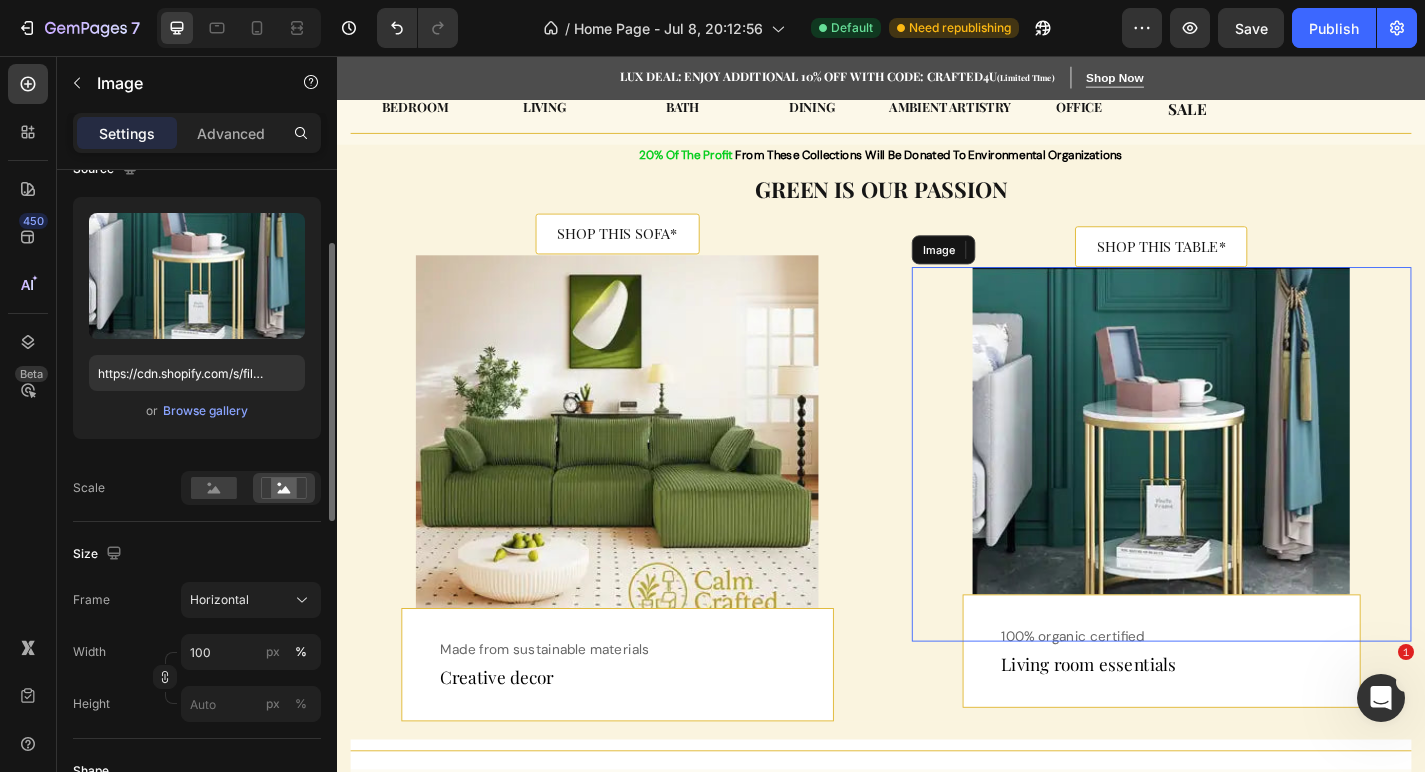 click at bounding box center (1247, 496) 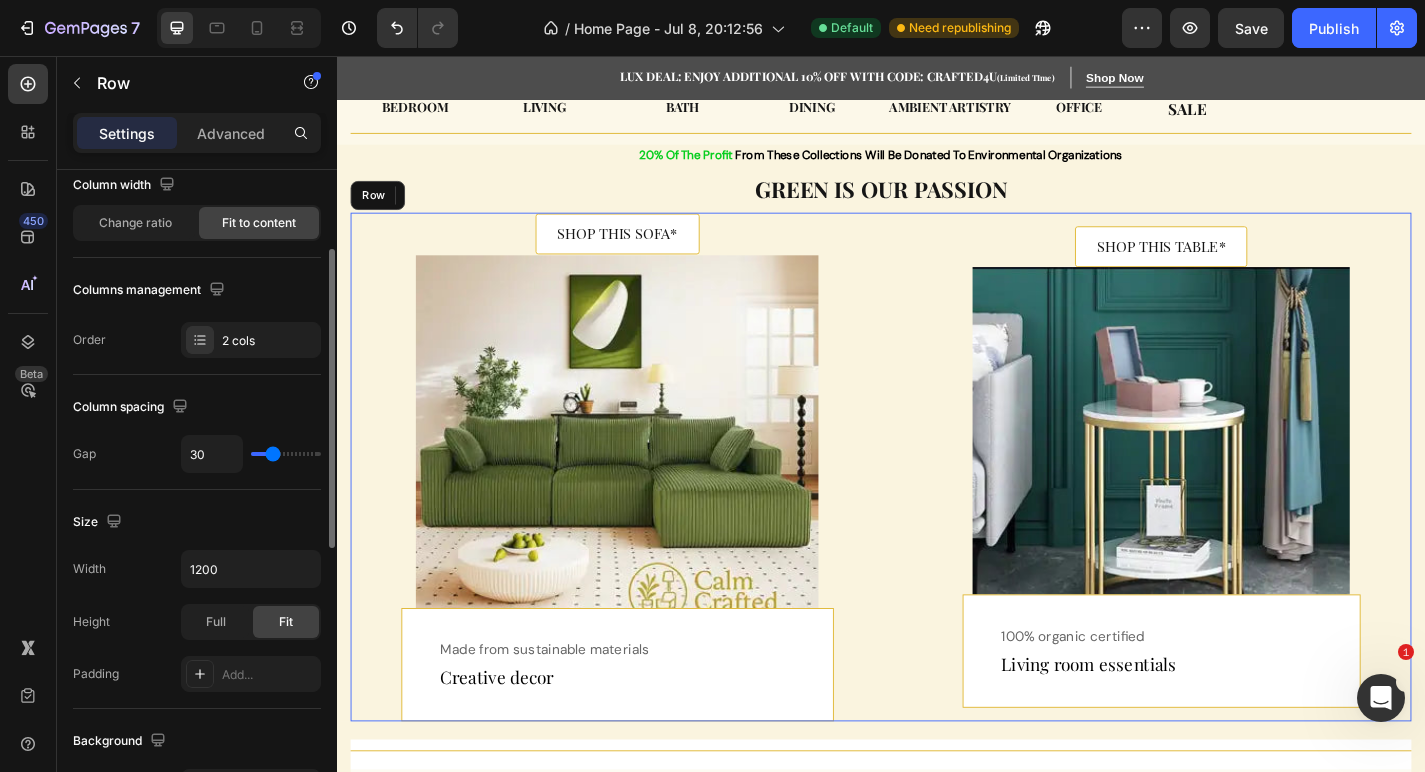 click on "SHOP THIS SOFA* Button Image Made from sustainable materials Text Creative decor Text Row Row SHOP THIS TABLE* Button Image   0 100% organic certified Text Living room essentials Text Row Row Row" at bounding box center (937, 509) 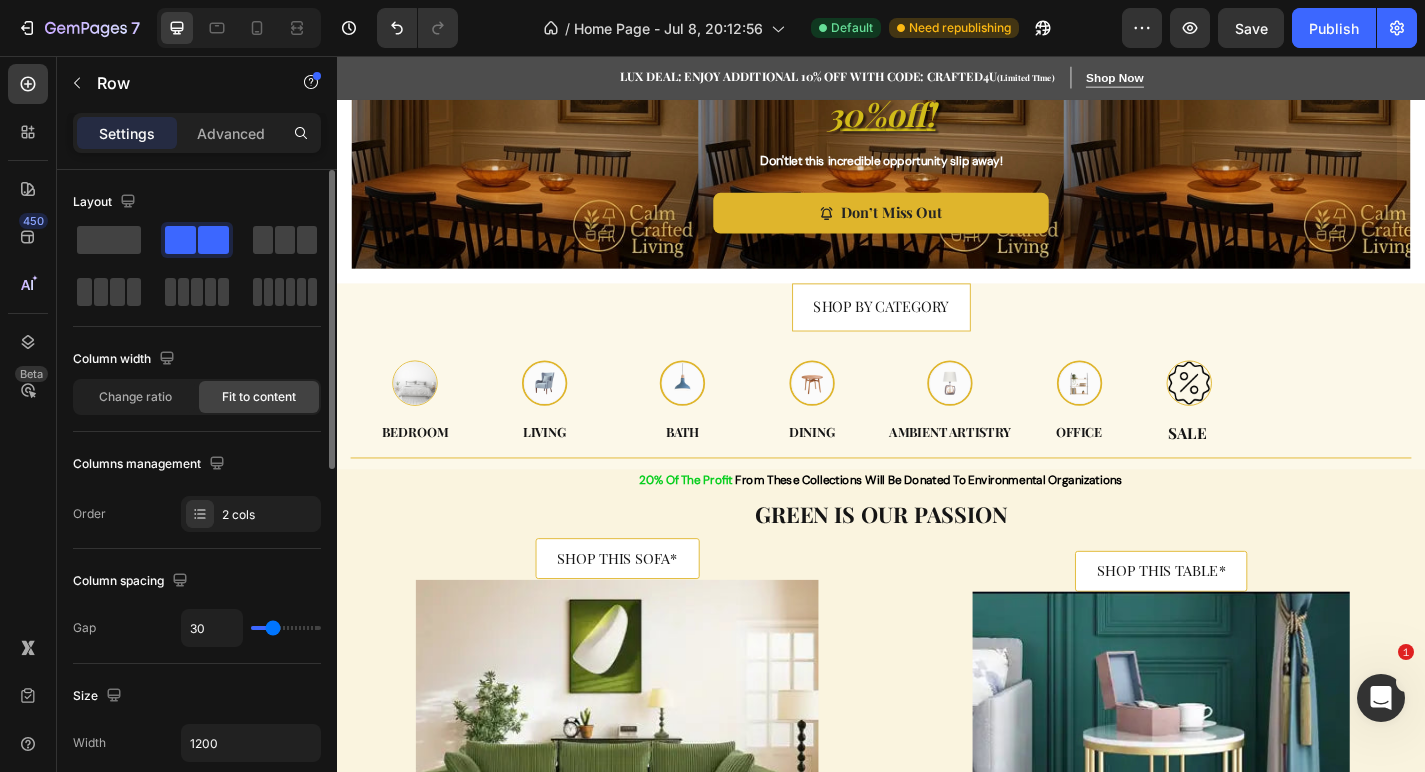 scroll, scrollTop: 475, scrollLeft: 0, axis: vertical 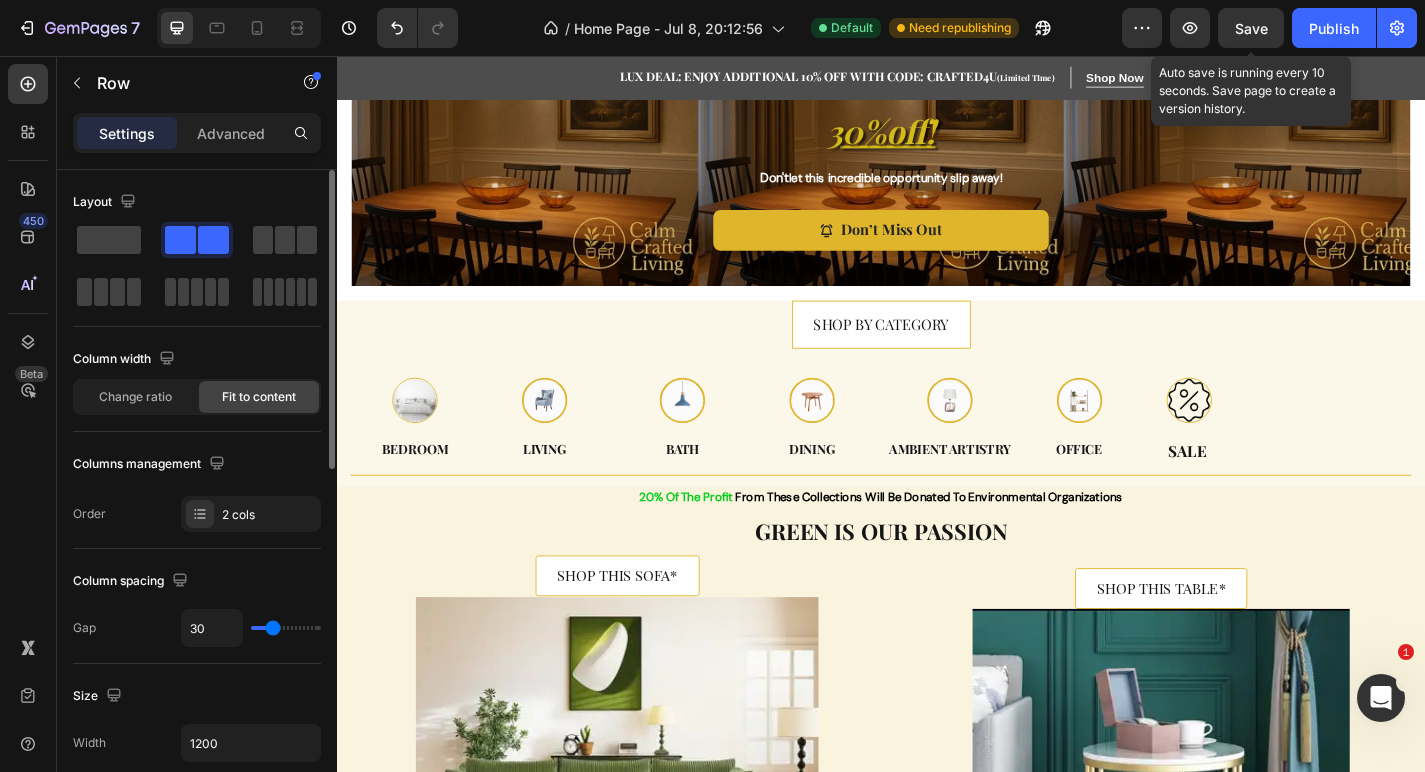 click on "Save" 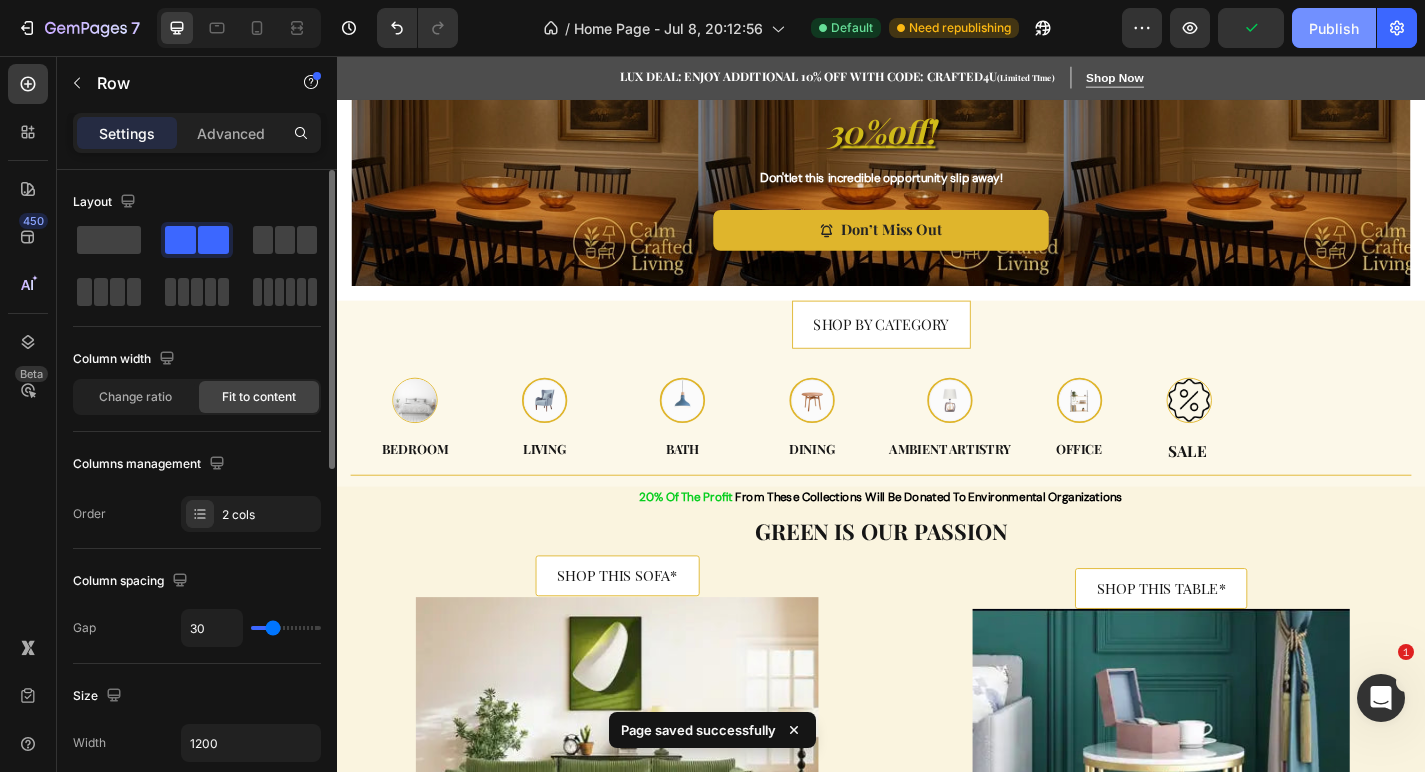 click on "Publish" 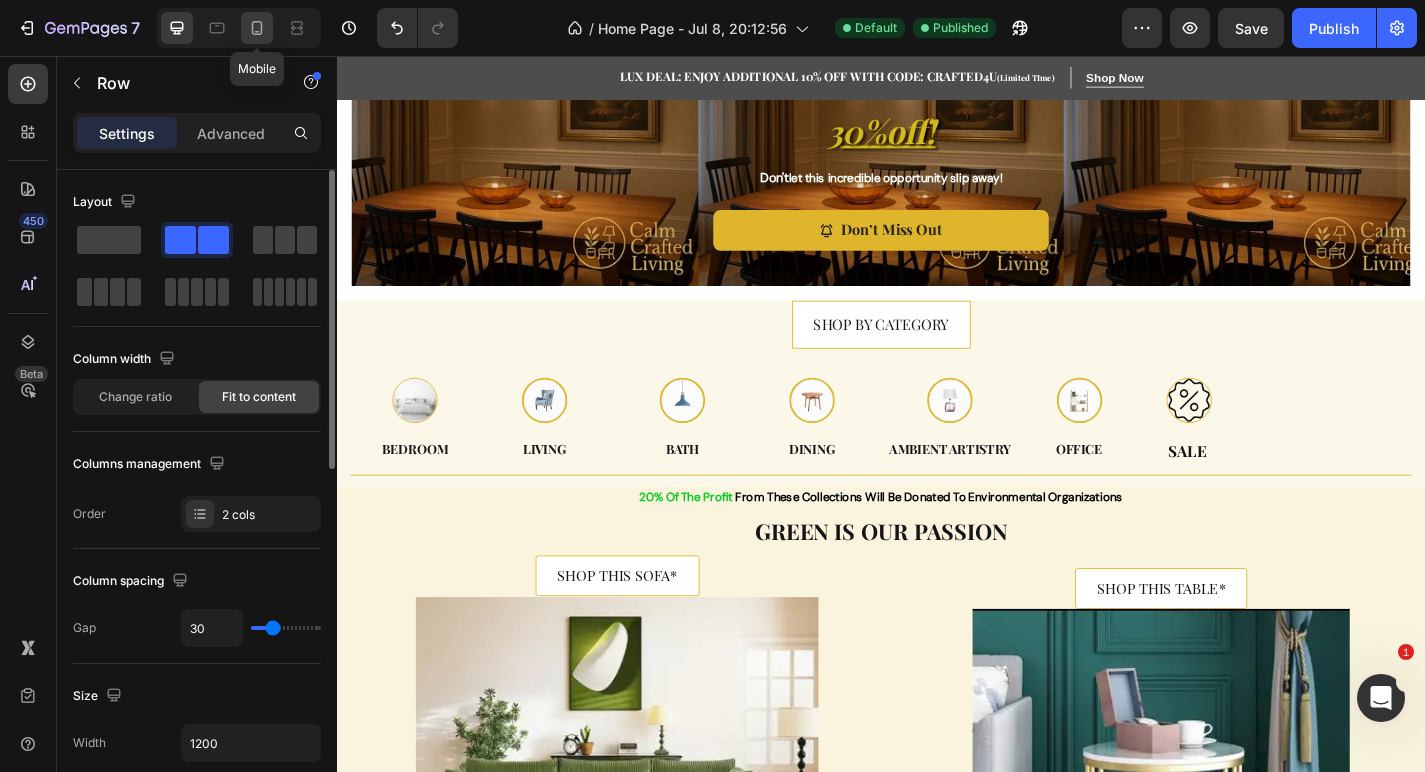 click 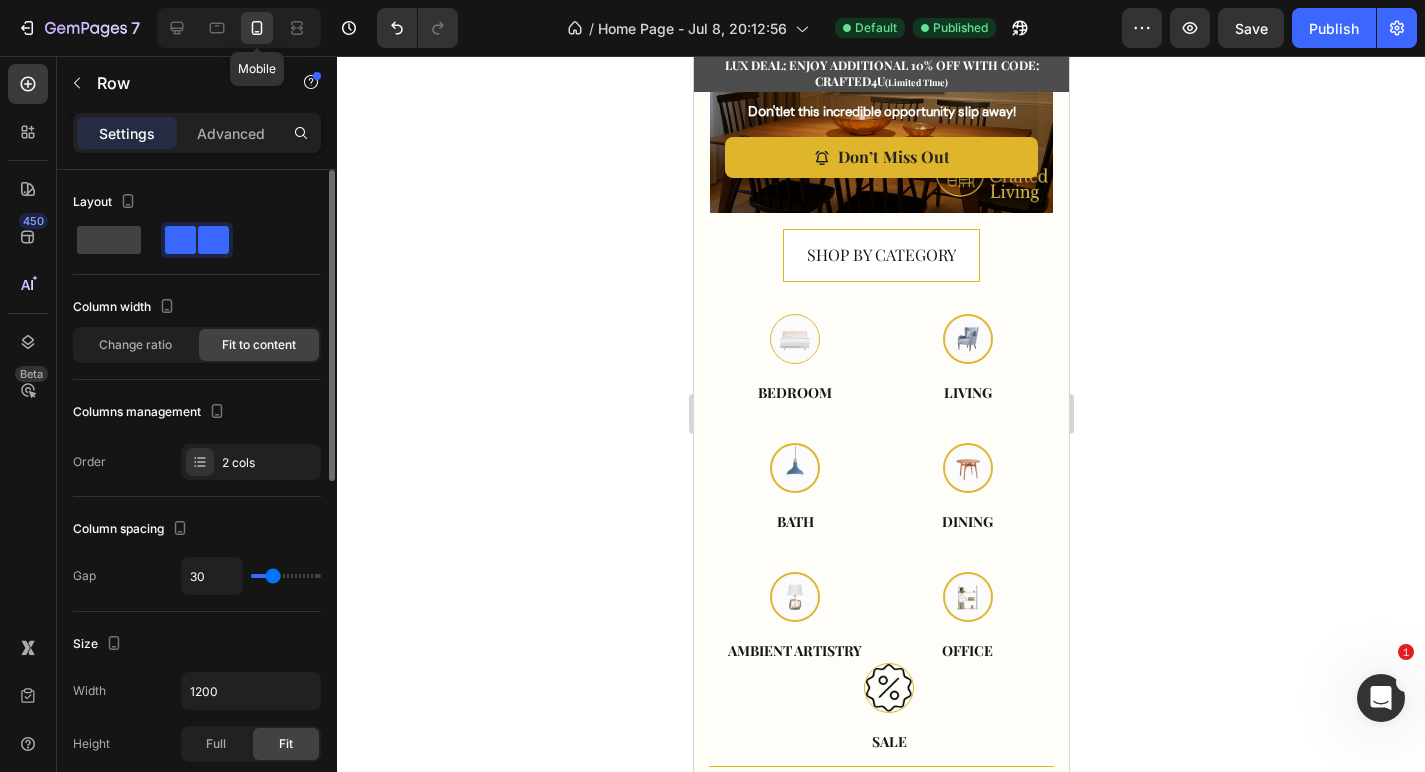 type on "32" 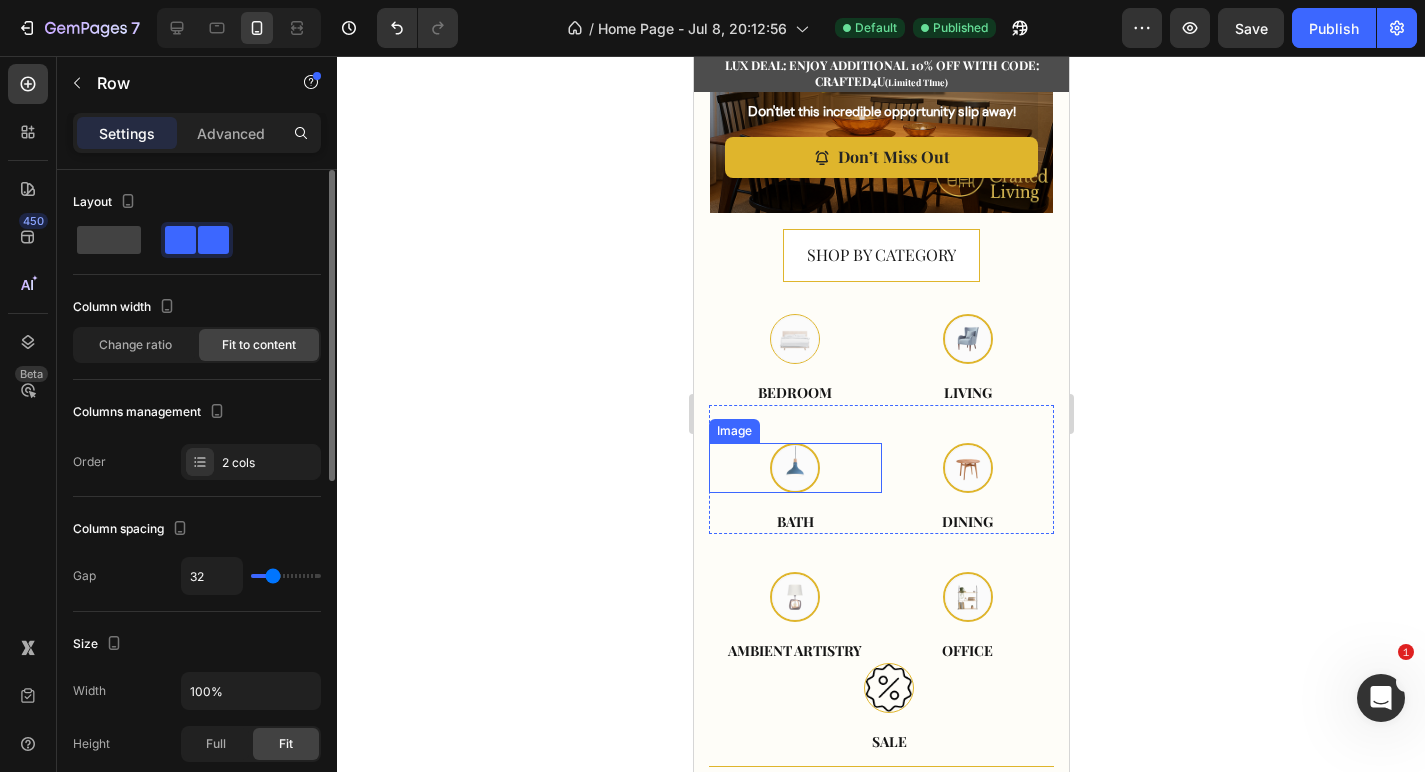 click at bounding box center (794, 468) 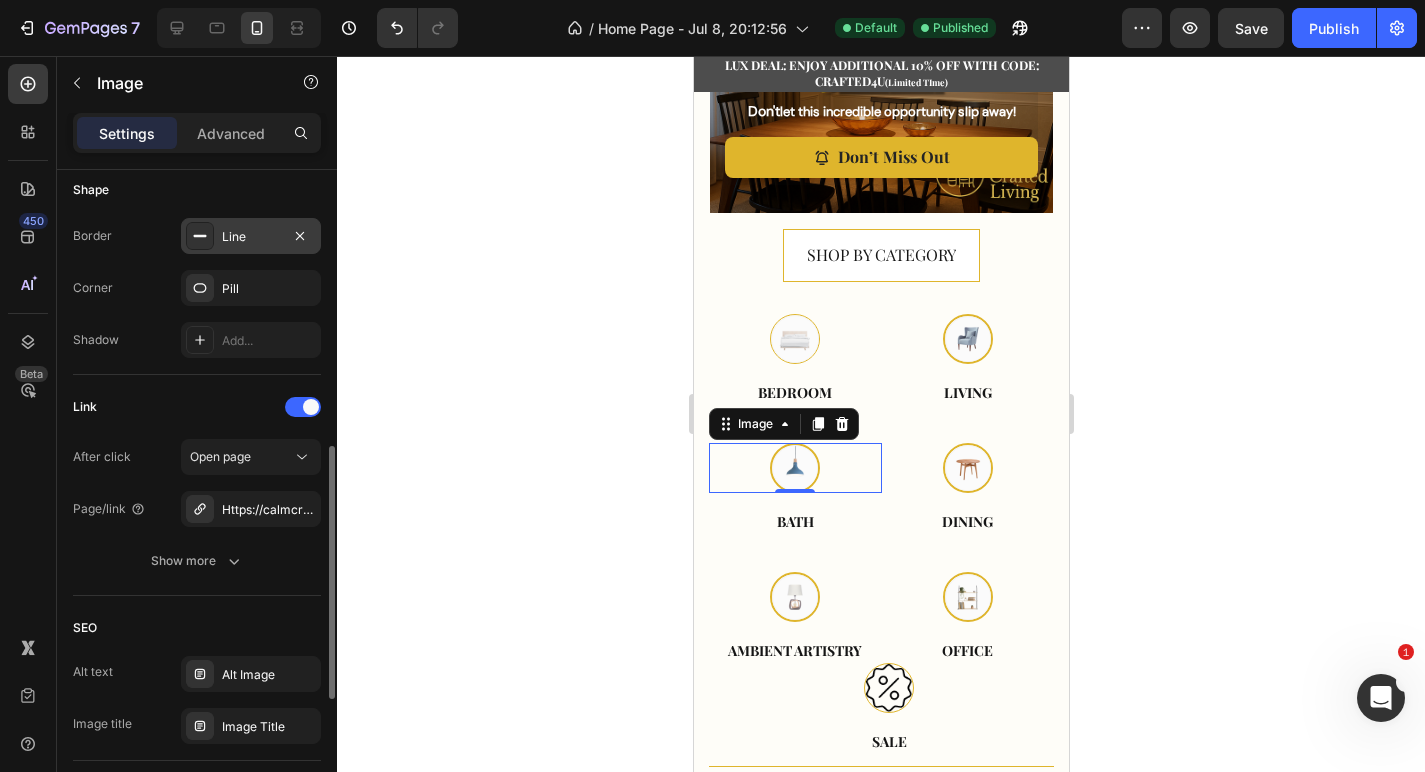 scroll, scrollTop: 767, scrollLeft: 0, axis: vertical 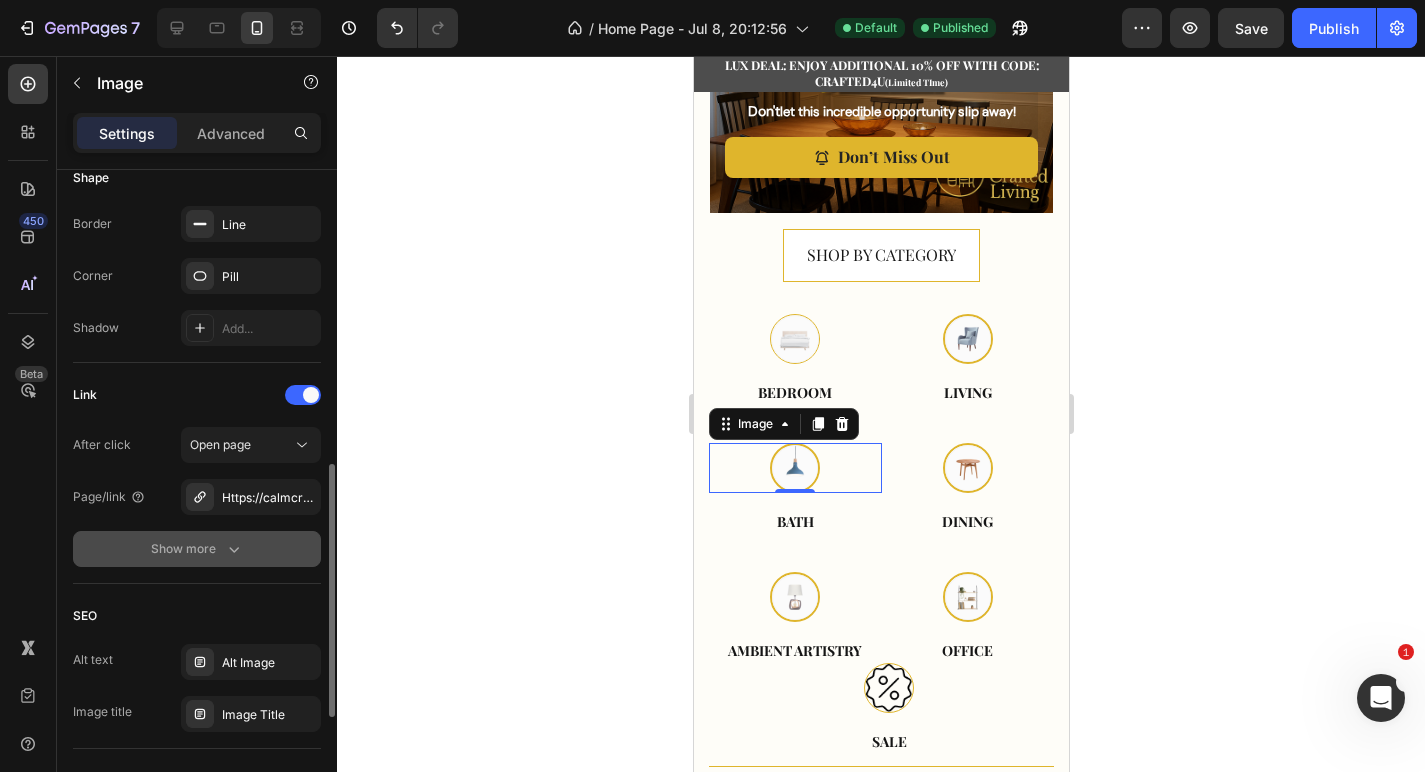 click on "Show more" 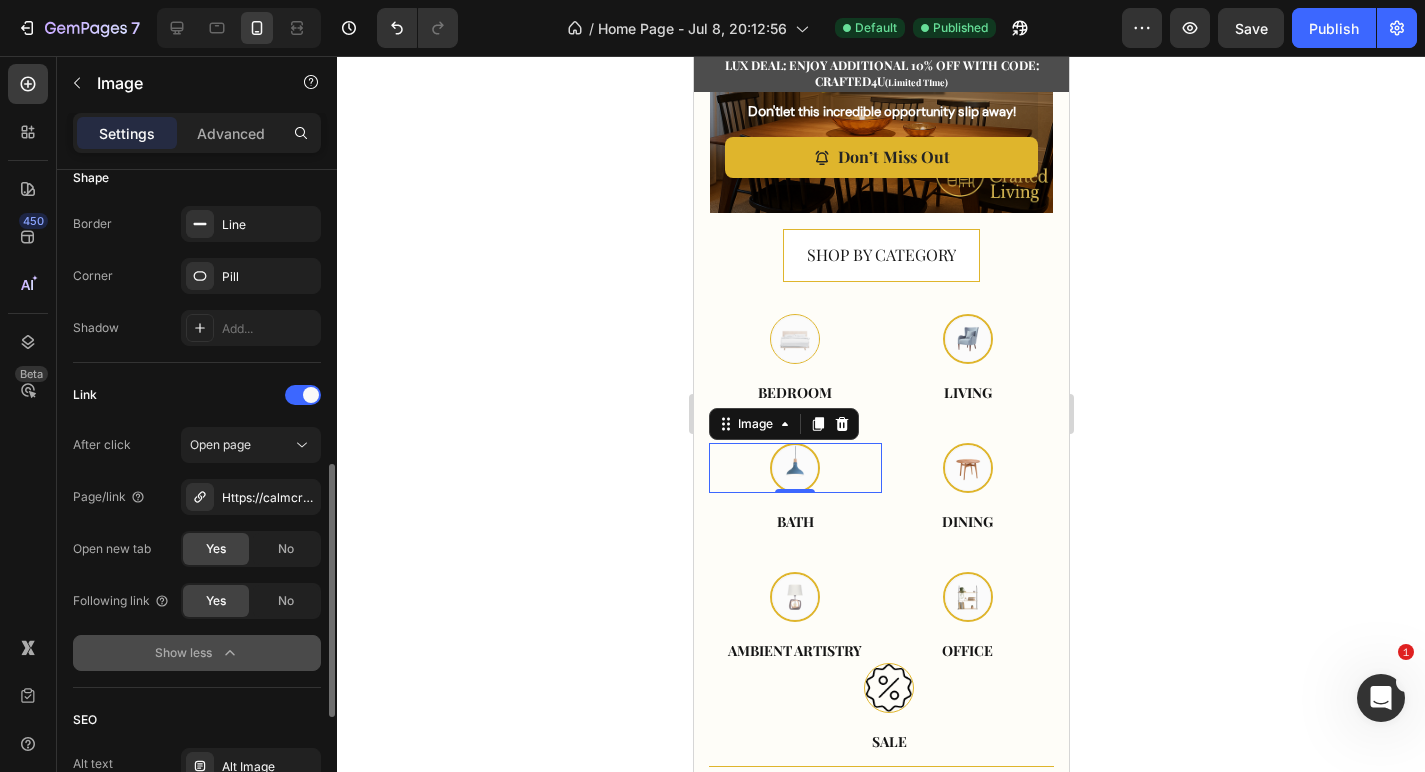 click on "Show less" at bounding box center [197, 653] 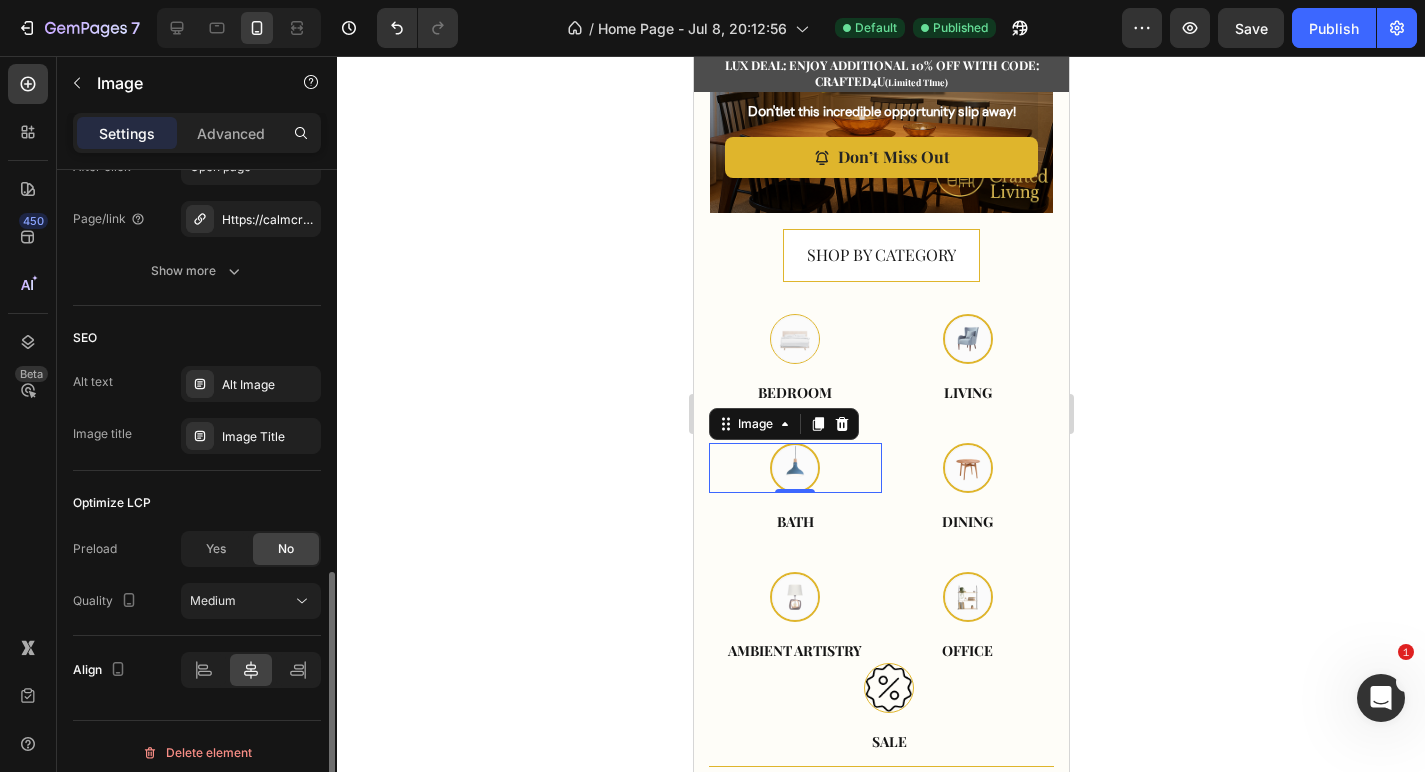 scroll, scrollTop: 1057, scrollLeft: 0, axis: vertical 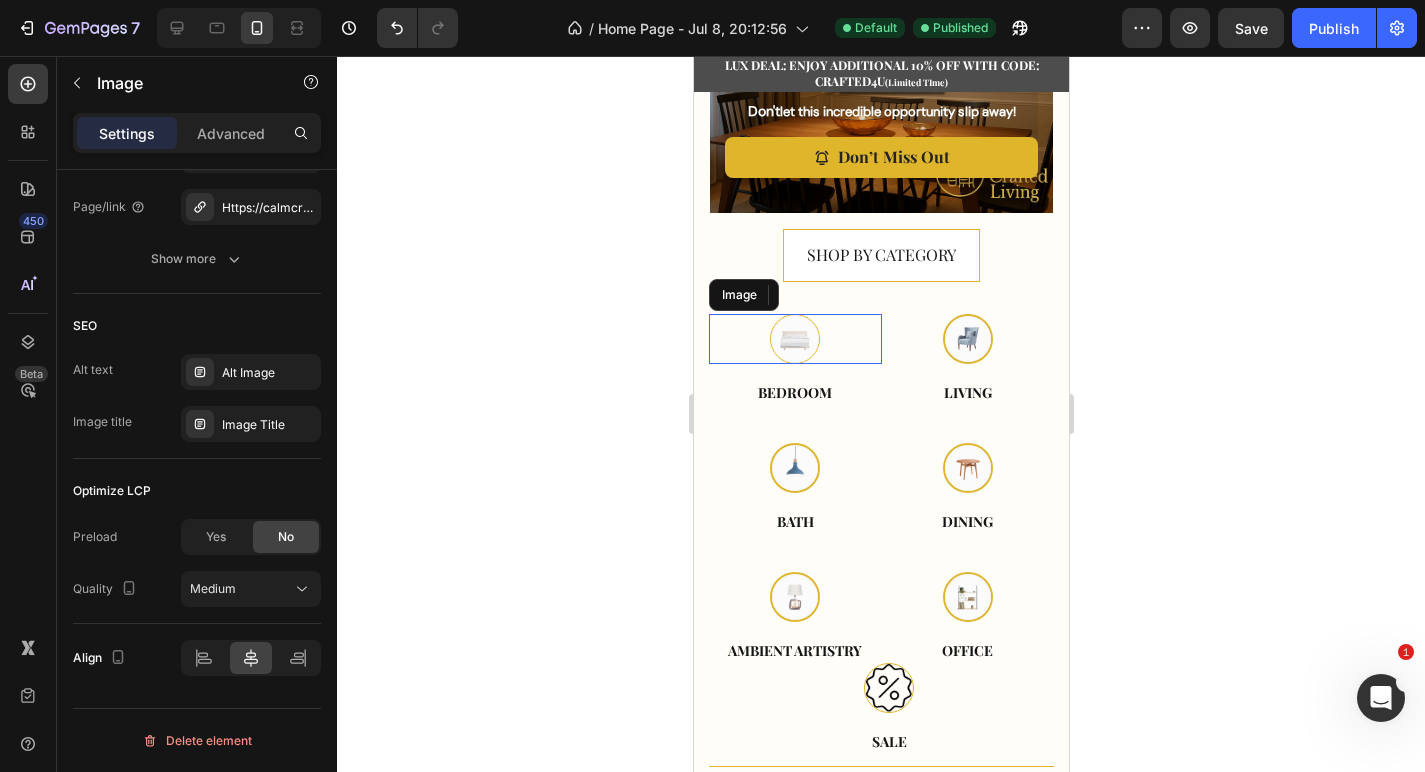 click at bounding box center [794, 339] 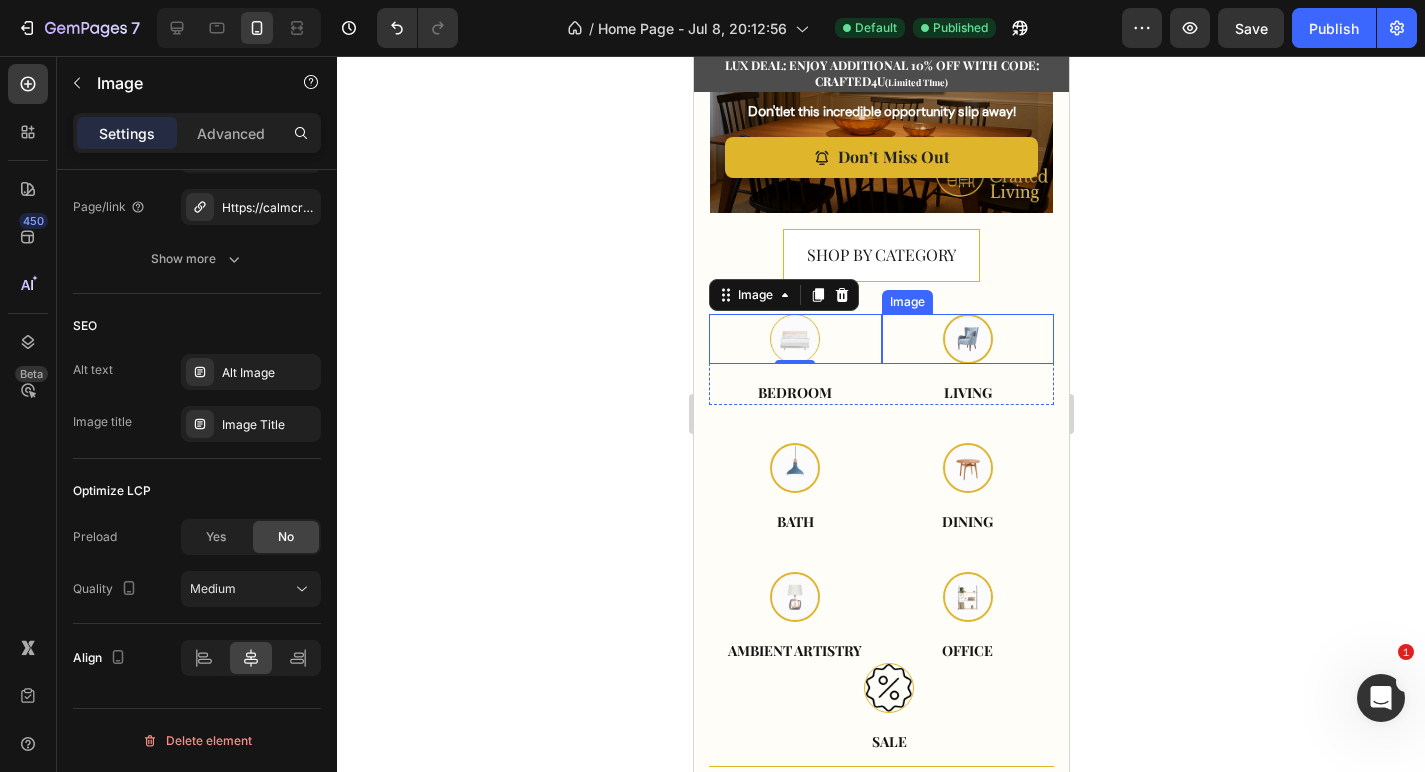 click at bounding box center [967, 339] 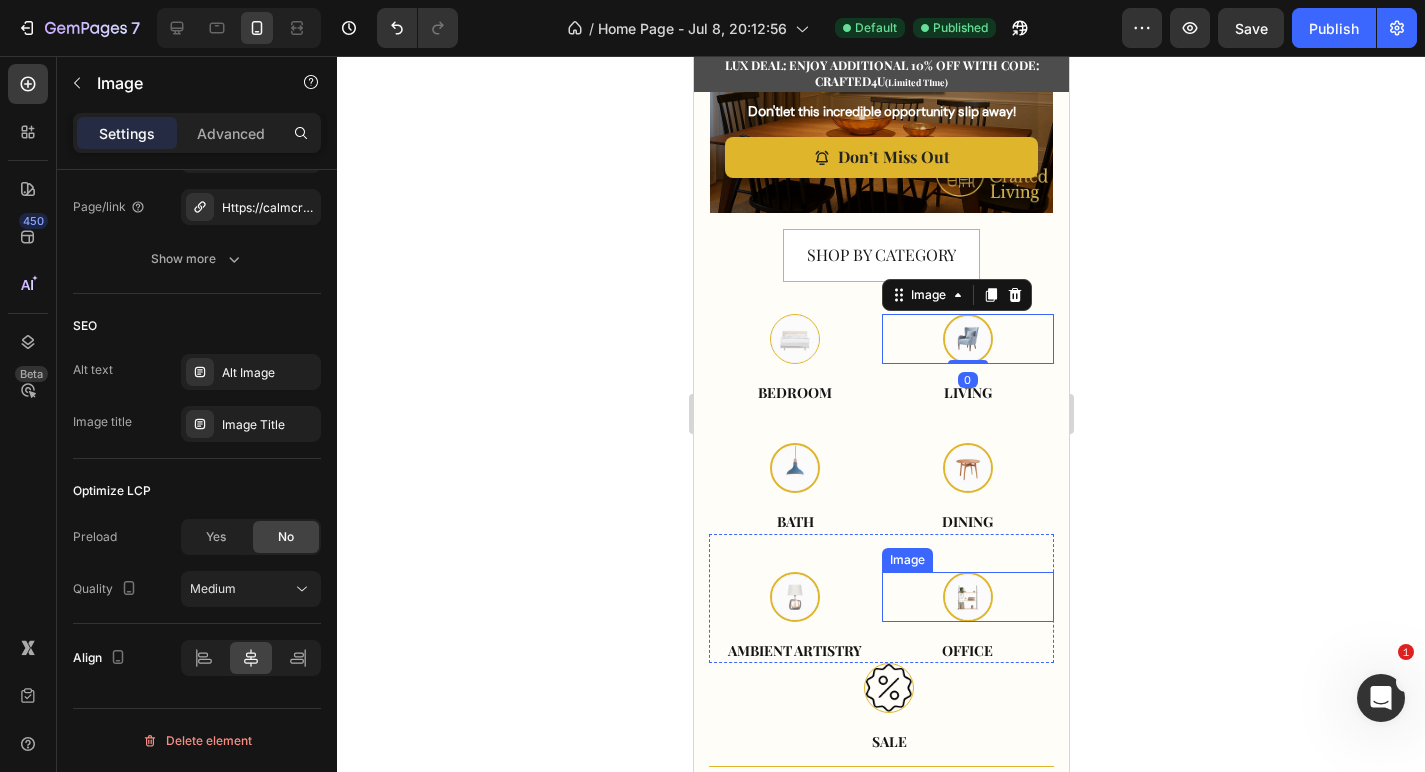 click at bounding box center [967, 597] 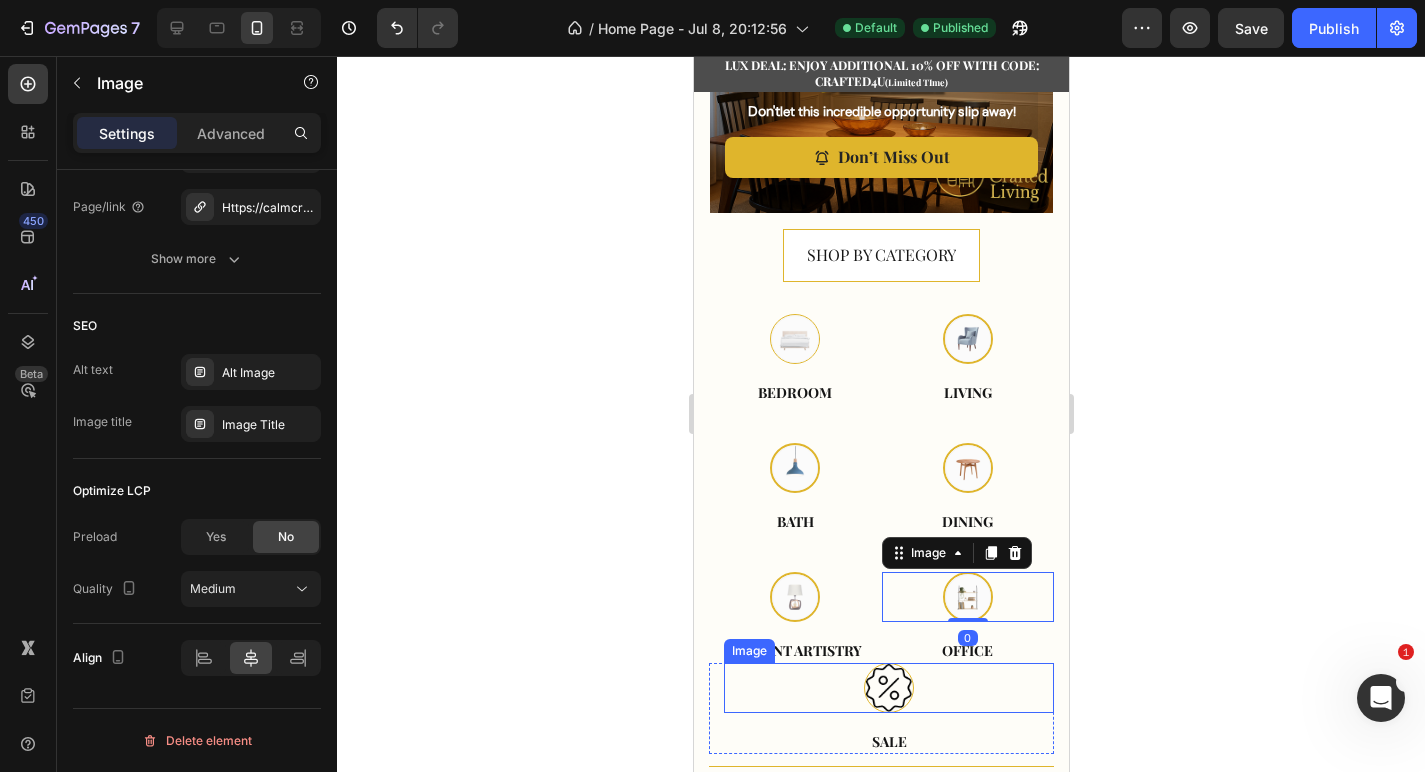 click at bounding box center [888, 688] 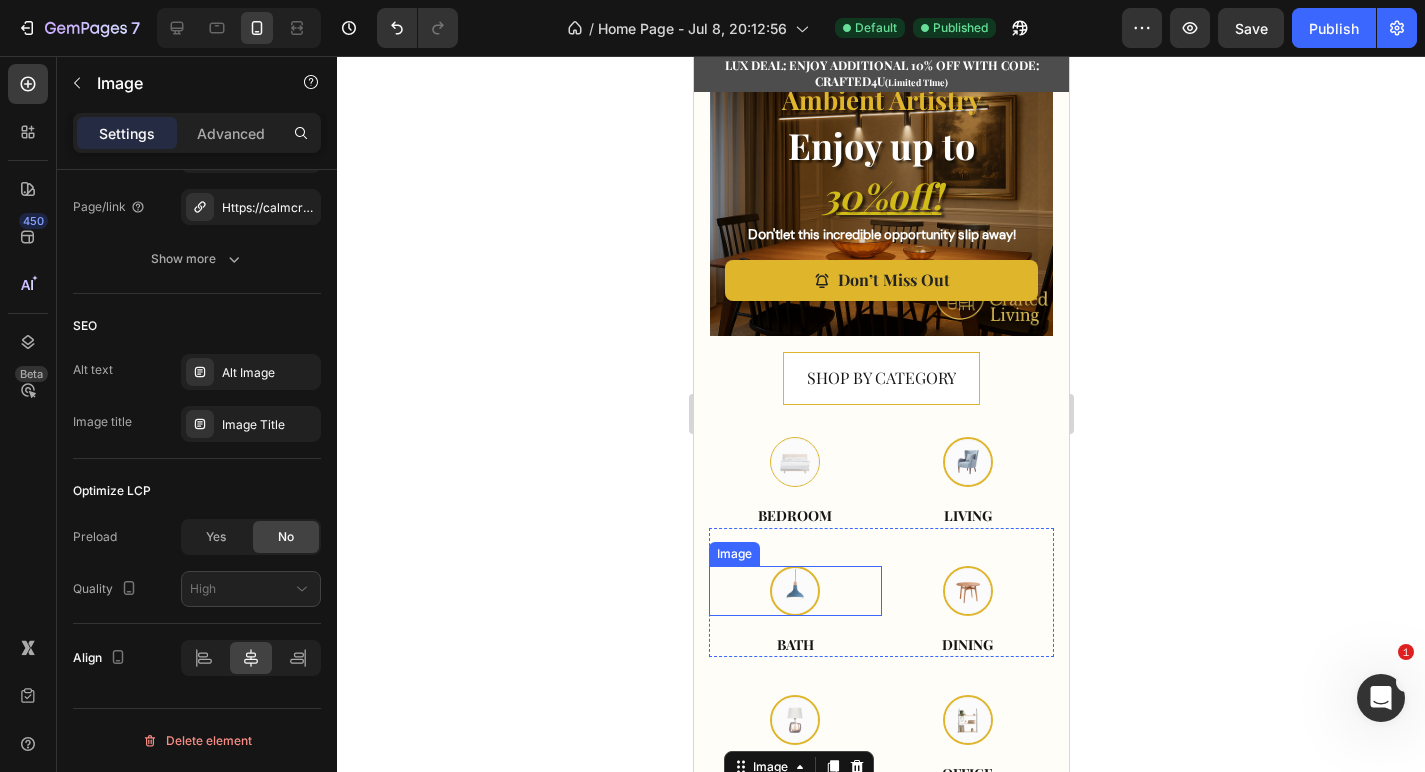 scroll, scrollTop: 350, scrollLeft: 0, axis: vertical 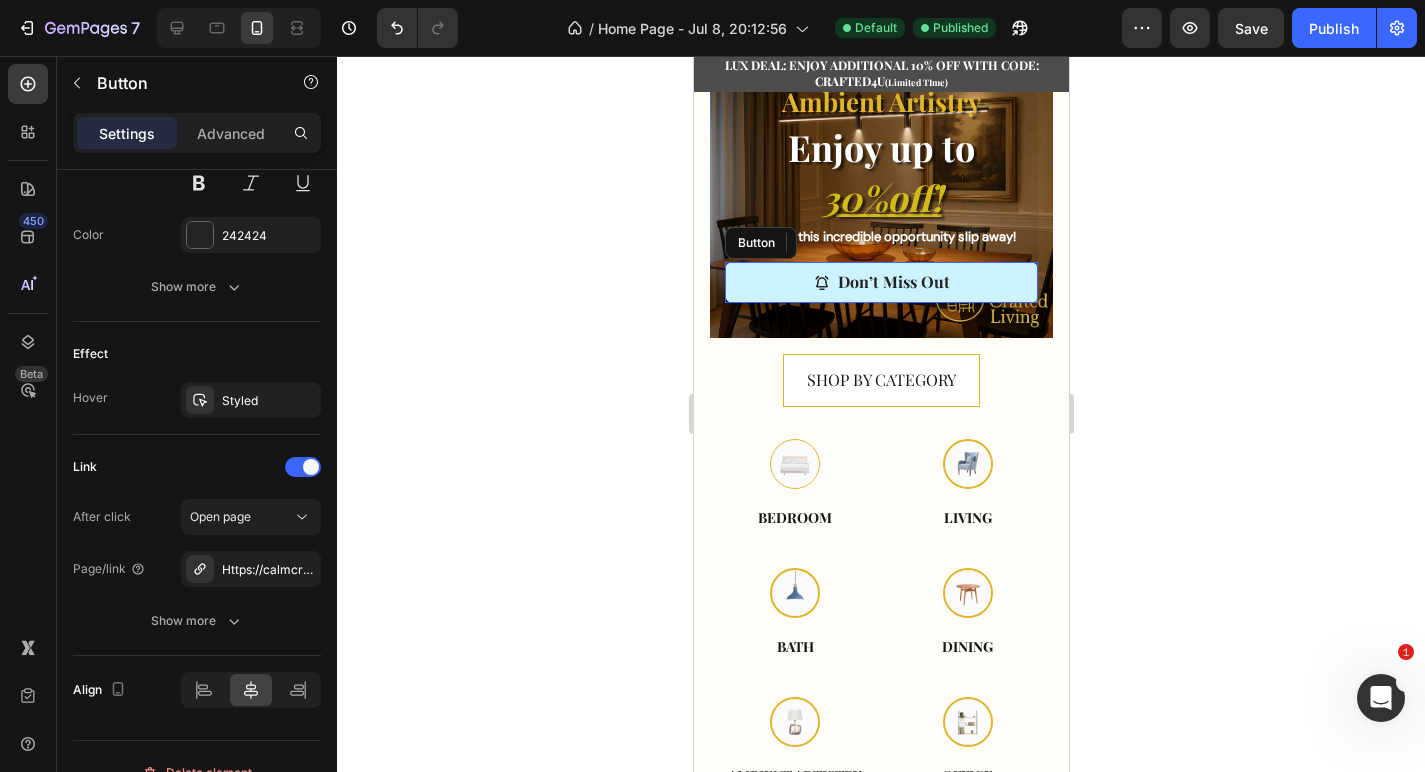 click on "Don’t Miss Out" at bounding box center [880, 282] 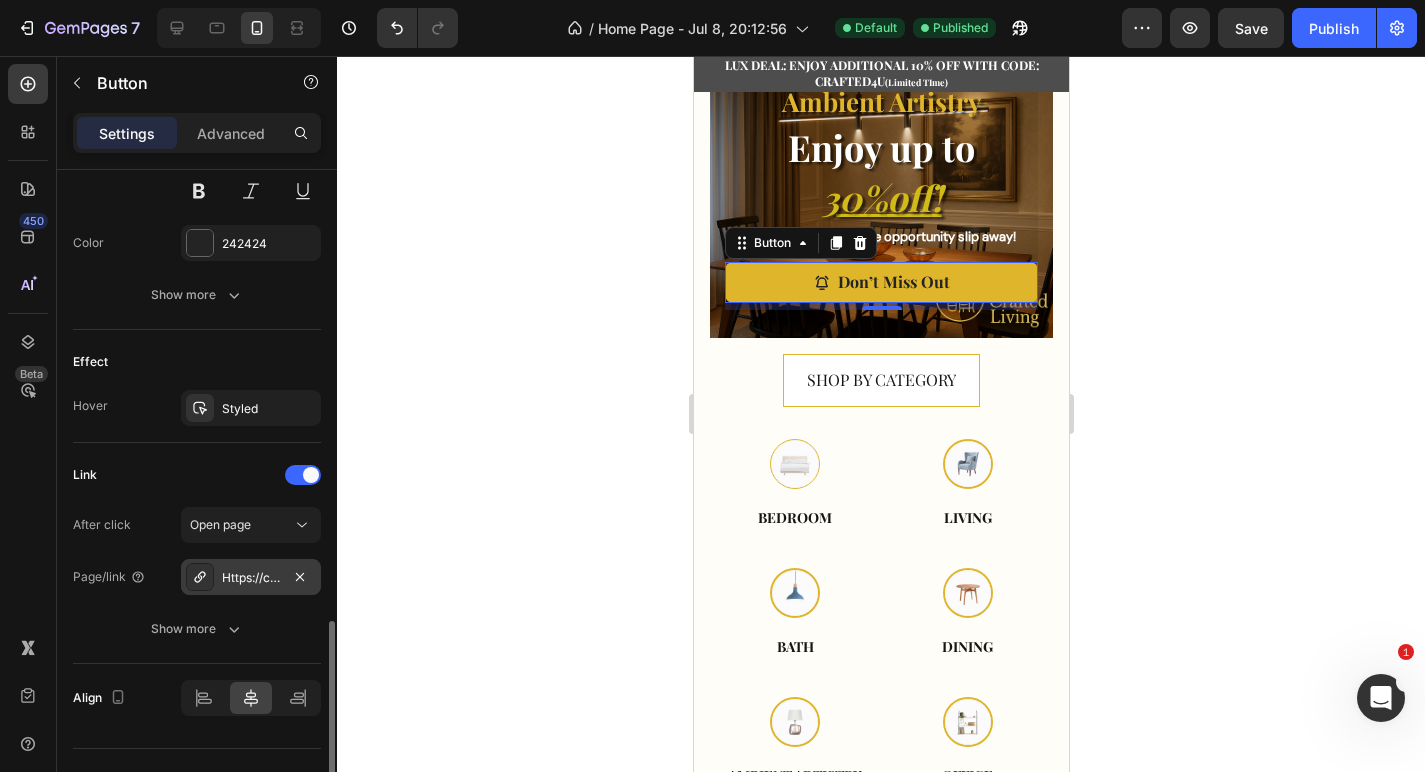scroll, scrollTop: 1089, scrollLeft: 0, axis: vertical 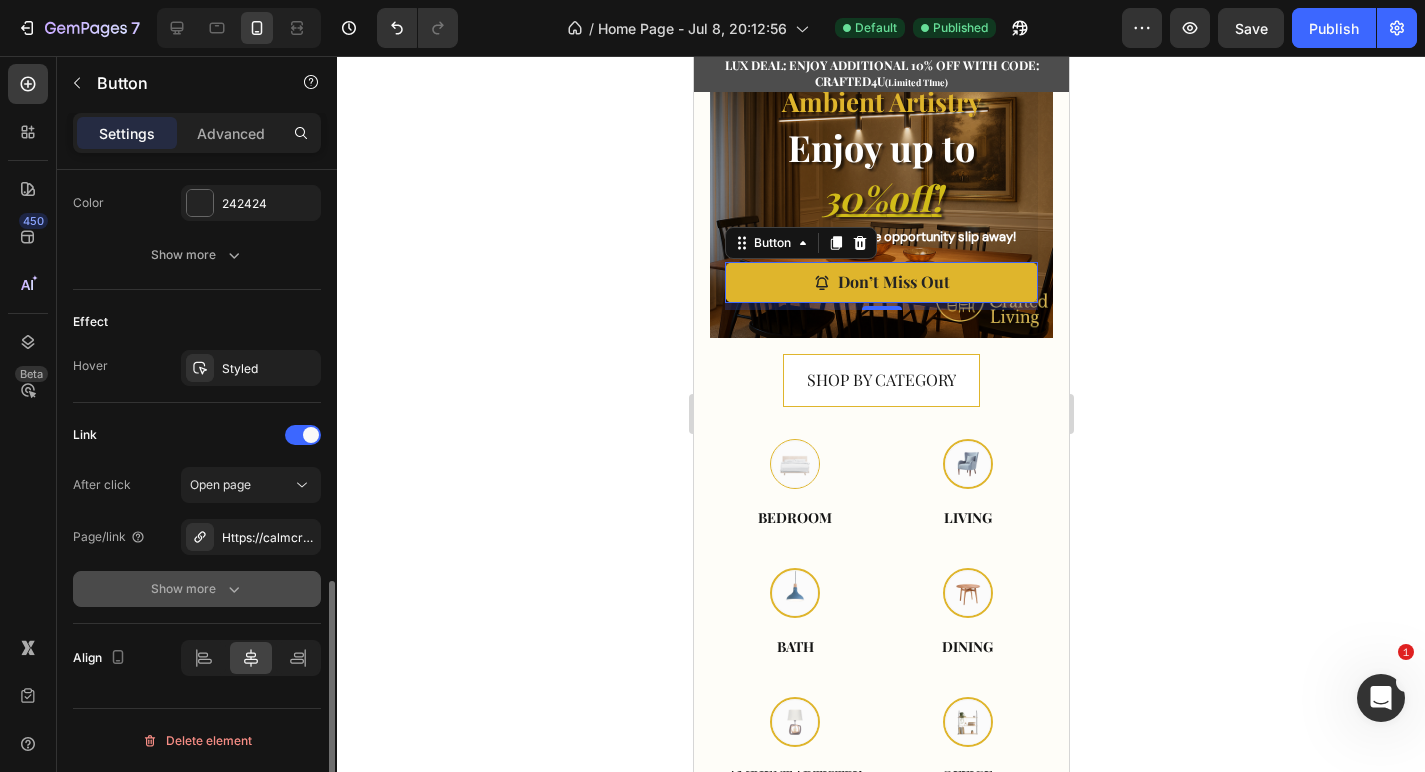 click on "Show more" at bounding box center [197, 589] 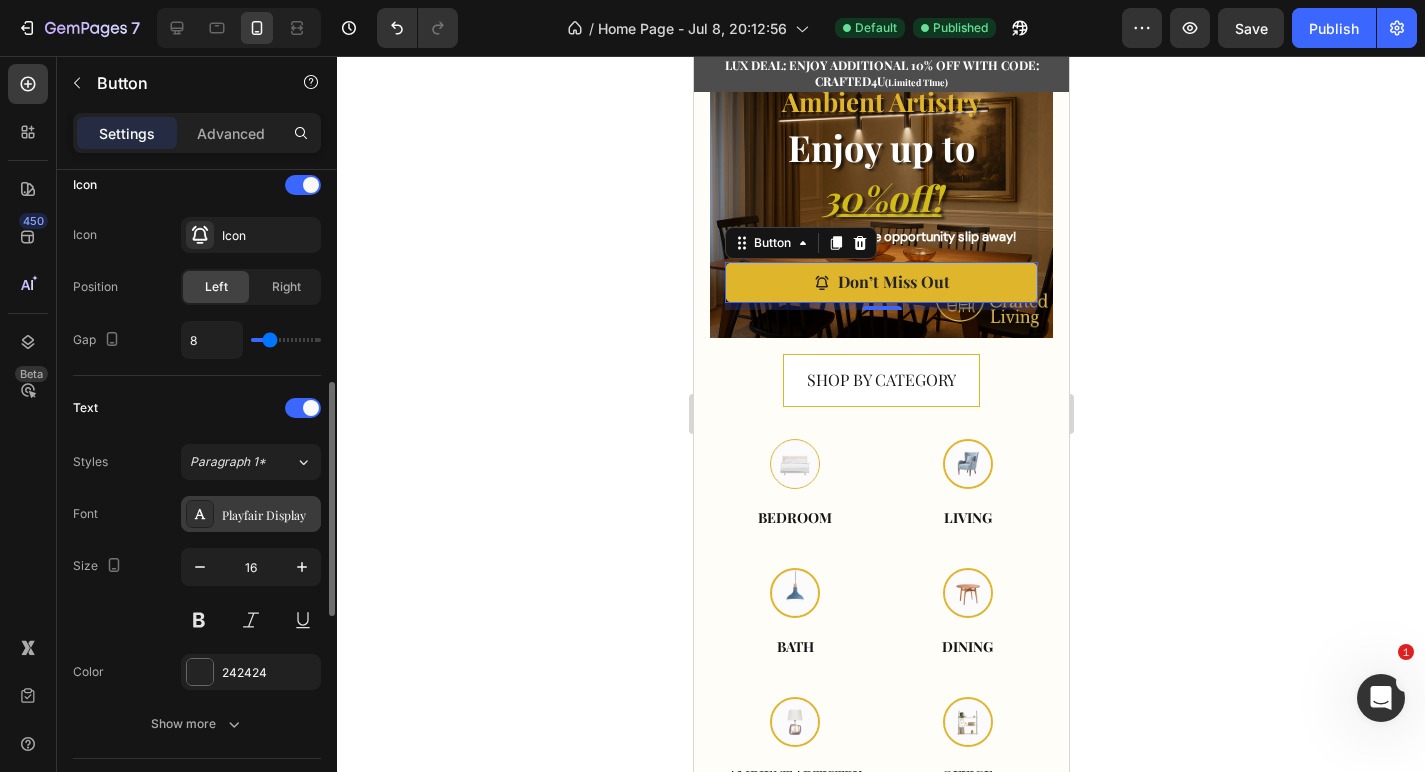 scroll, scrollTop: 614, scrollLeft: 0, axis: vertical 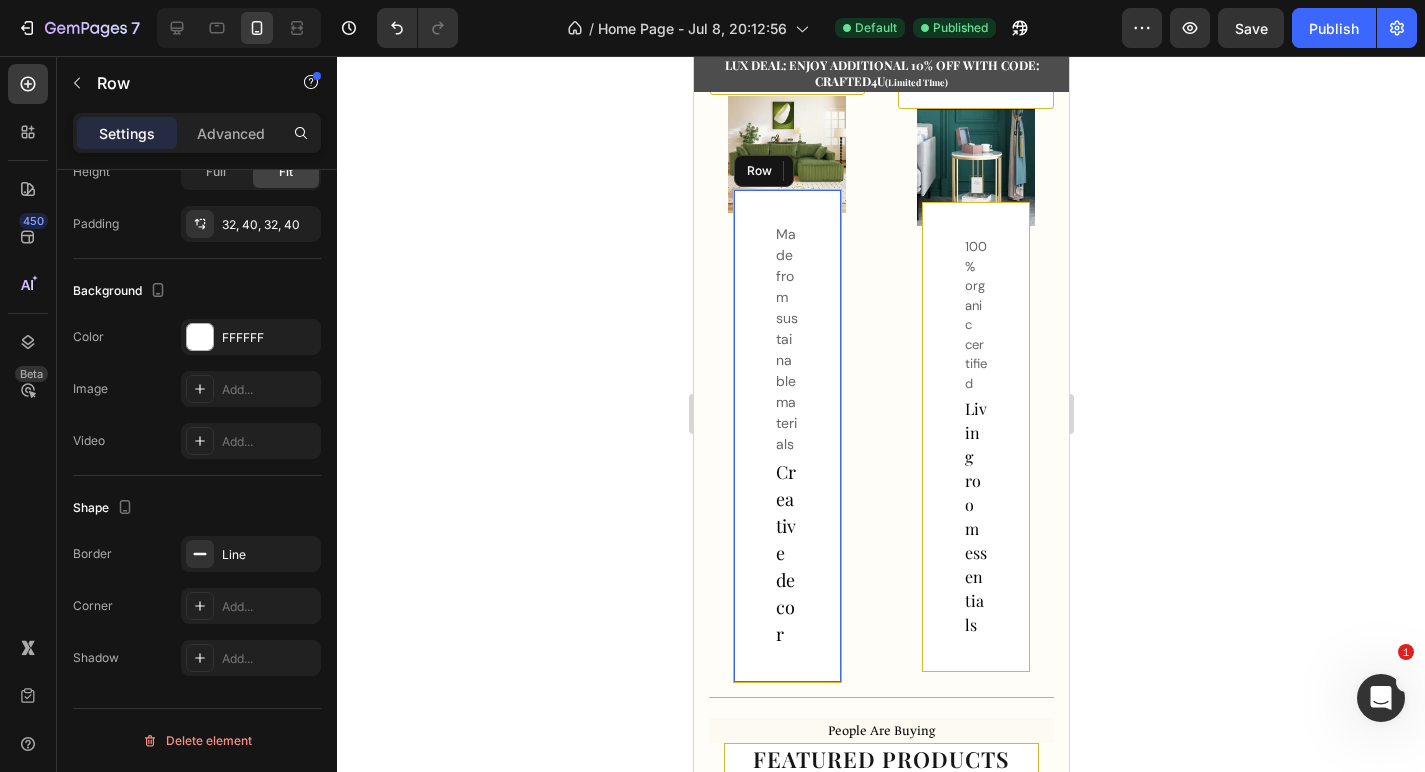 click on "Made from sustainable materials Text Creative decor Text Row" at bounding box center [786, 436] 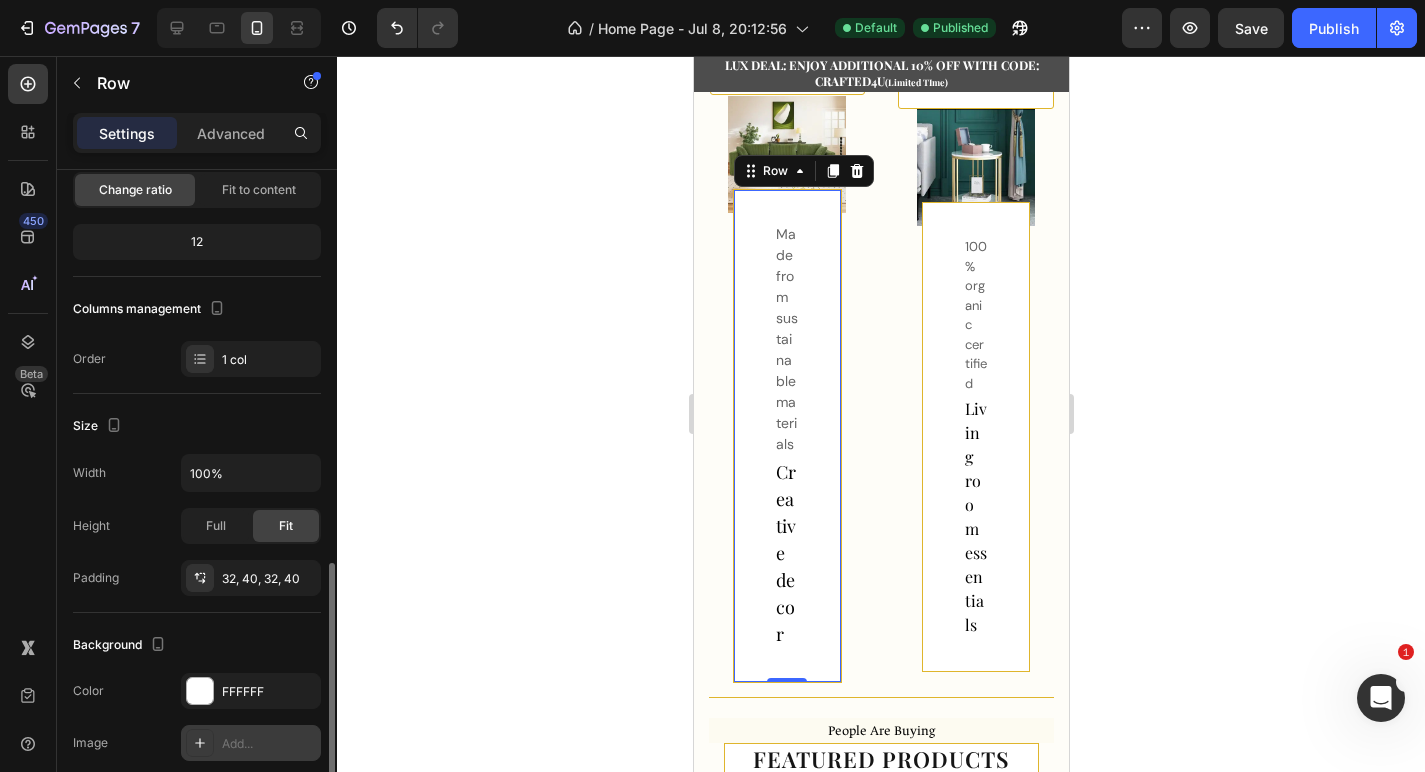 scroll, scrollTop: 0, scrollLeft: 0, axis: both 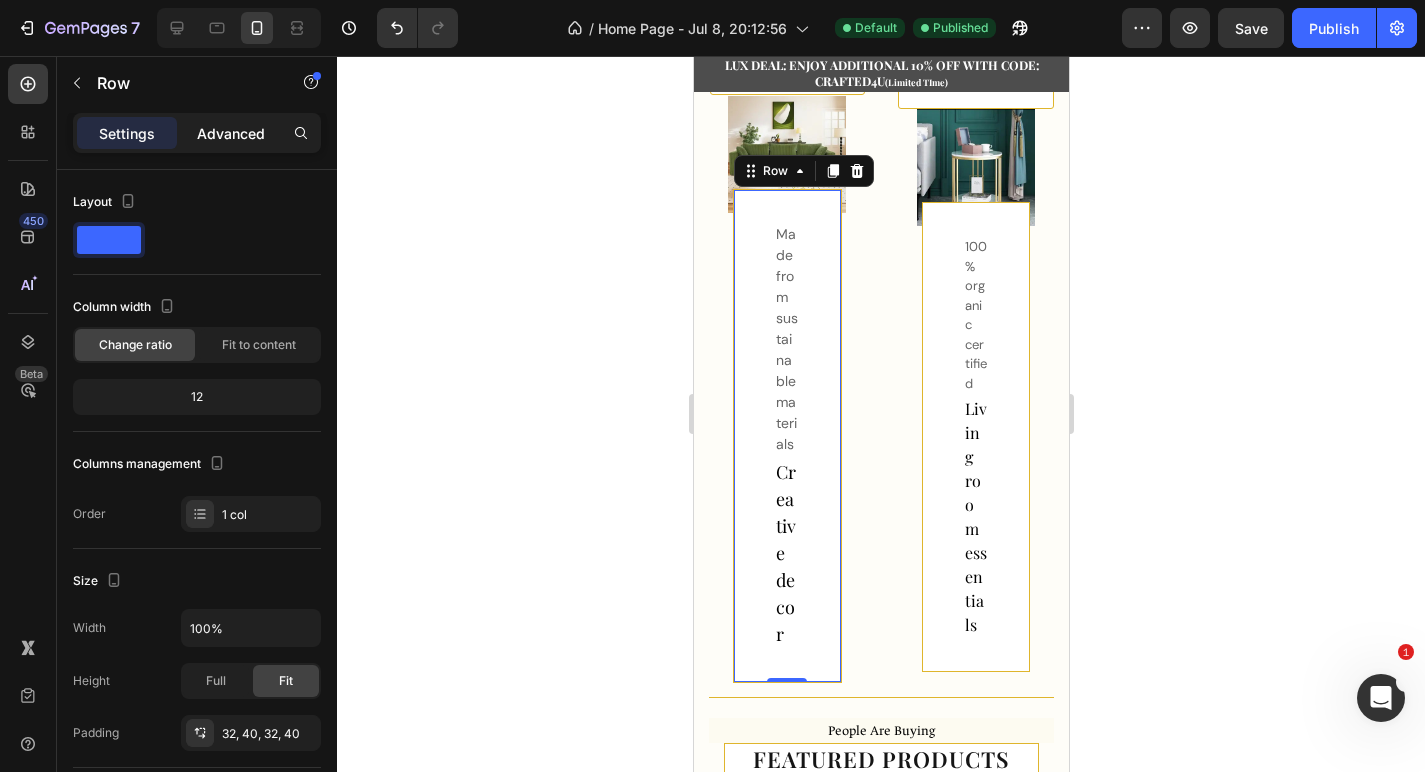 click on "Advanced" at bounding box center (231, 133) 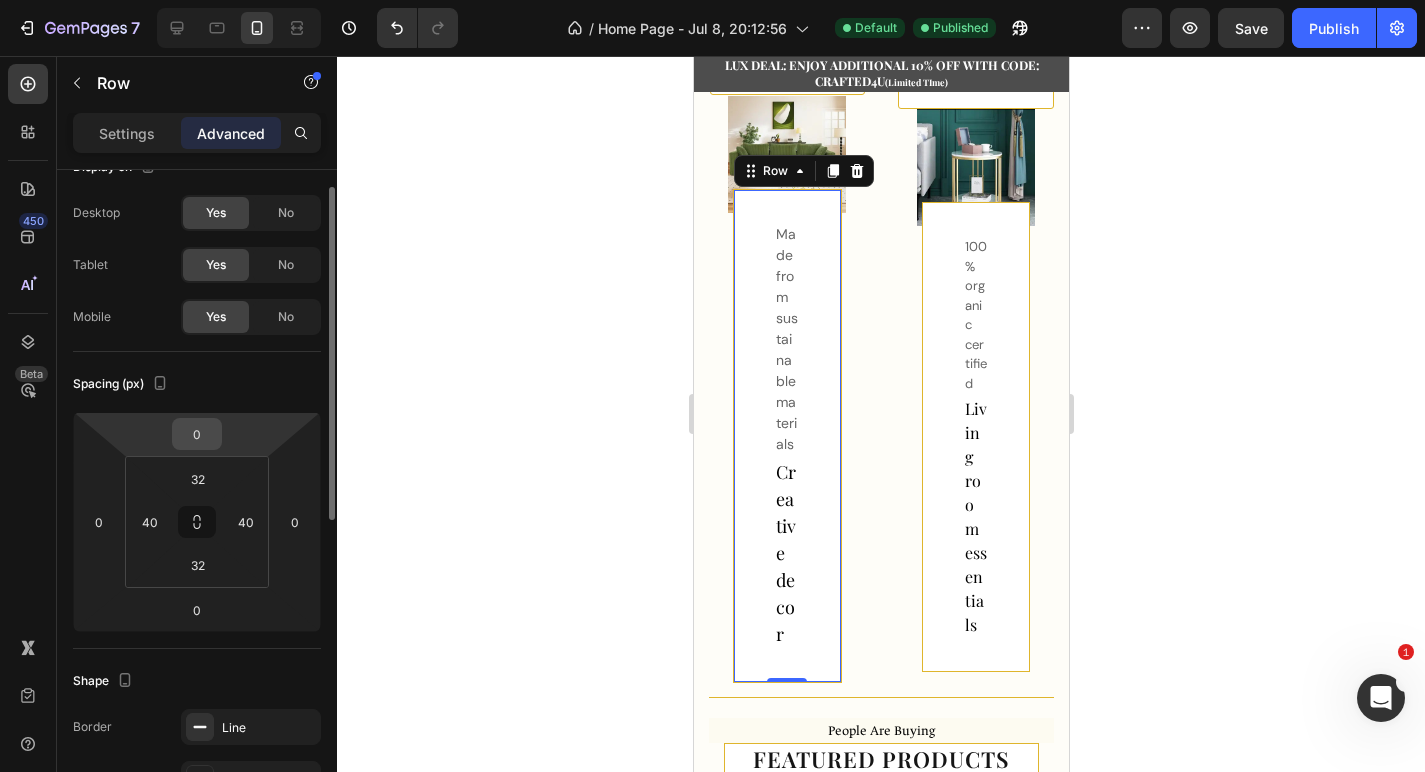 scroll, scrollTop: 28, scrollLeft: 0, axis: vertical 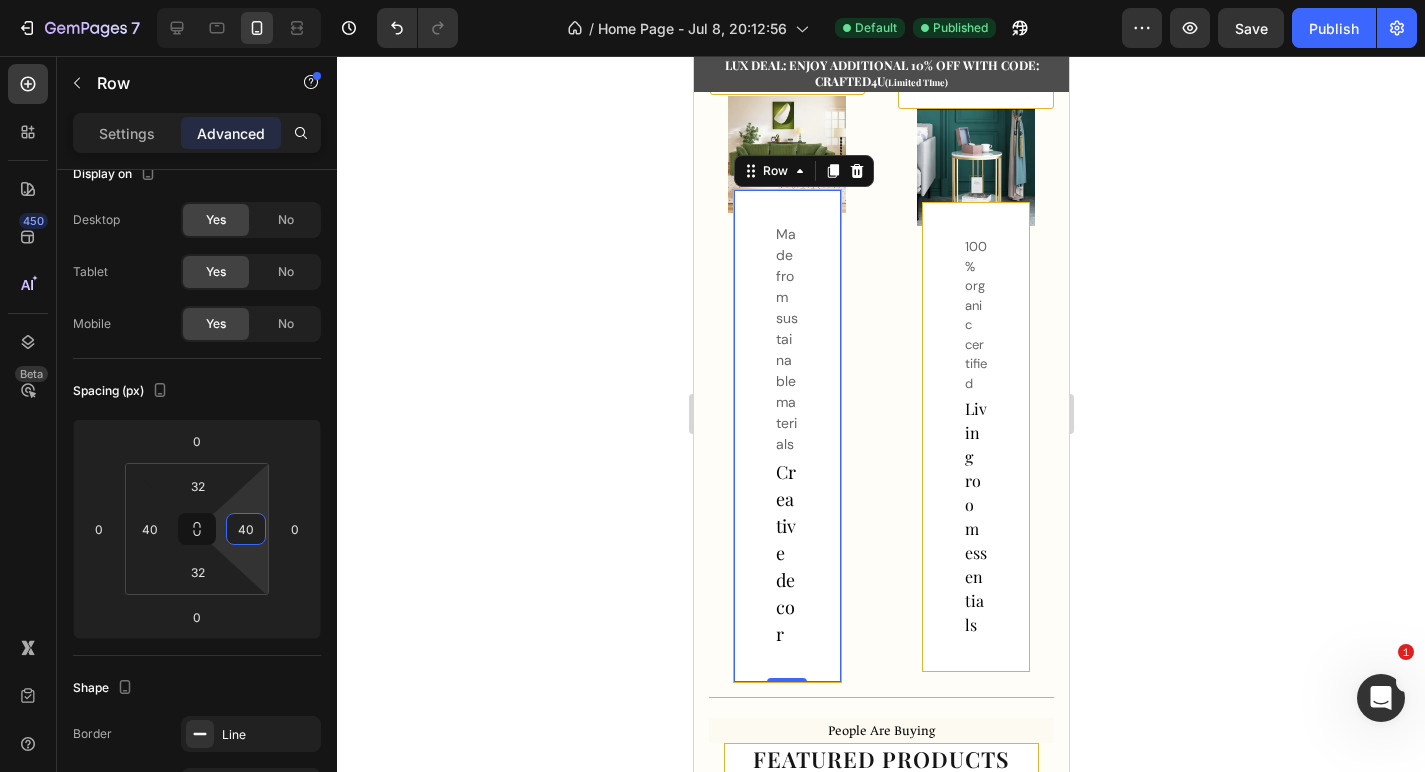 click on "40" at bounding box center (246, 529) 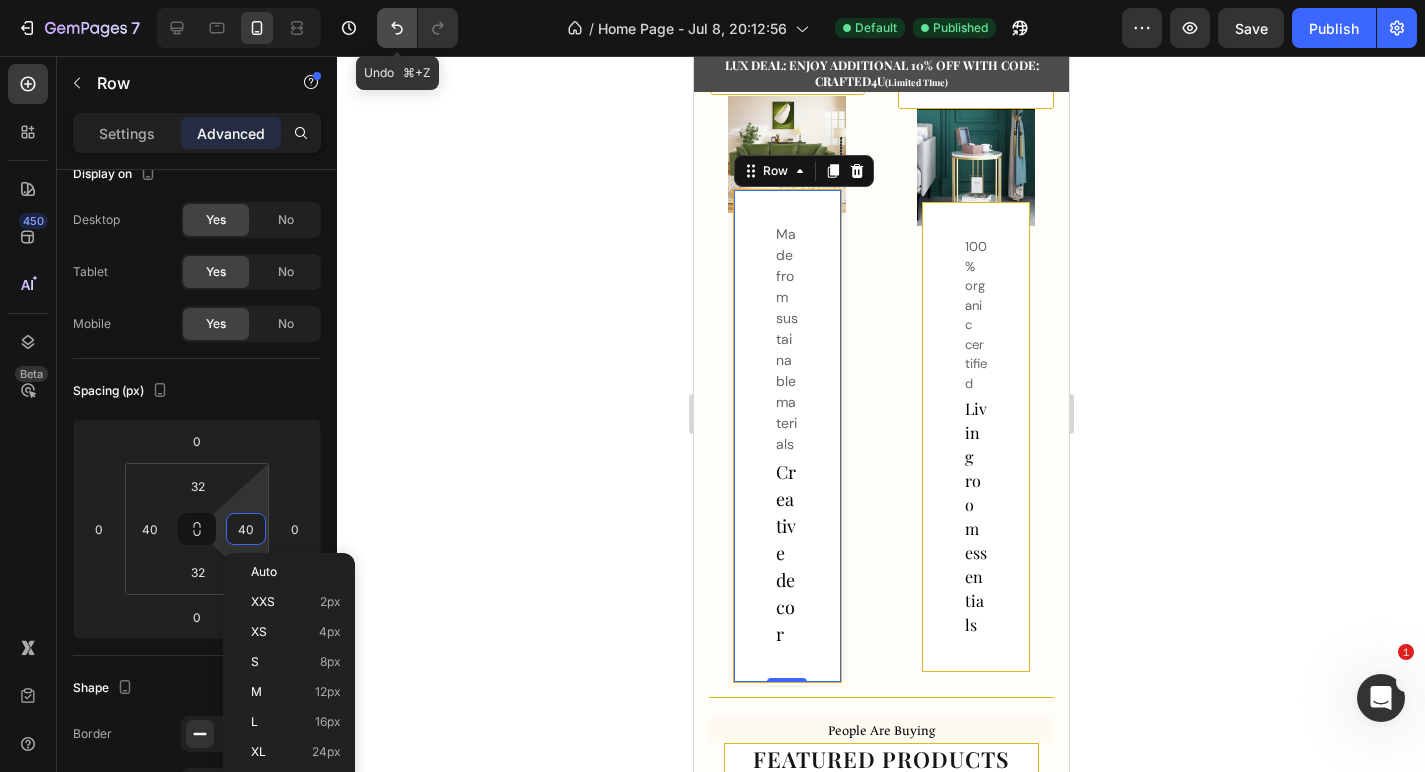 click 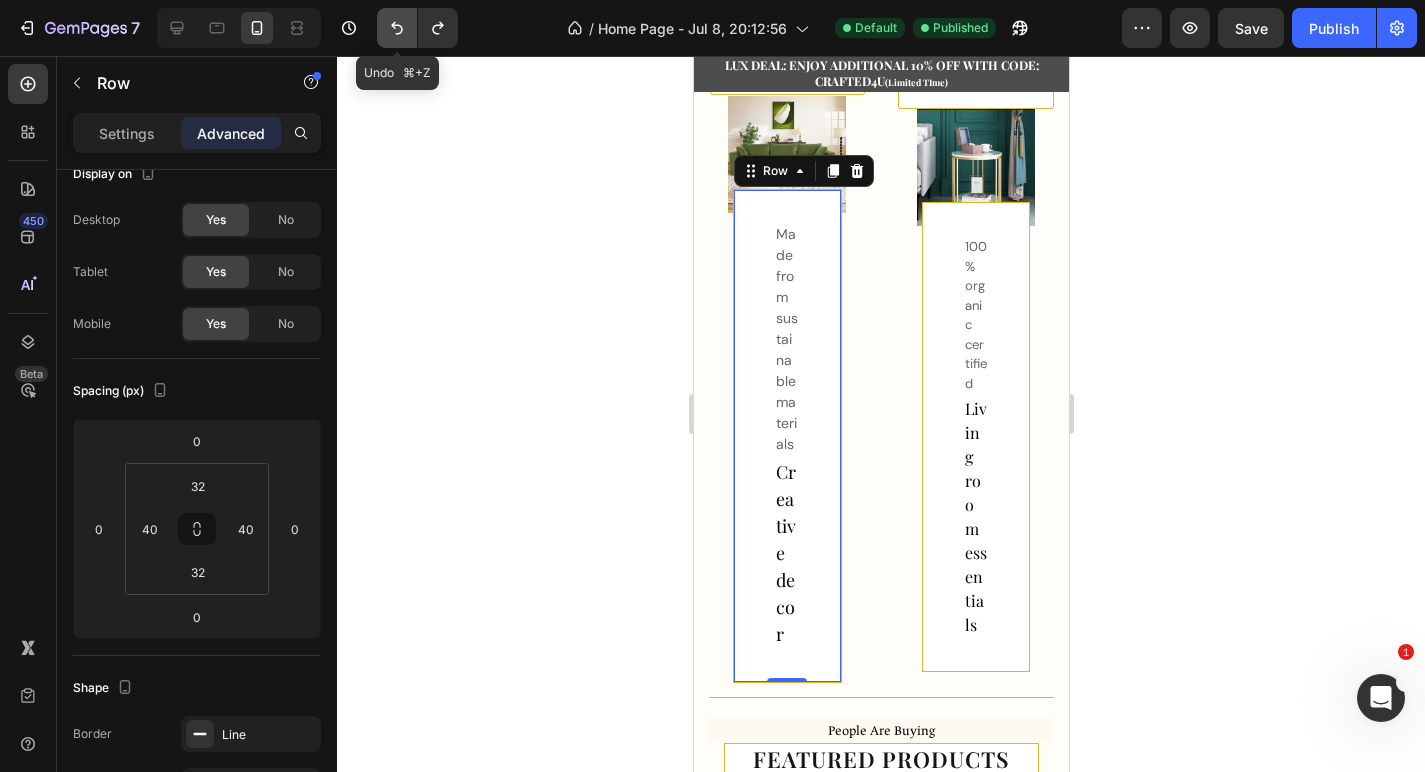 click 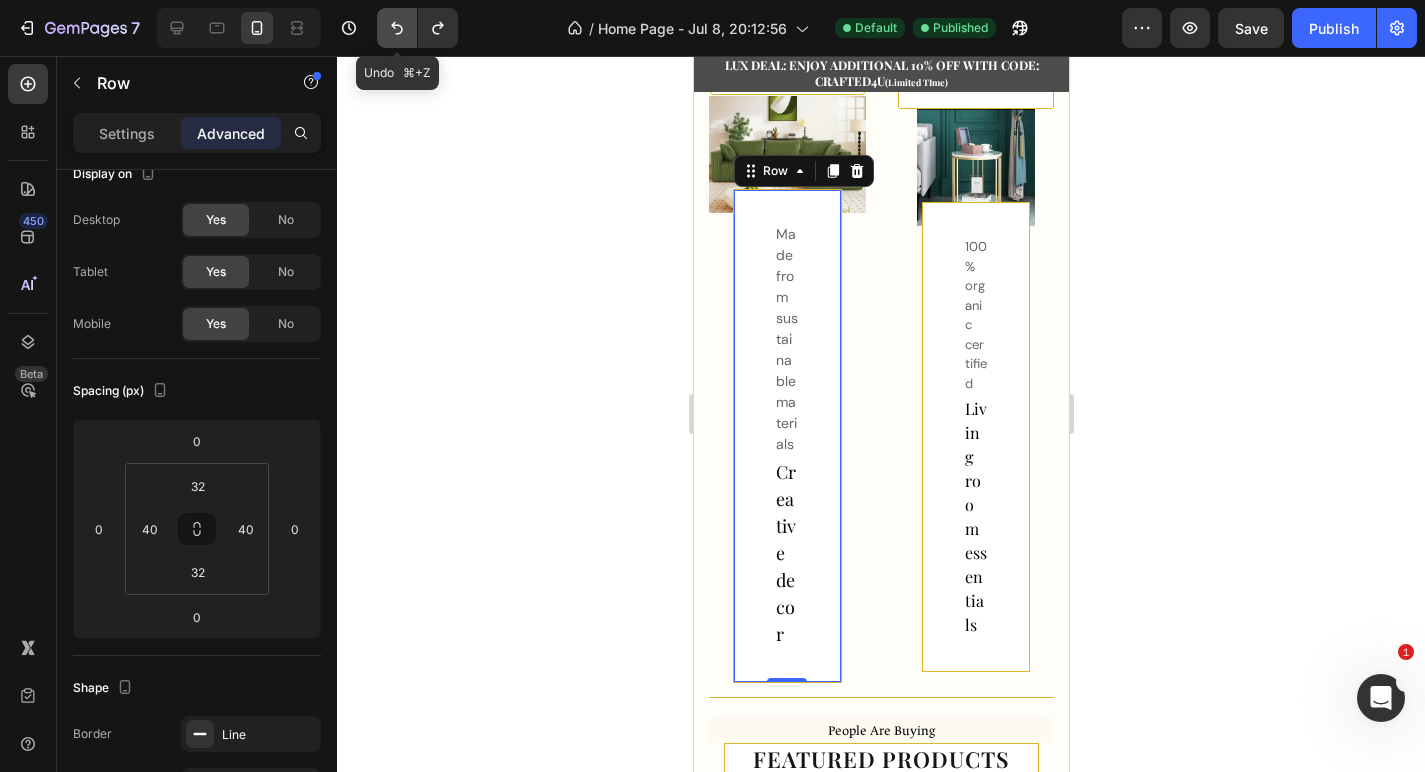 click 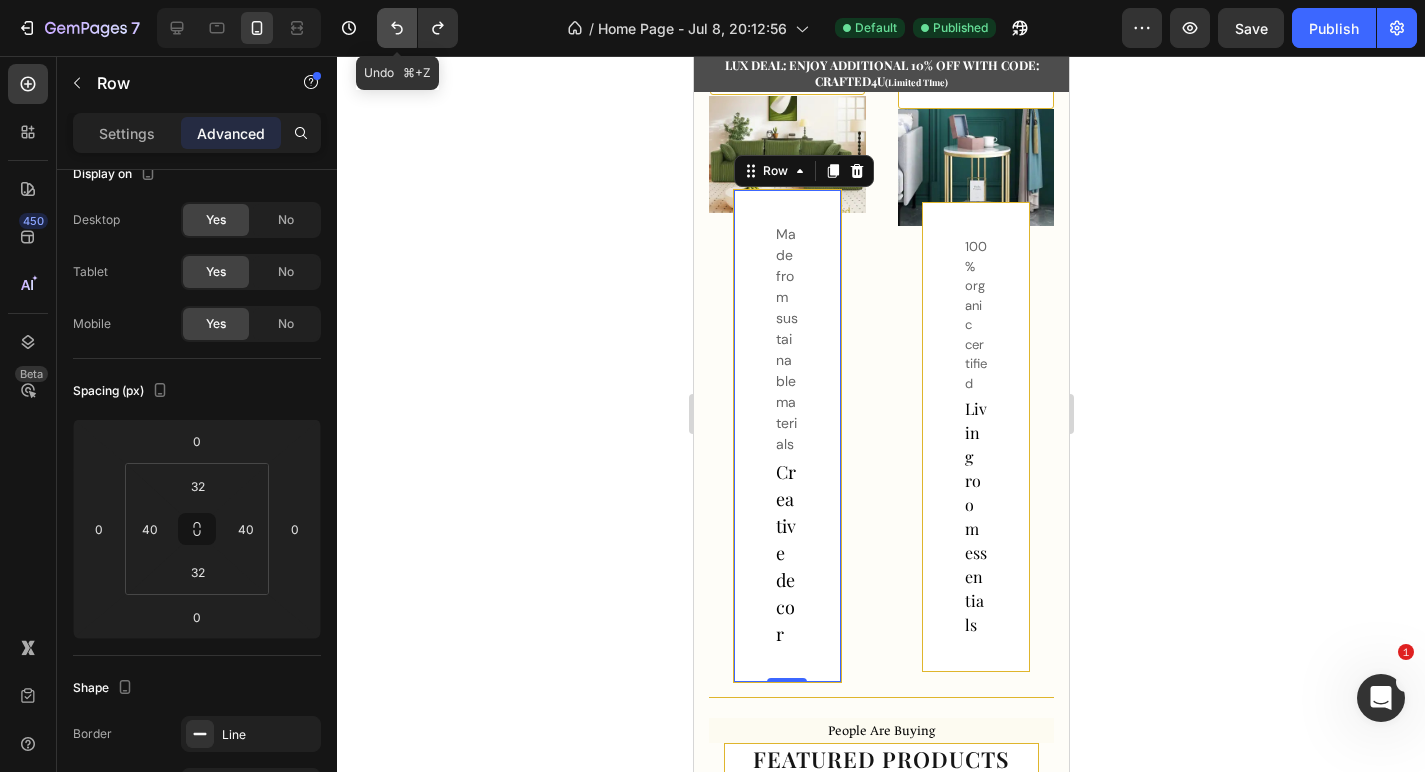 click 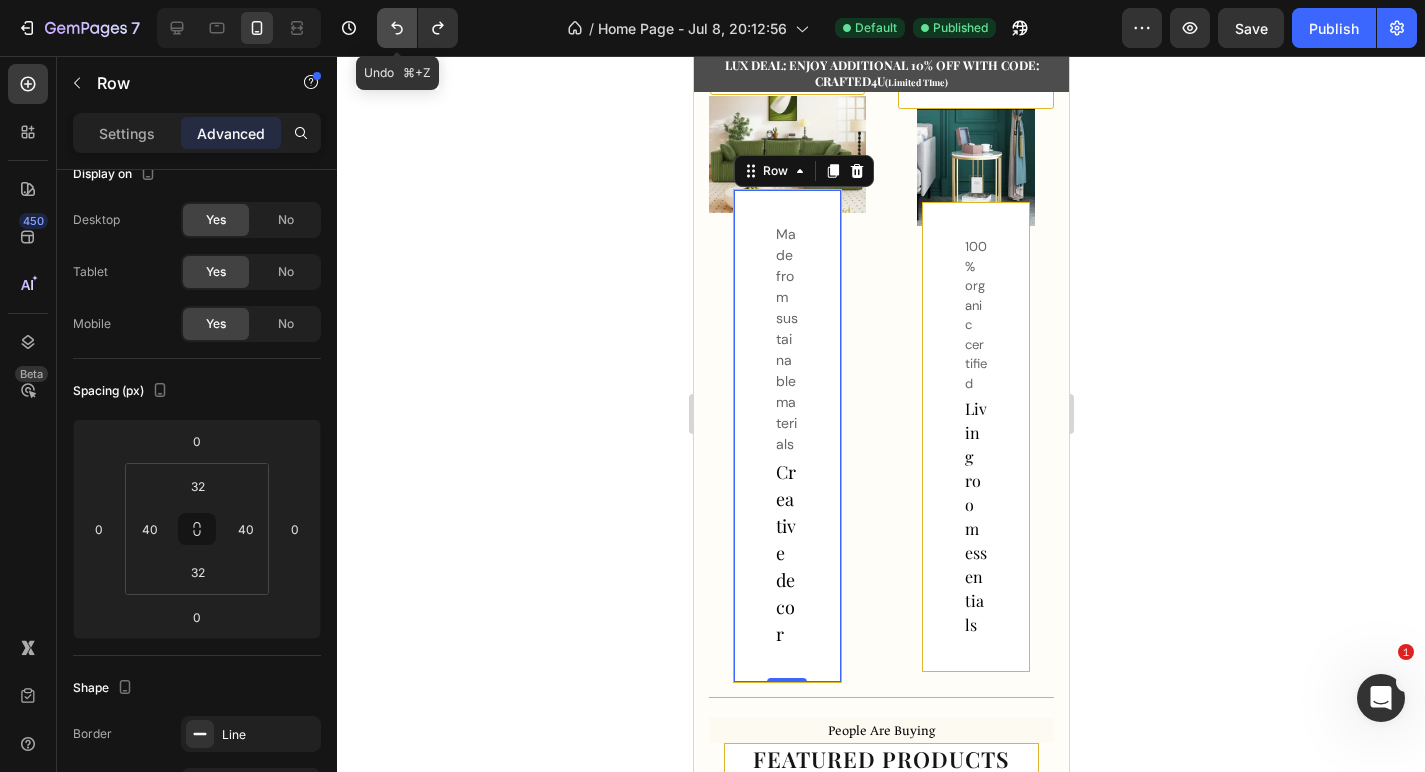 click 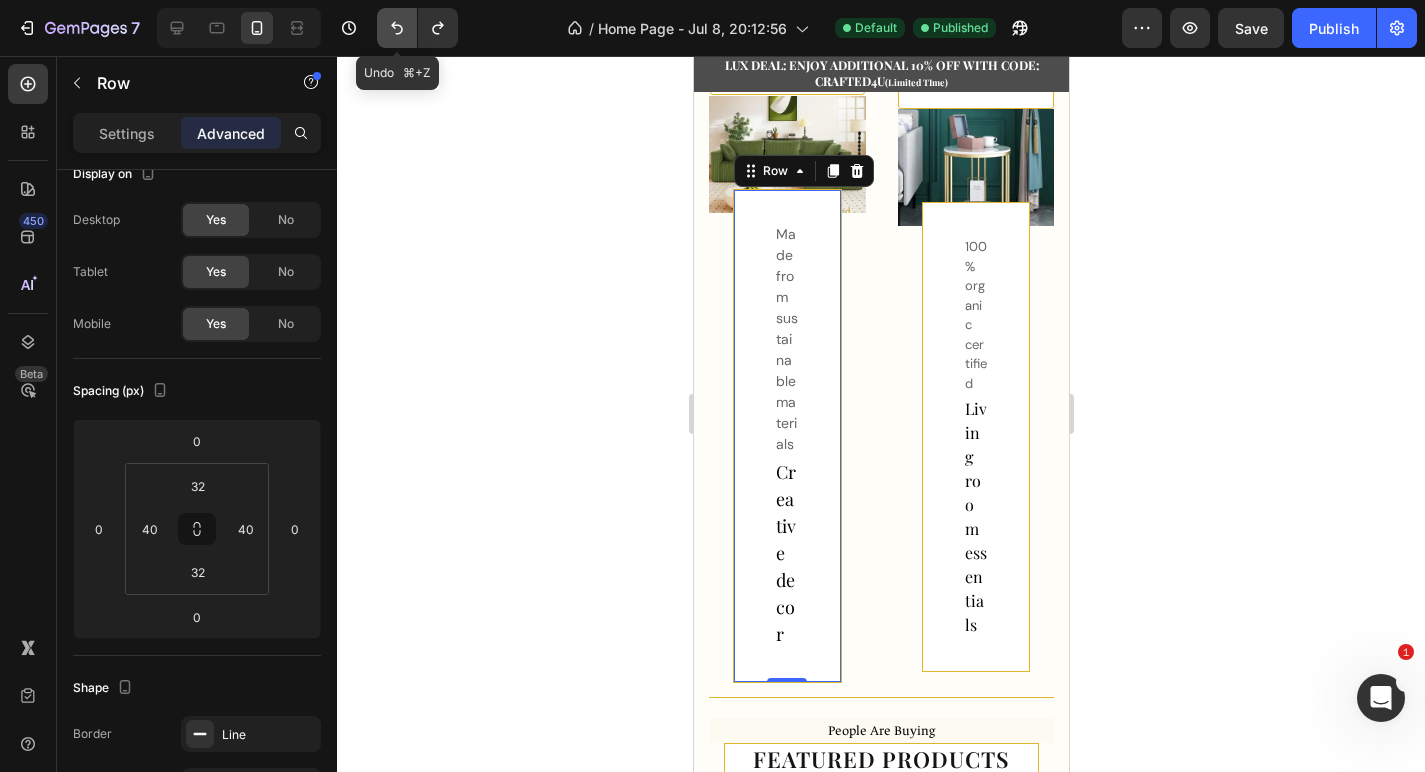 click 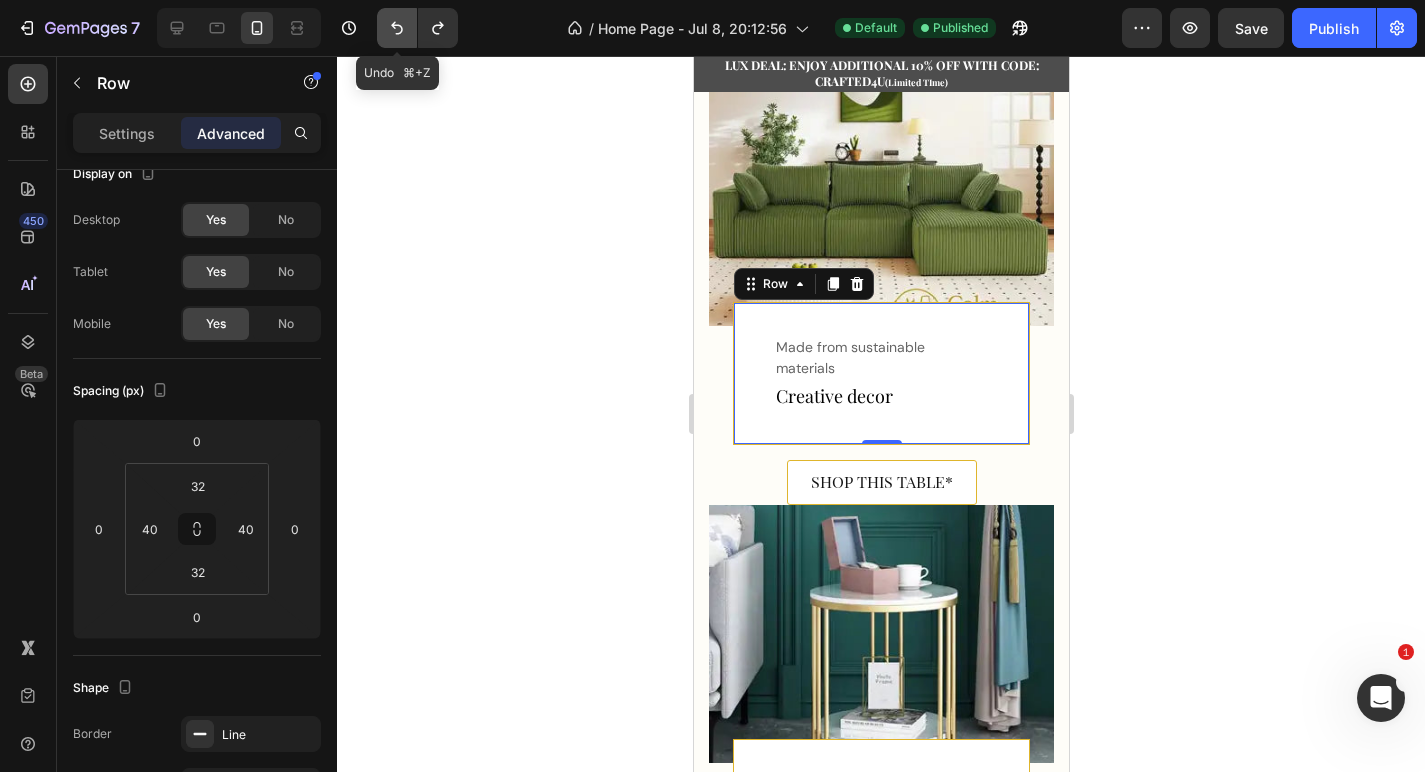 click 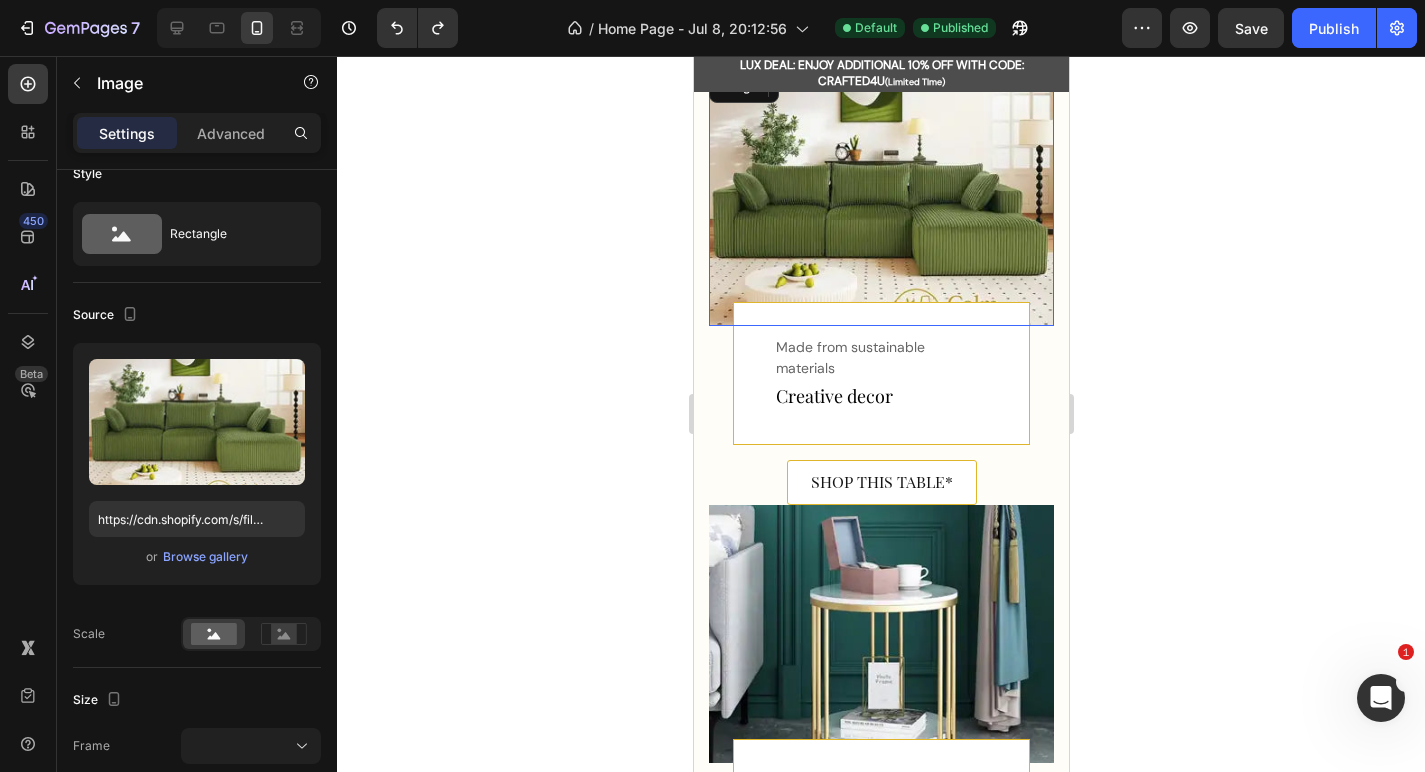 click at bounding box center [880, 196] 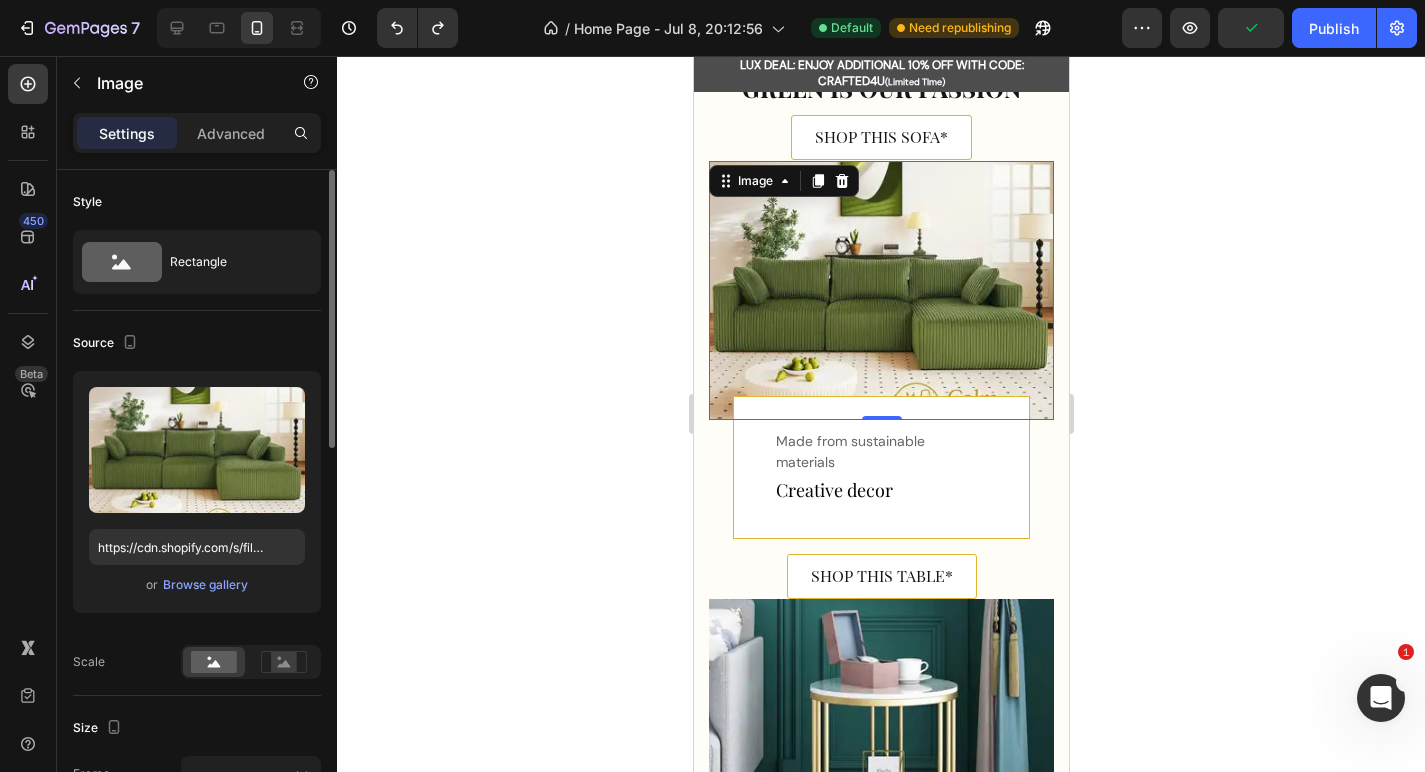 scroll, scrollTop: 1155, scrollLeft: 0, axis: vertical 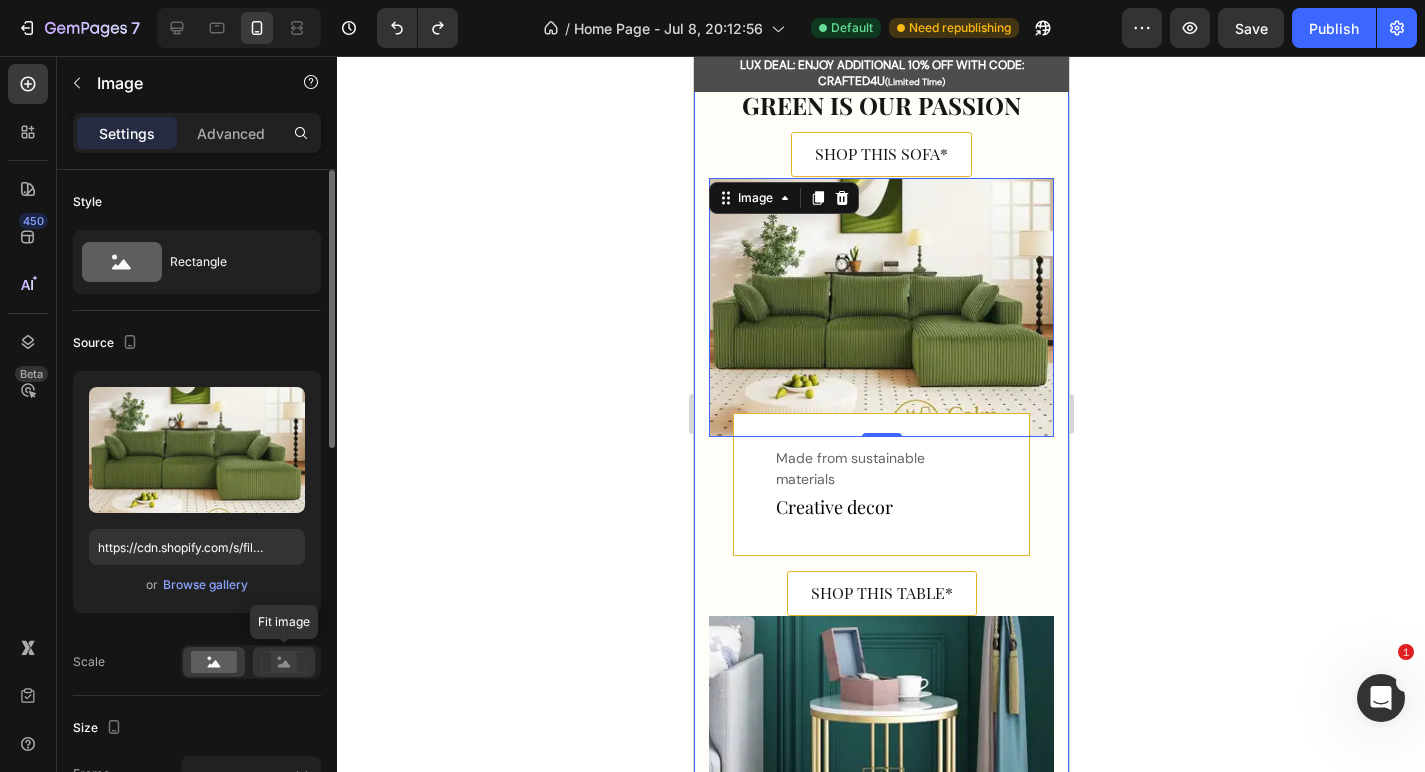 click 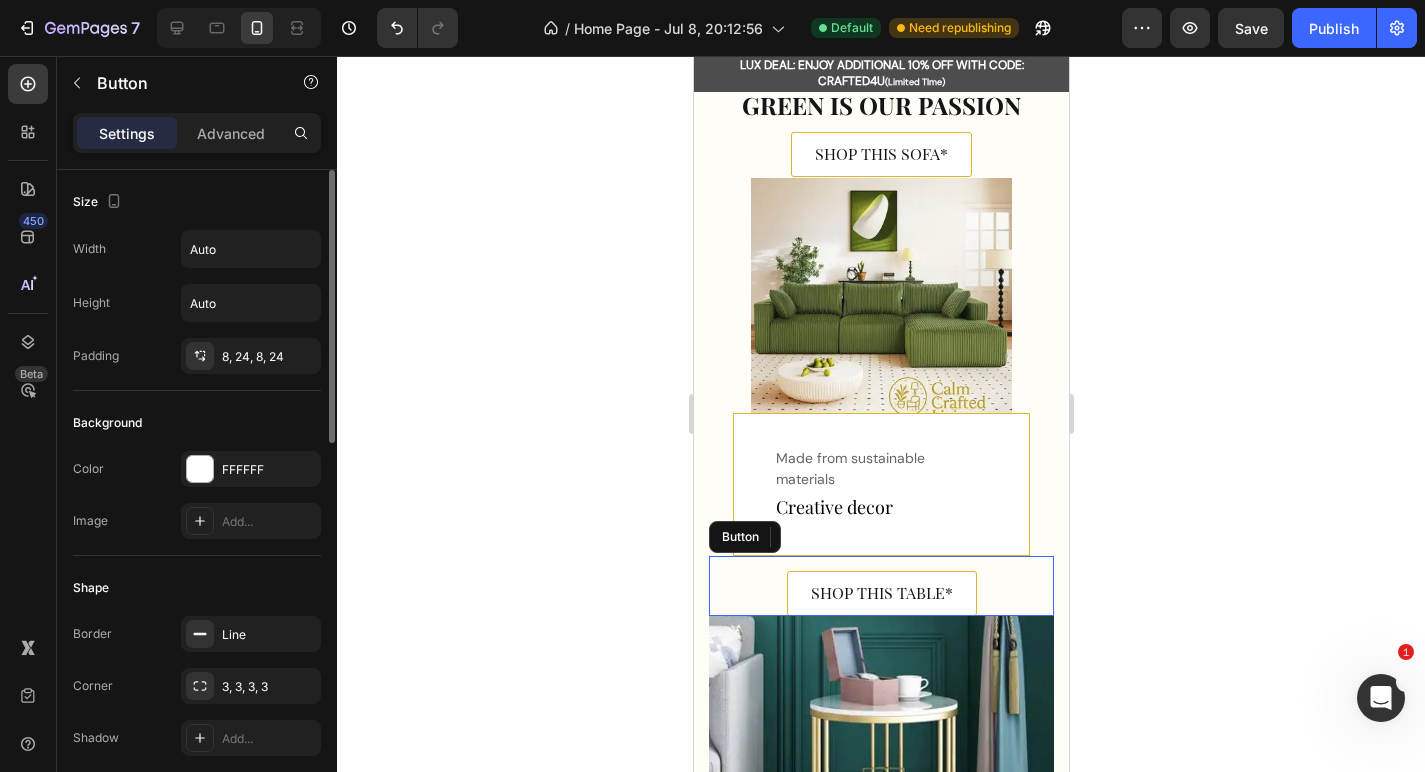 click on "SHOP THIS TABLE* Button" at bounding box center (880, 586) 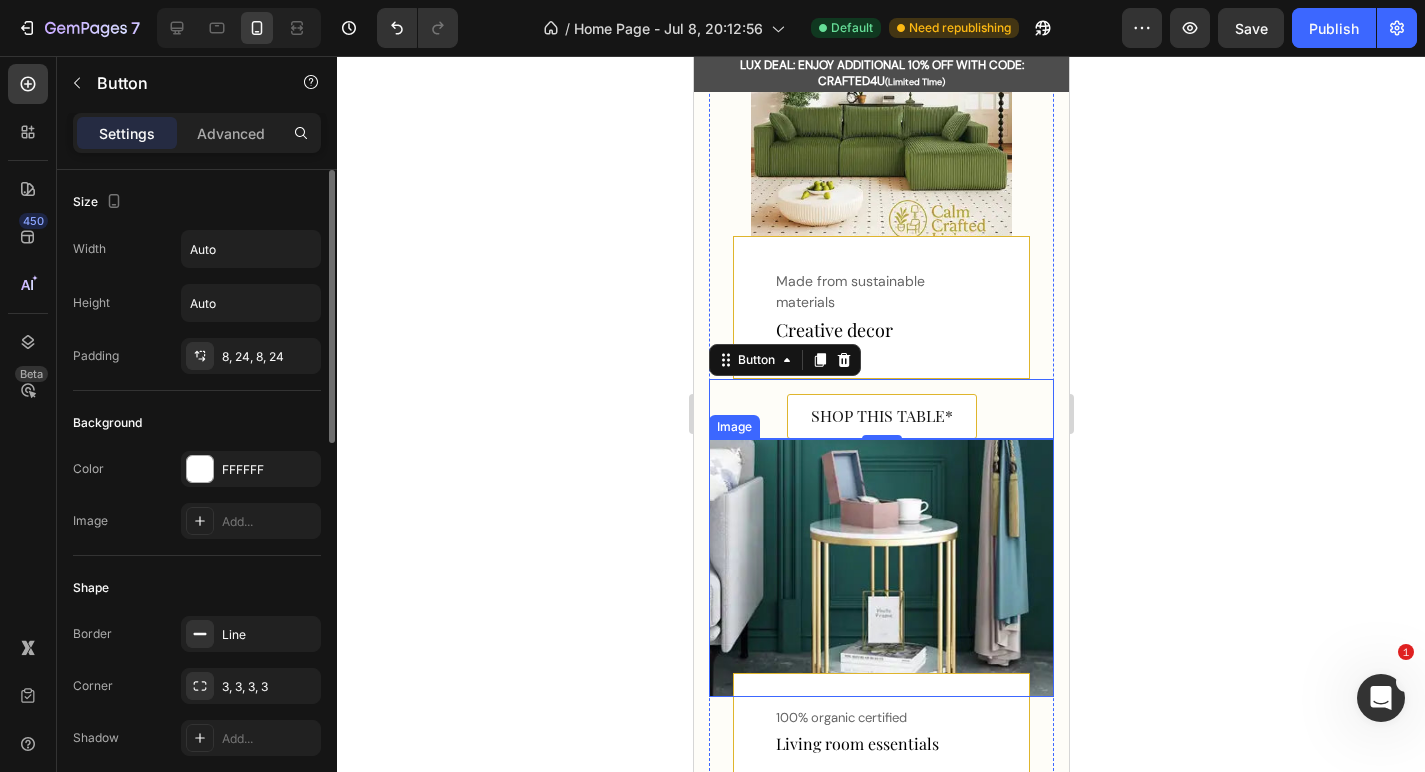 scroll, scrollTop: 1351, scrollLeft: 0, axis: vertical 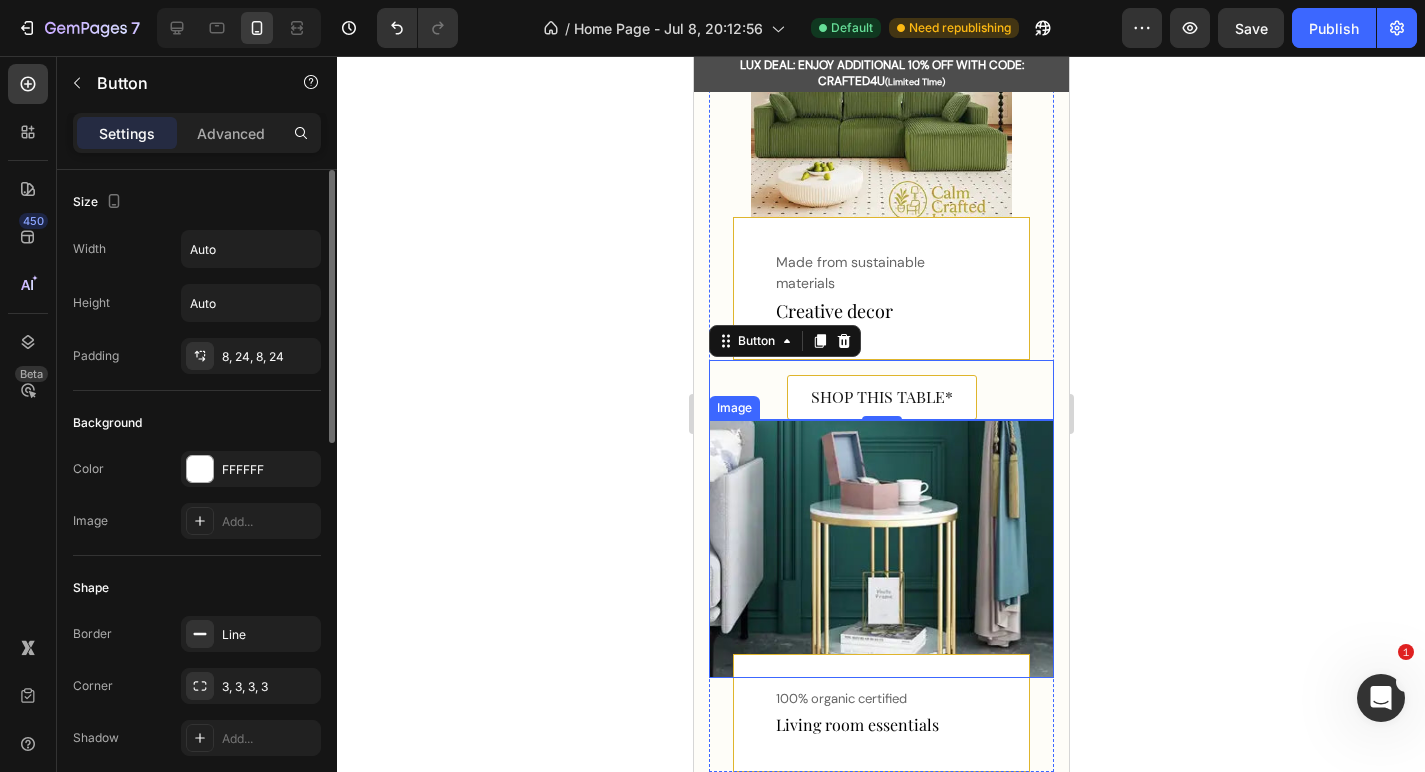 click at bounding box center (880, 549) 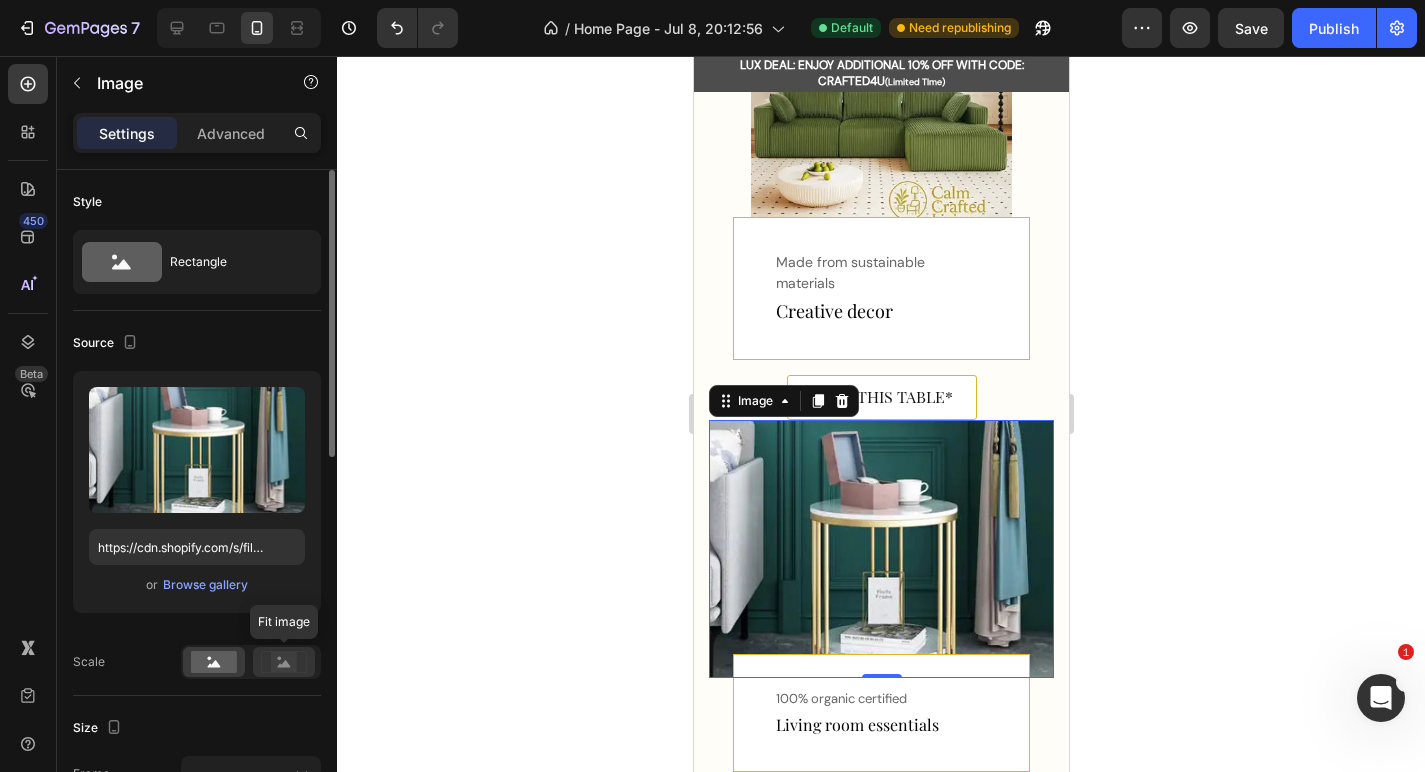 click 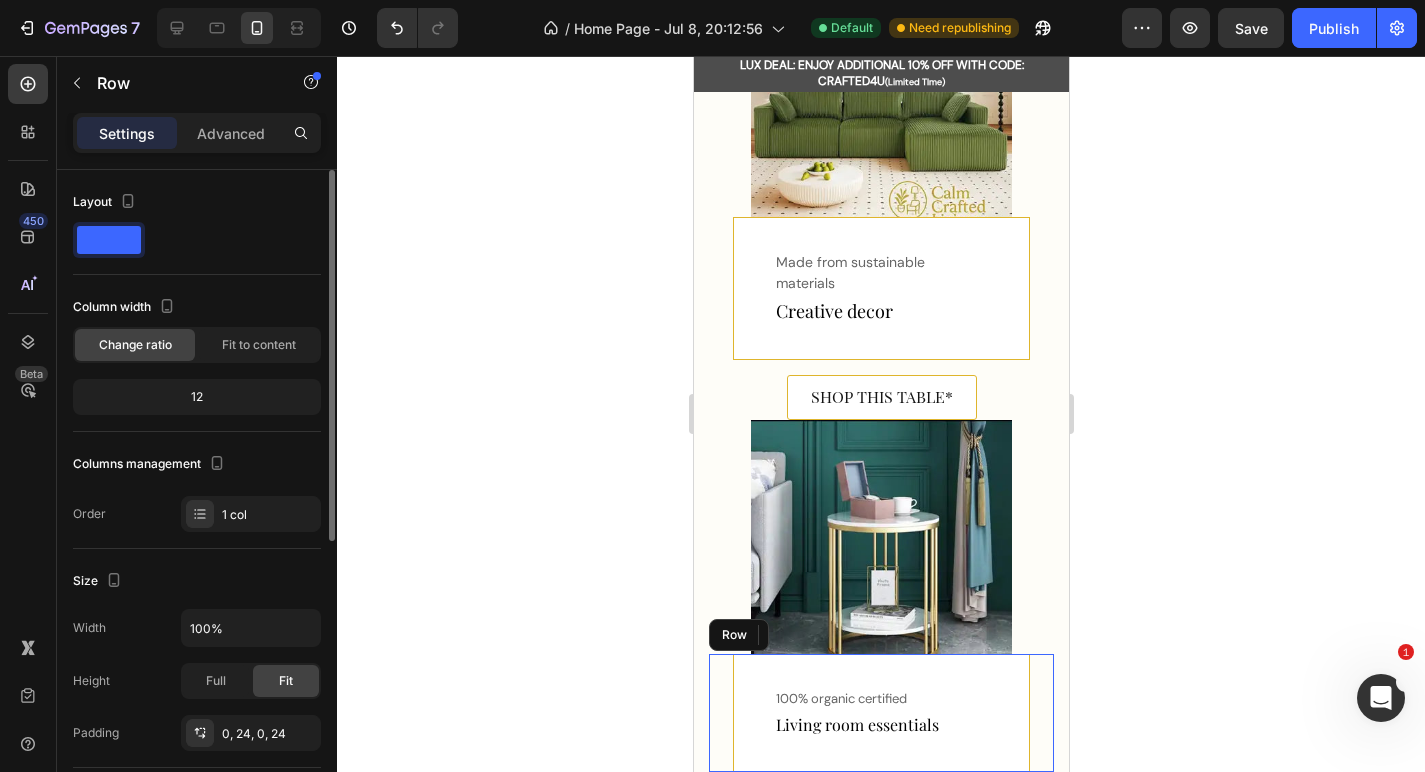 click on "100% organic certified Text Living room essentials Text Row Row" at bounding box center (880, 713) 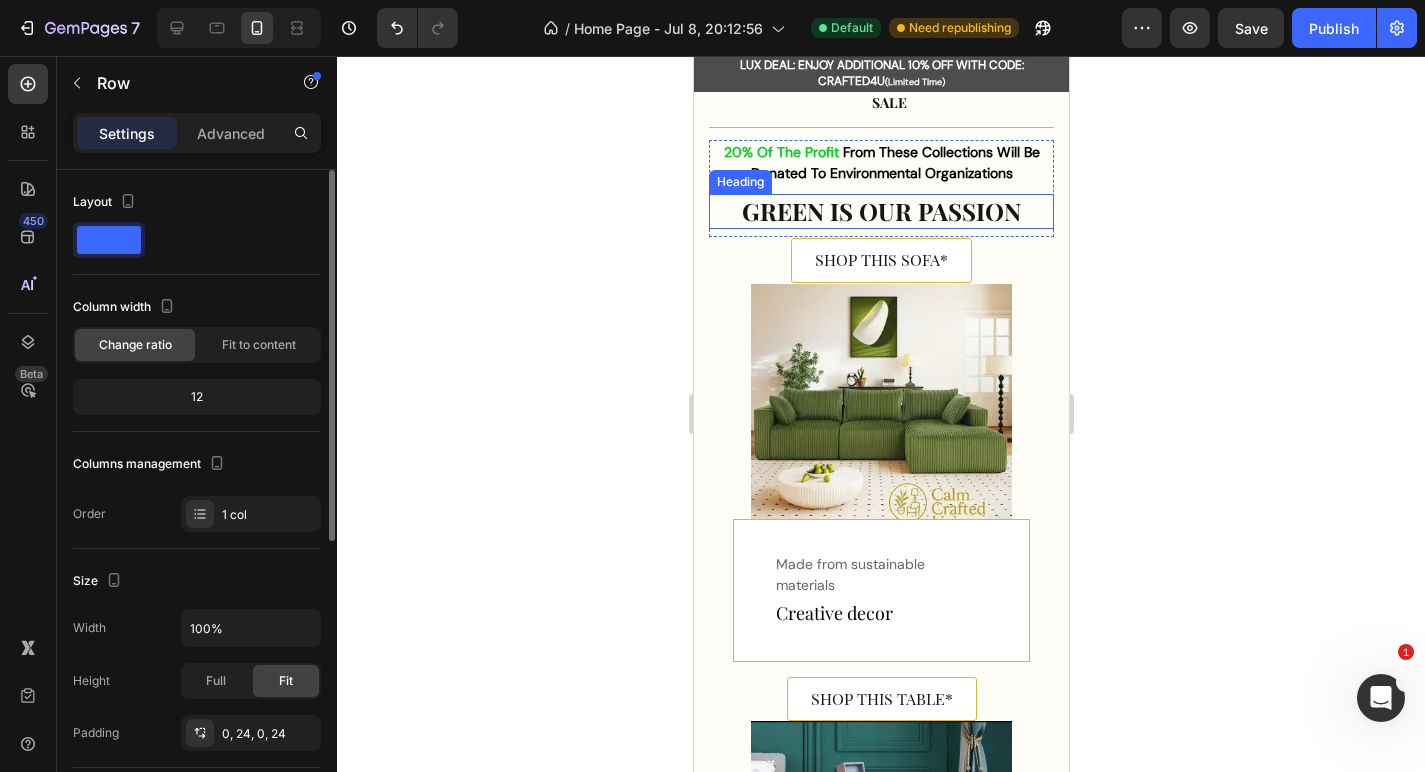 scroll, scrollTop: 1066, scrollLeft: 0, axis: vertical 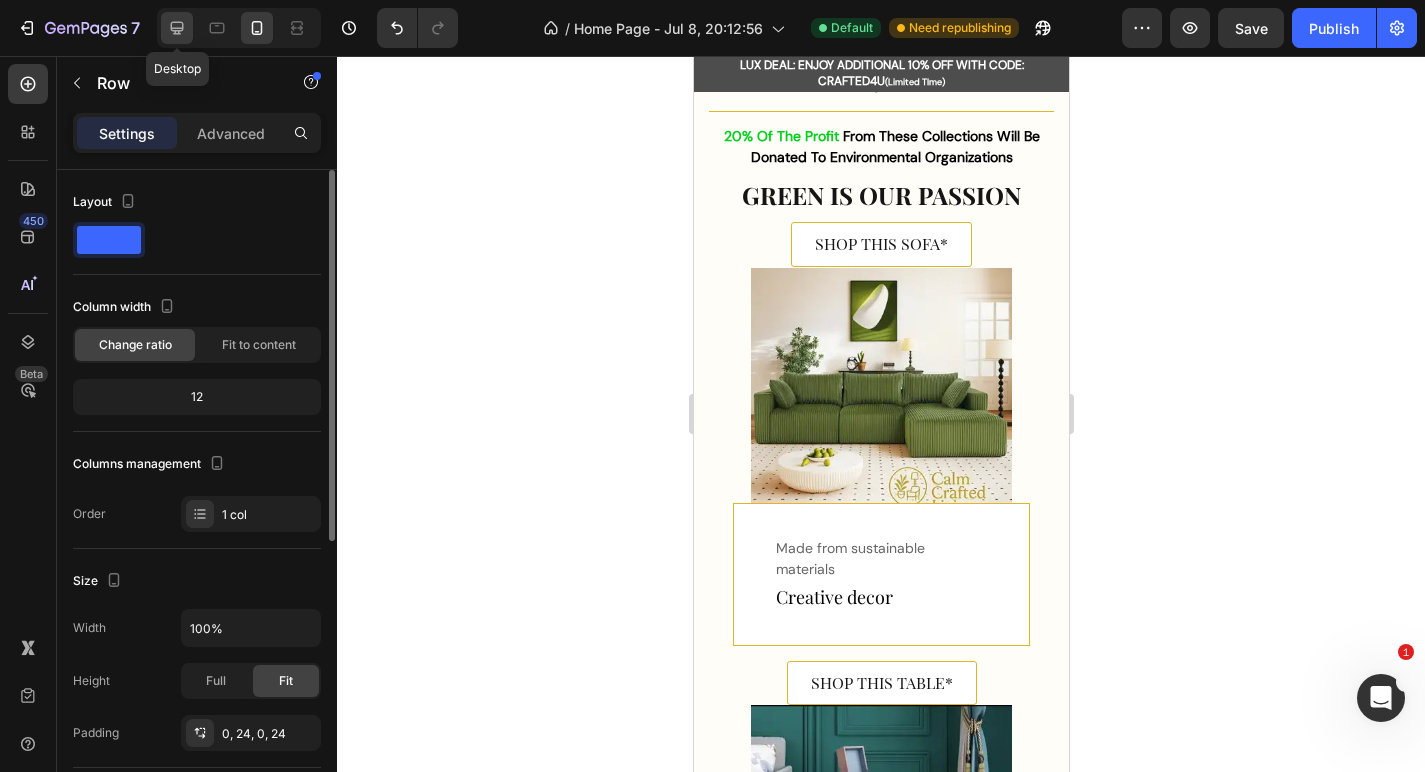 click 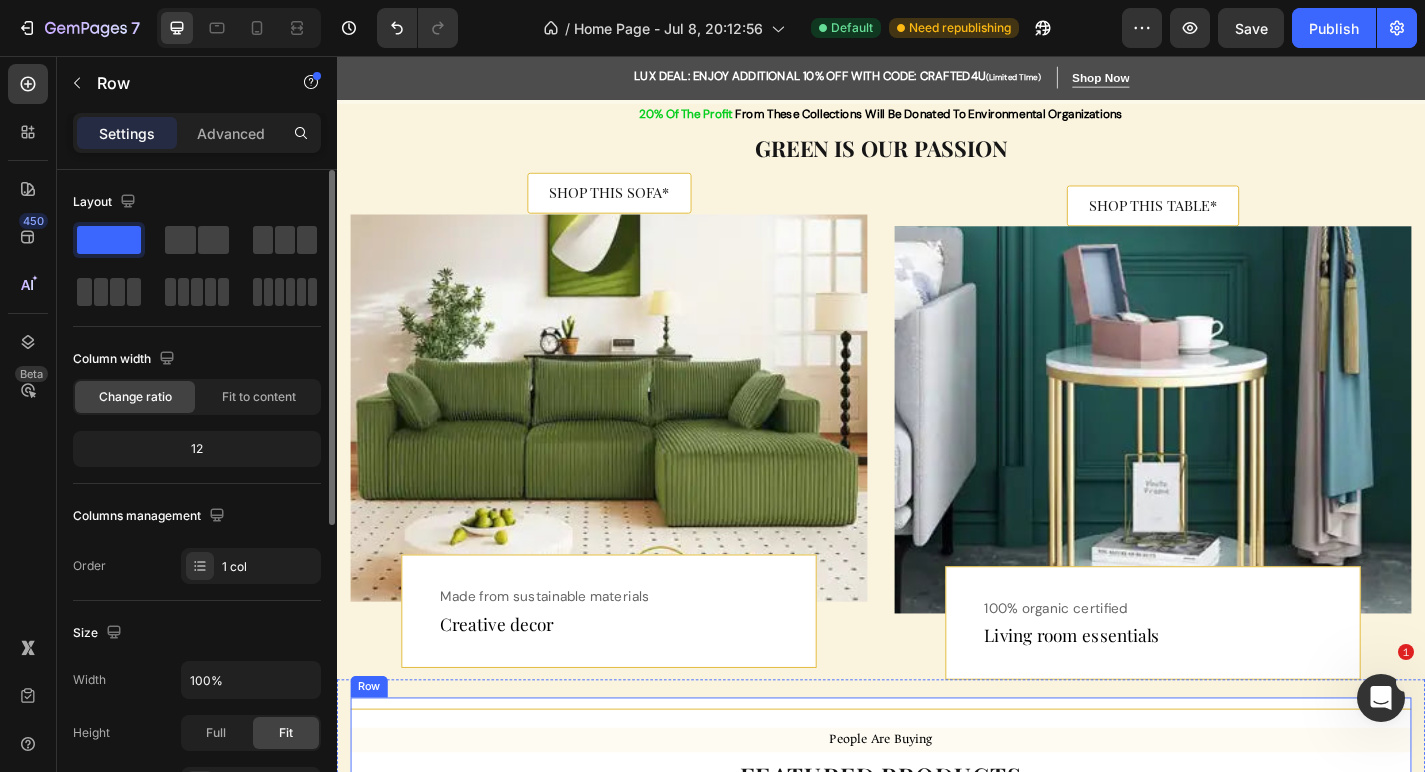 scroll, scrollTop: 767, scrollLeft: 0, axis: vertical 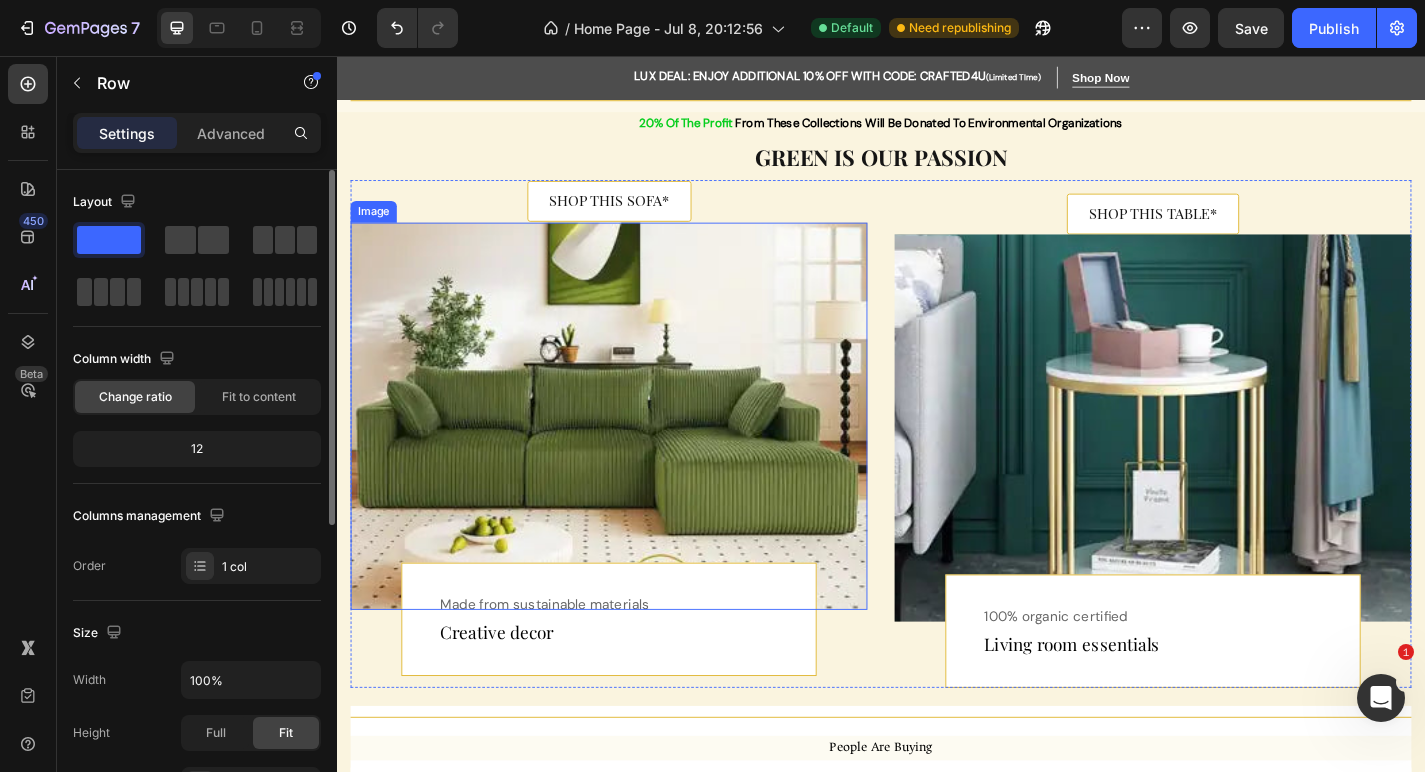 click at bounding box center [637, 454] 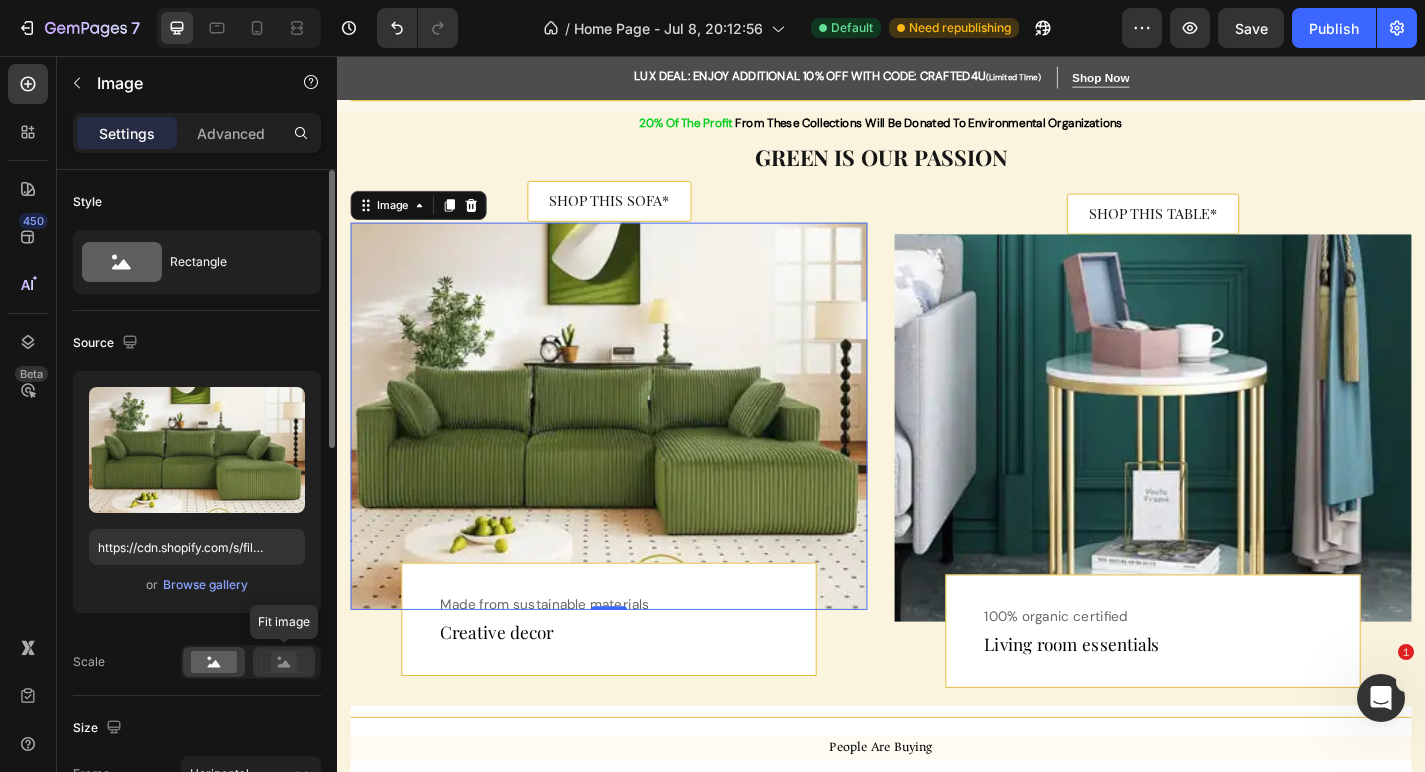 click 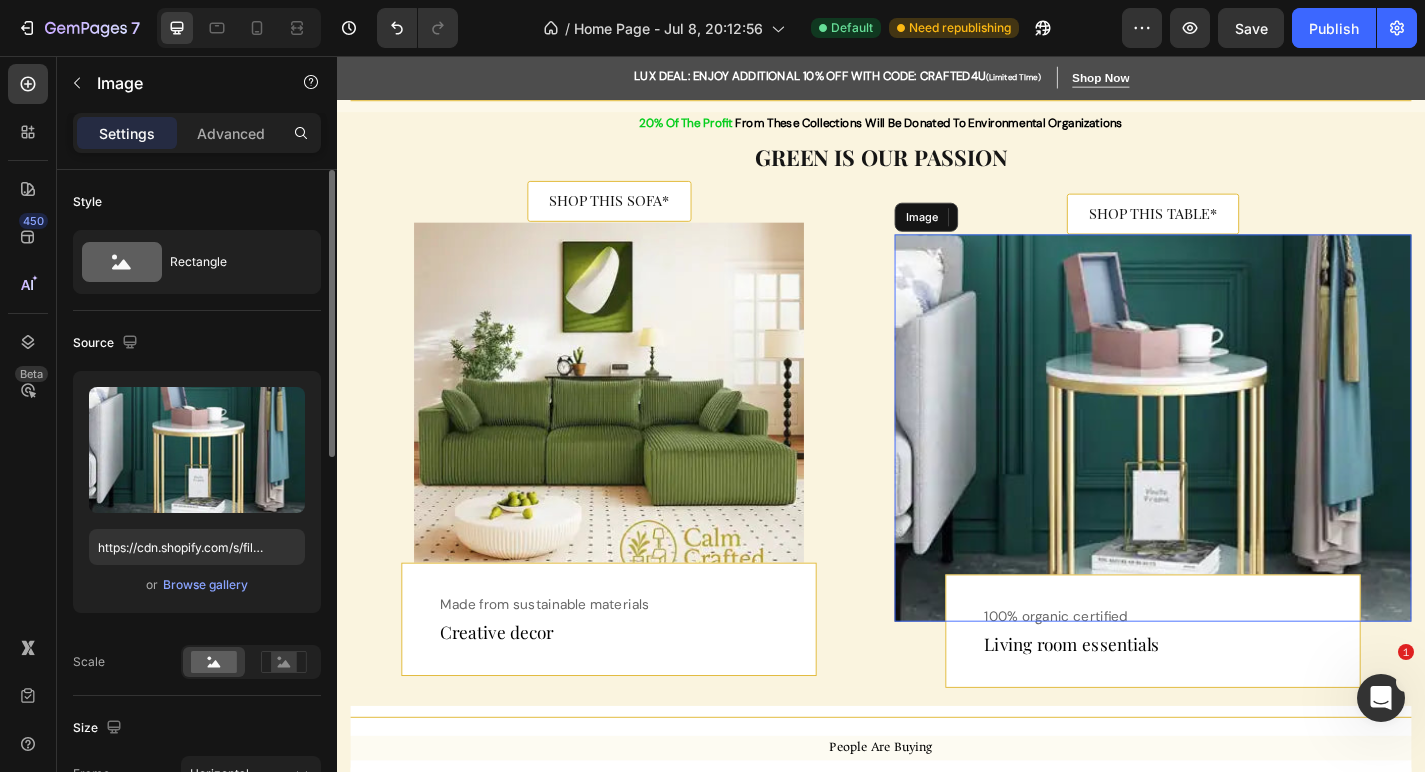 click at bounding box center [1237, 467] 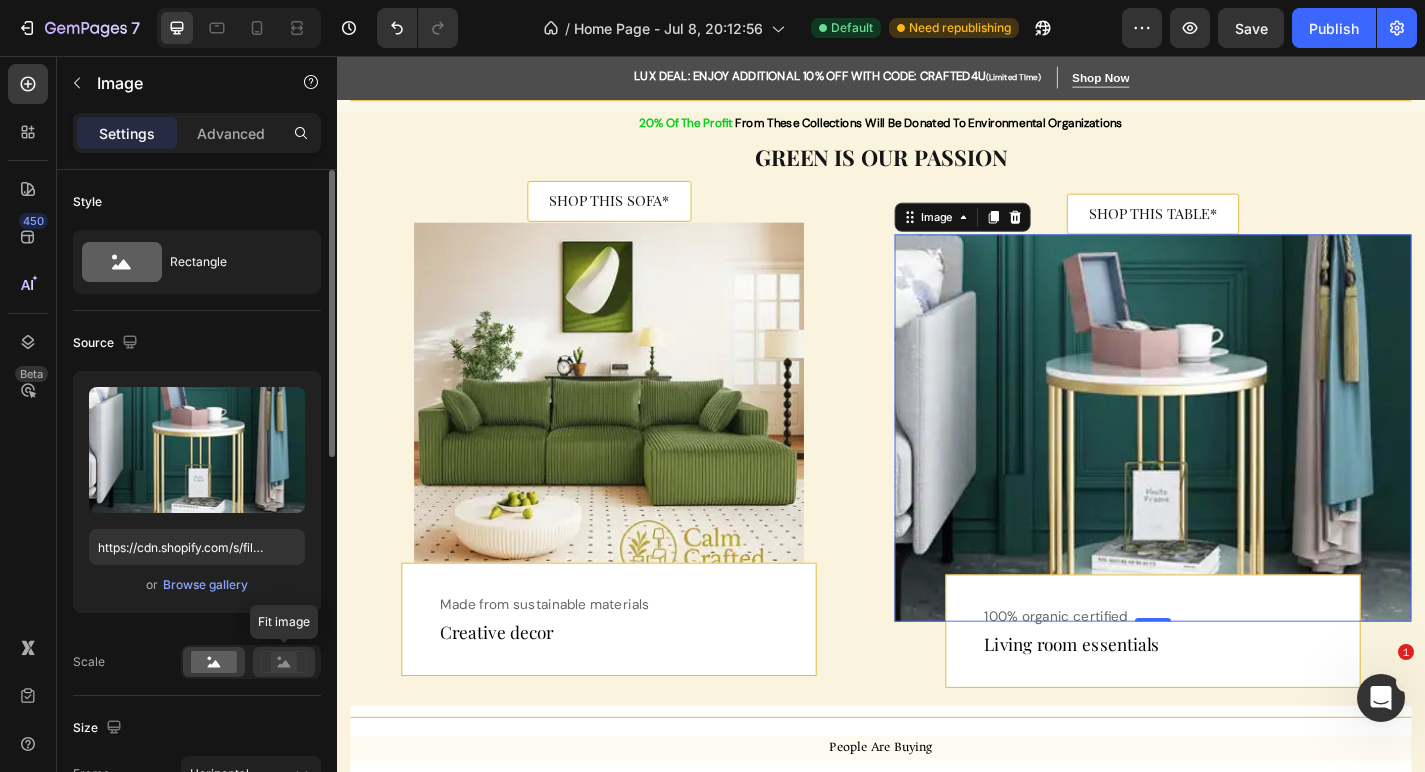 click 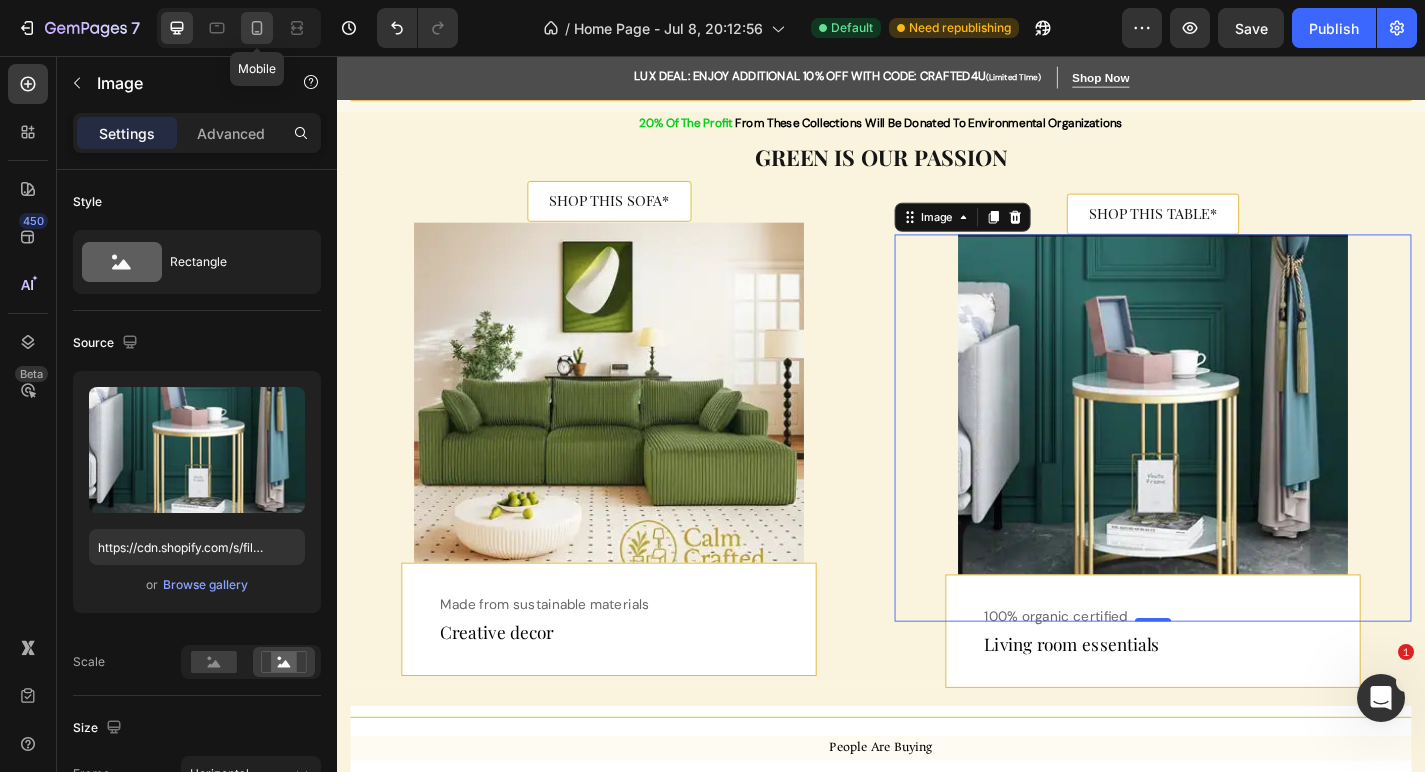 click 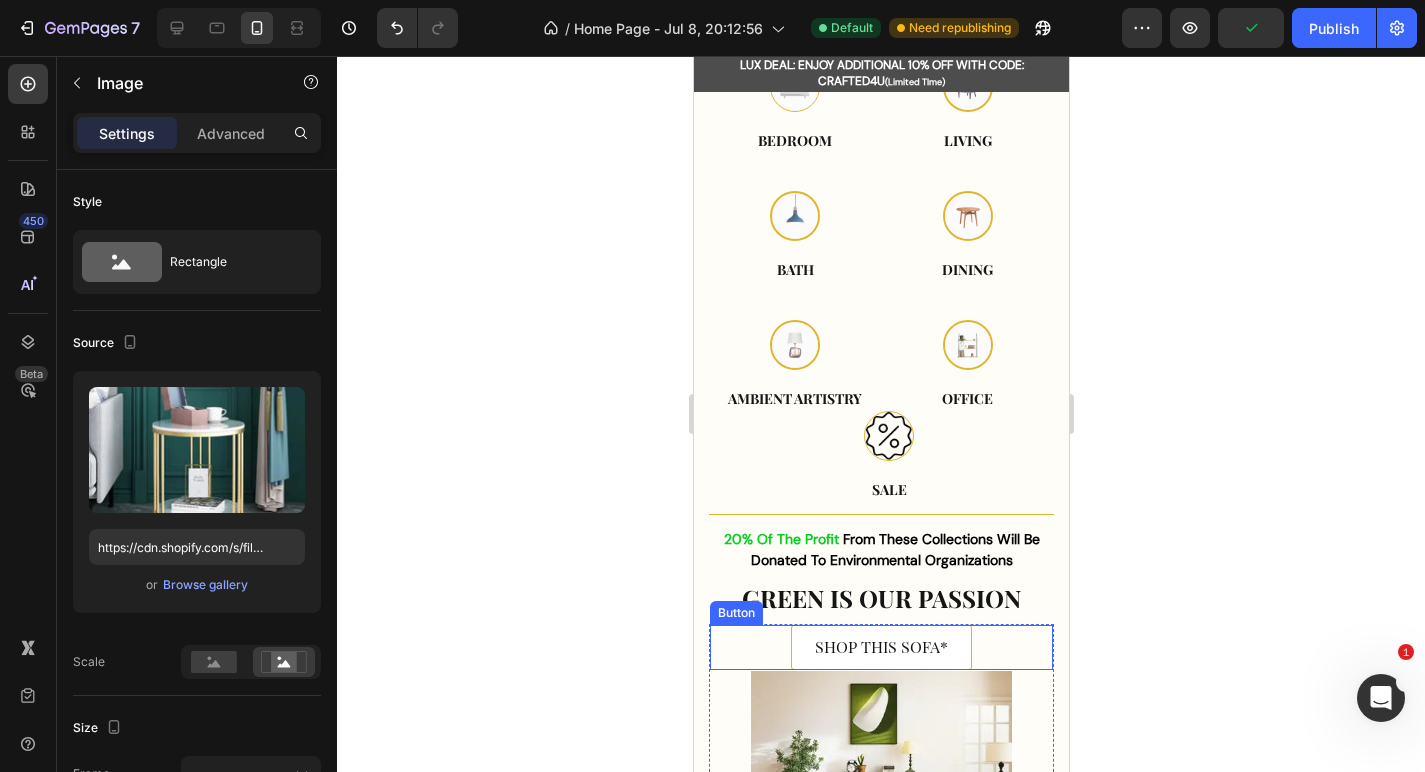 scroll, scrollTop: 647, scrollLeft: 0, axis: vertical 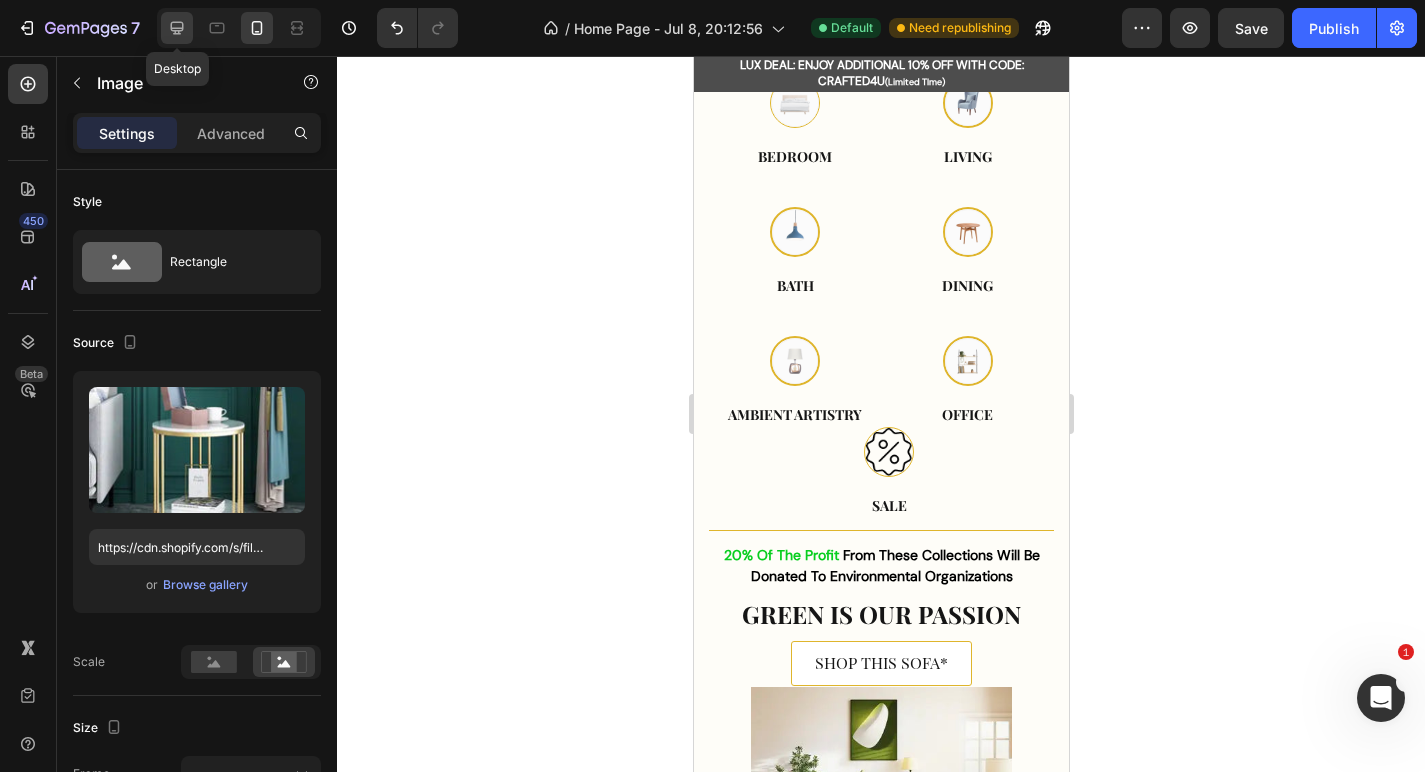 click 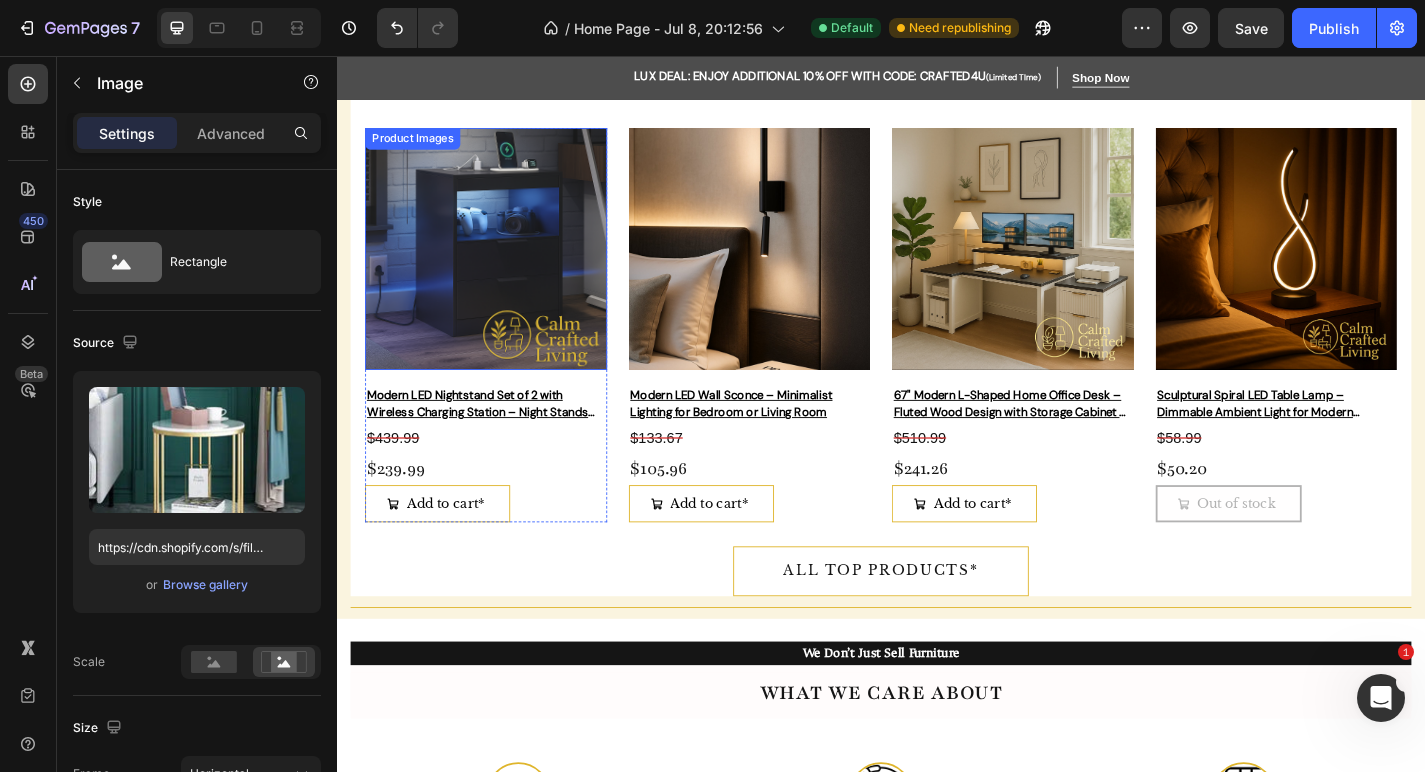 scroll, scrollTop: 1679, scrollLeft: 0, axis: vertical 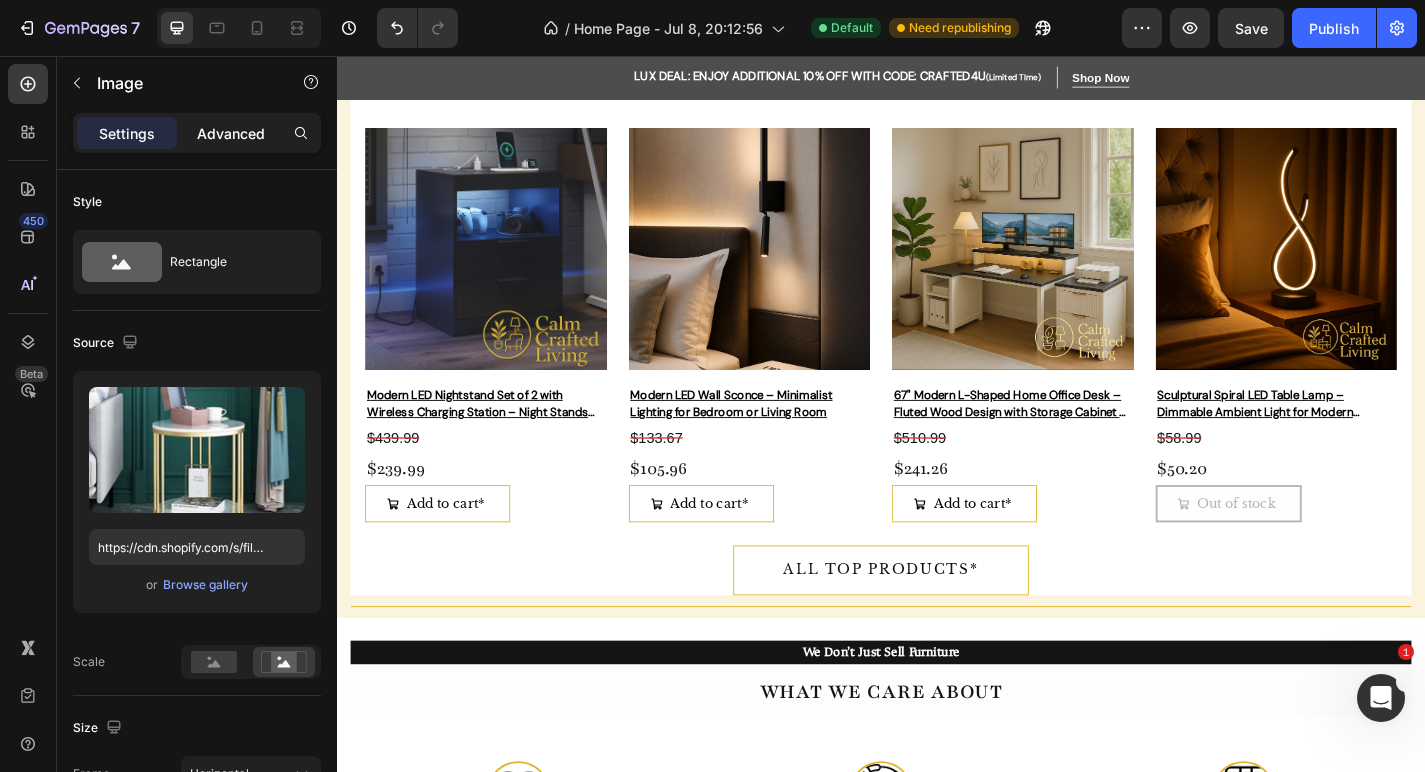 click on "Advanced" at bounding box center (231, 133) 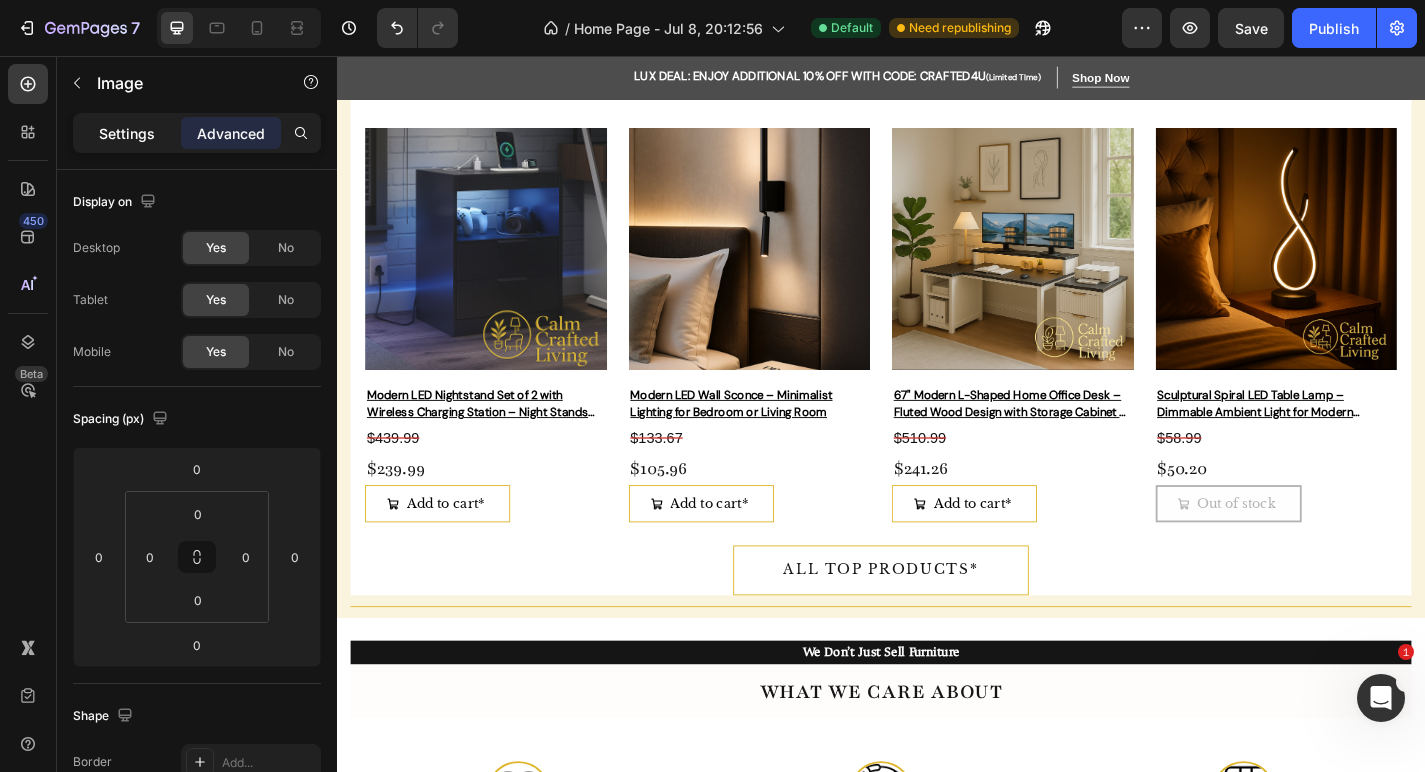 click on "Settings" at bounding box center [127, 133] 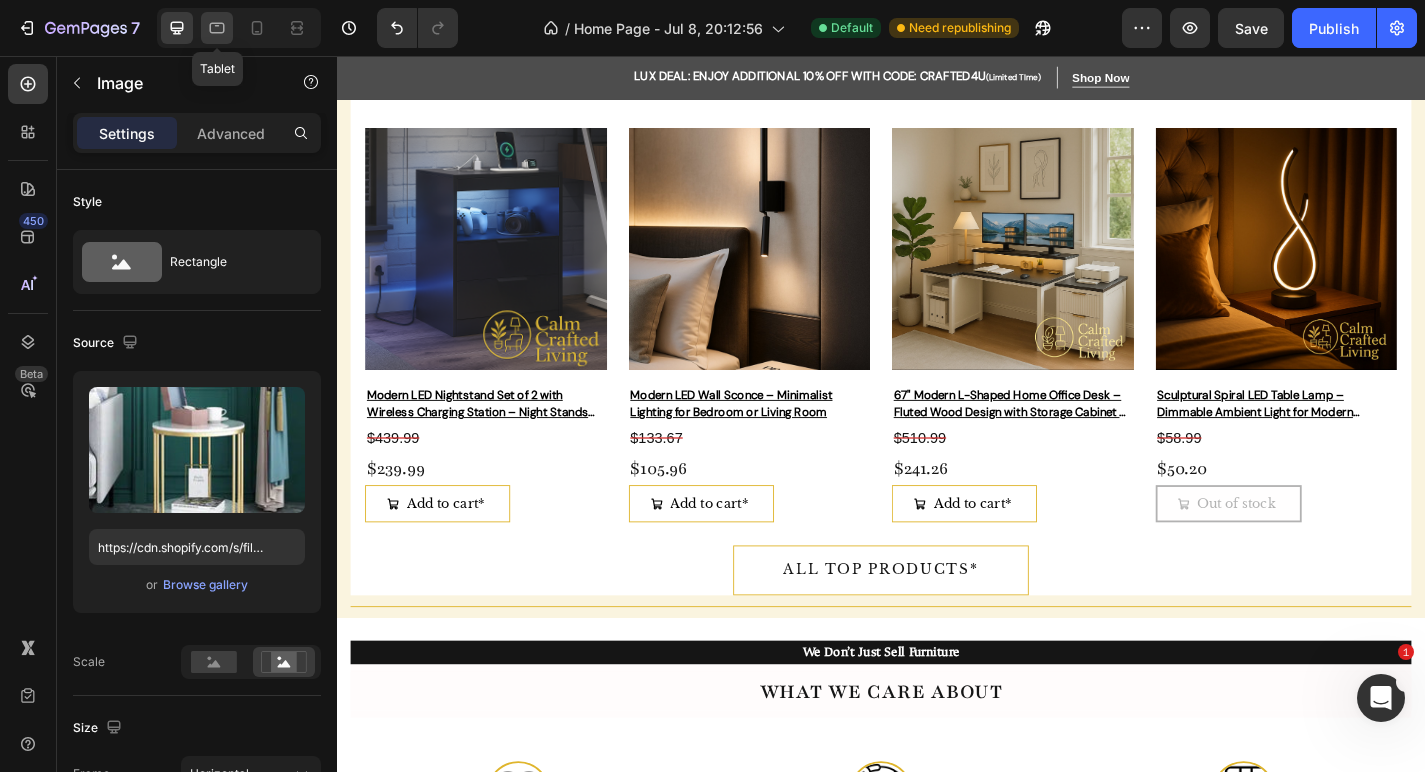 click 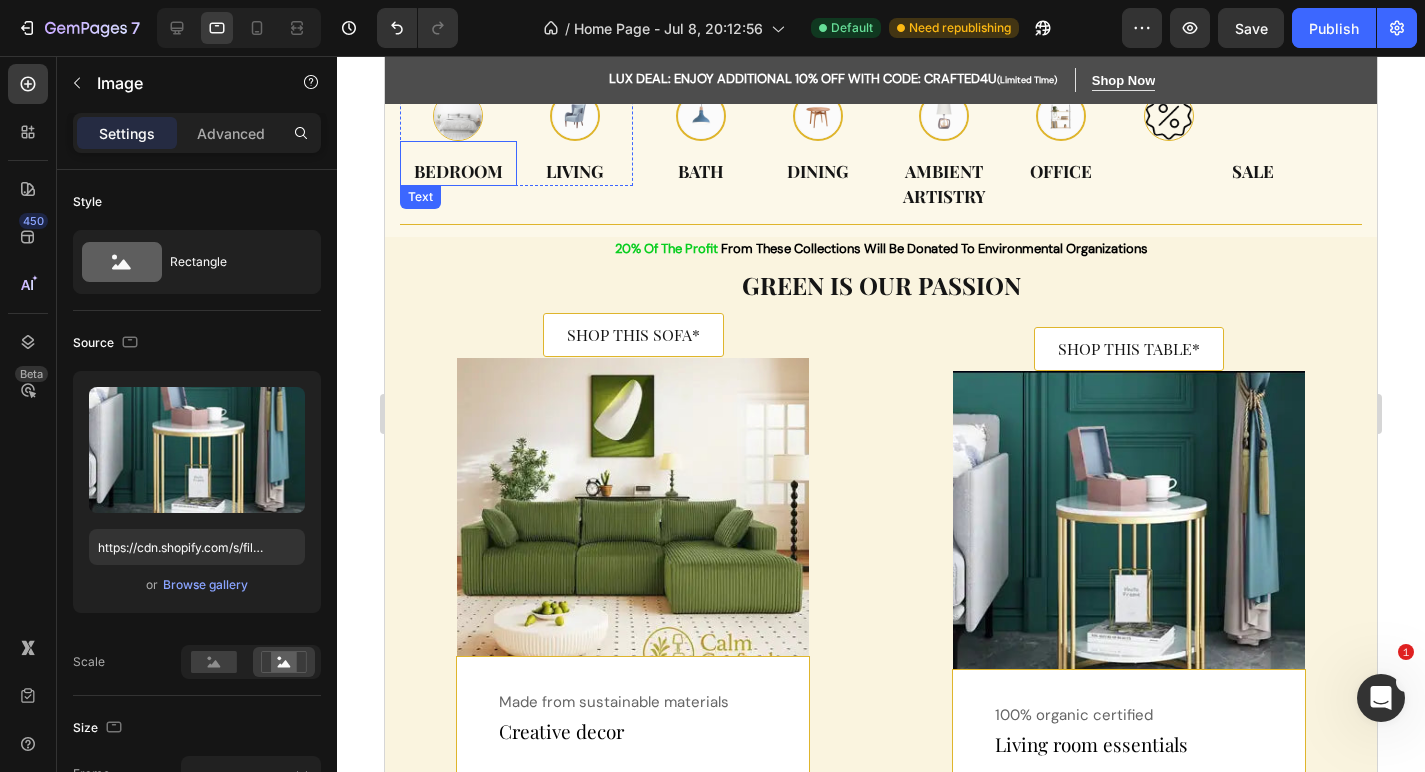 scroll, scrollTop: 329, scrollLeft: 0, axis: vertical 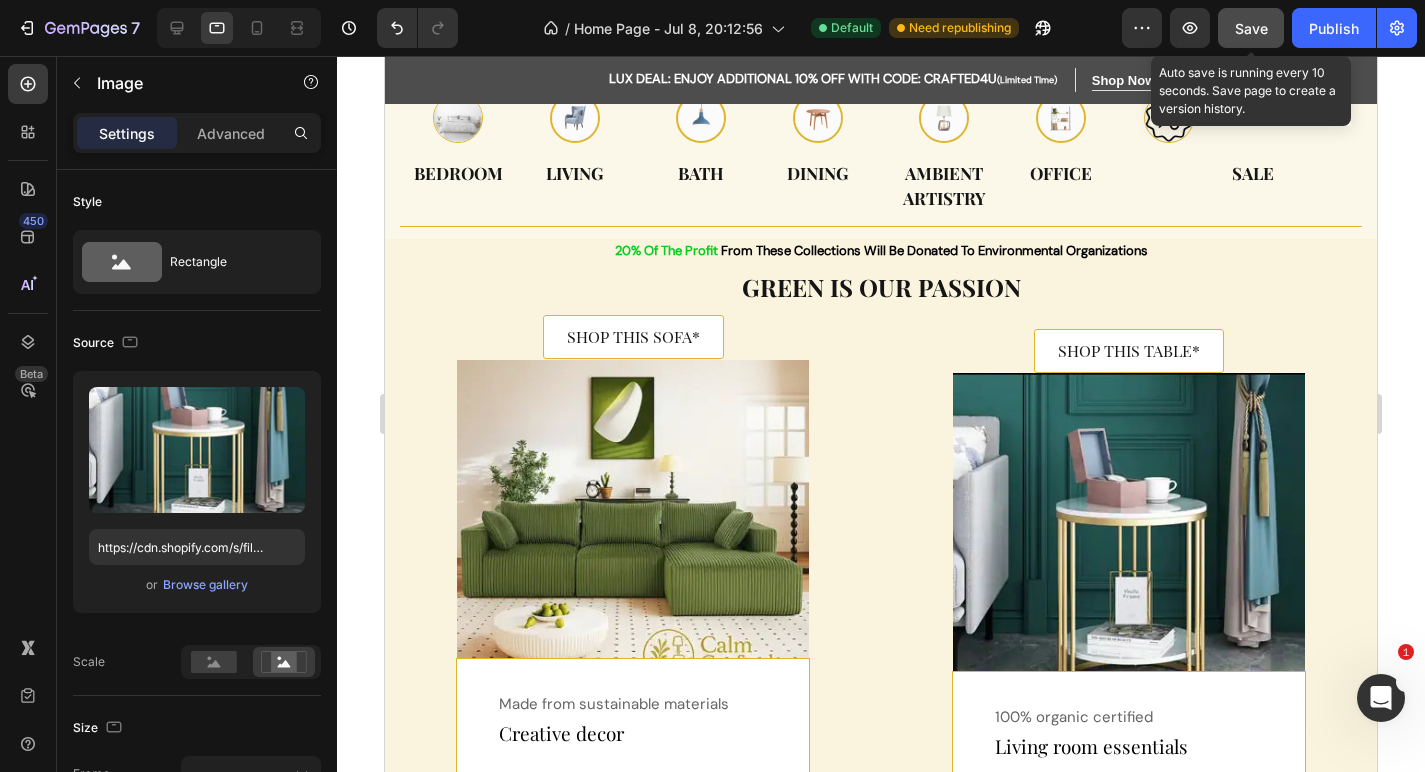 click on "Save" 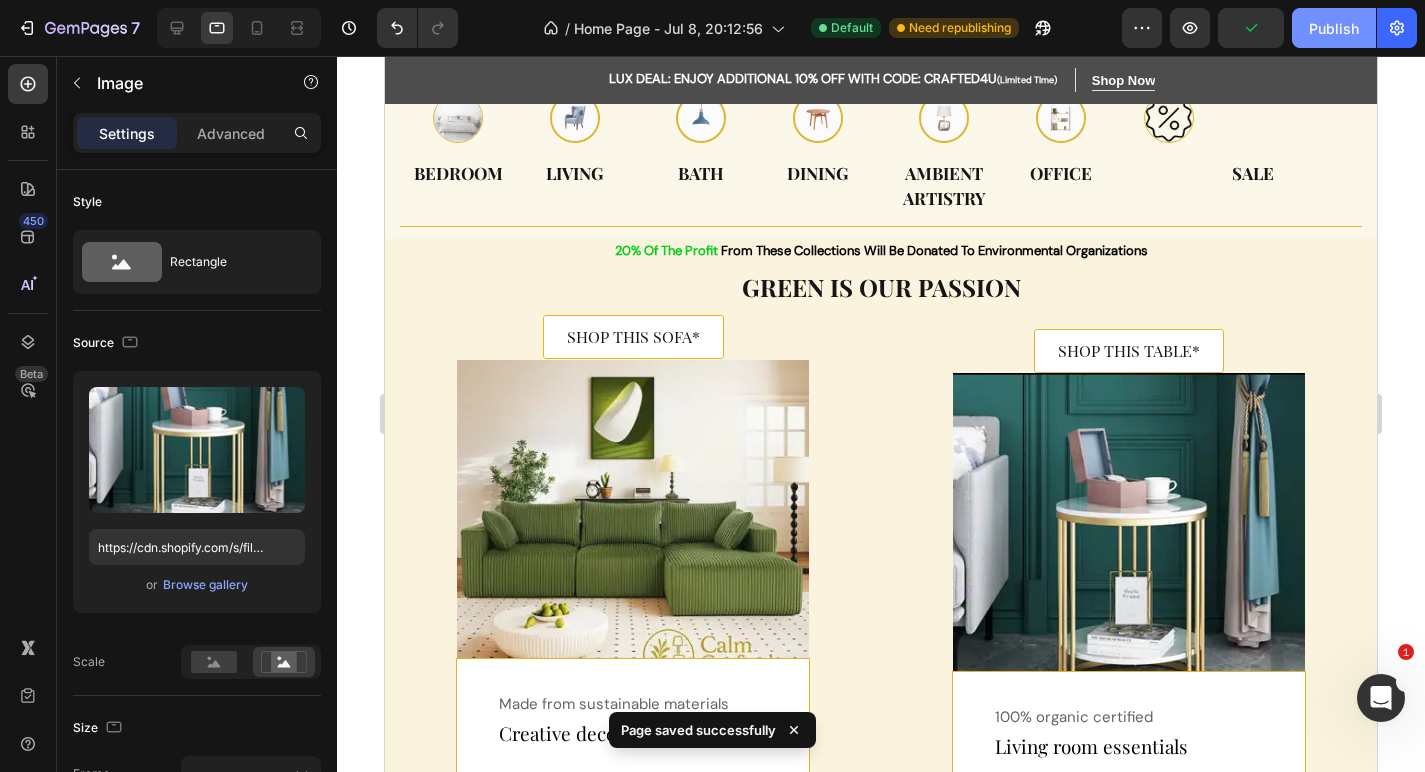 click on "Publish" at bounding box center [1334, 28] 